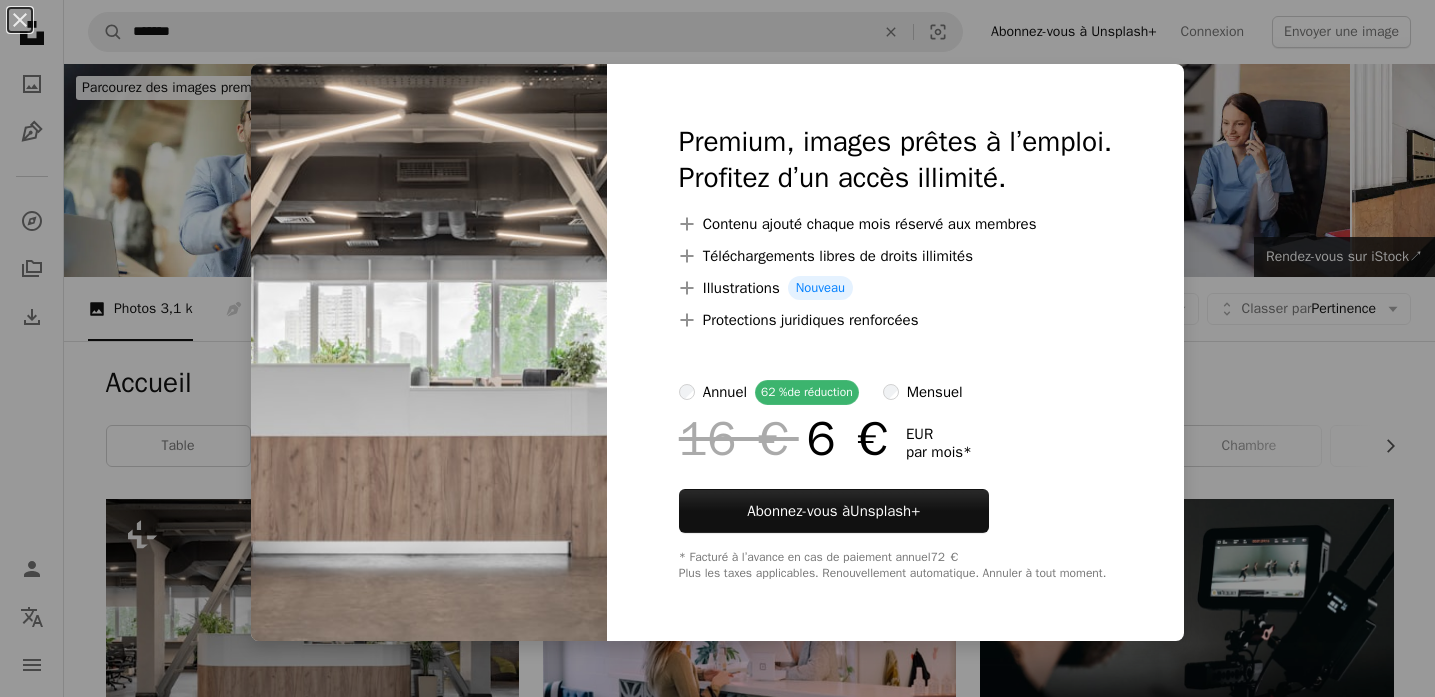 scroll, scrollTop: 383, scrollLeft: 0, axis: vertical 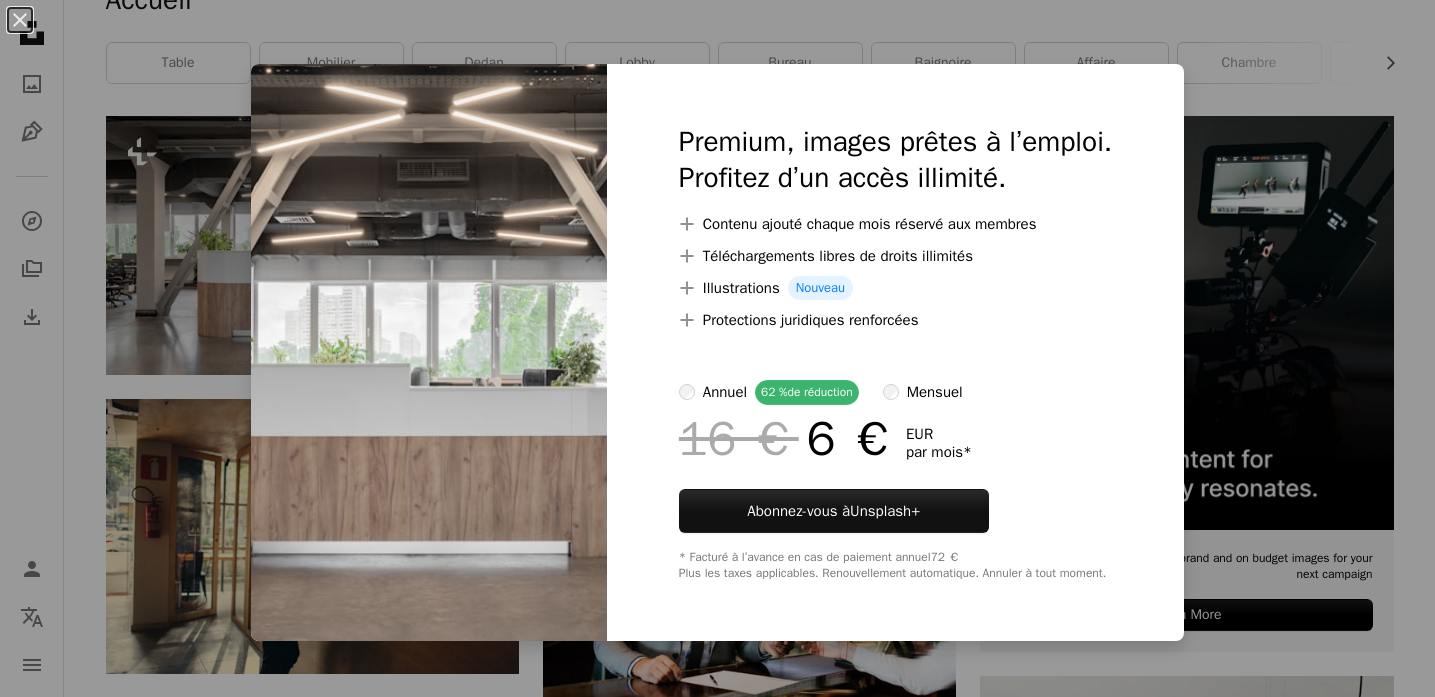 click on "An X shape Premium, images prêtes à l’emploi. Profitez d’un accès illimité. A plus sign Contenu ajouté chaque mois réservé aux membres A plus sign Téléchargements libres de droits illimités A plus sign Illustrations  Nouveau A plus sign Protections juridiques renforcées annuel 62 %  de réduction mensuel 16 €   6 € EUR par mois * Abonnez-vous à  Unsplash+ * Facturé à l’avance en cas de paiement annuel  72 € Plus les taxes applicables. Renouvellement automatique. Annuler à tout moment." at bounding box center [717, 348] 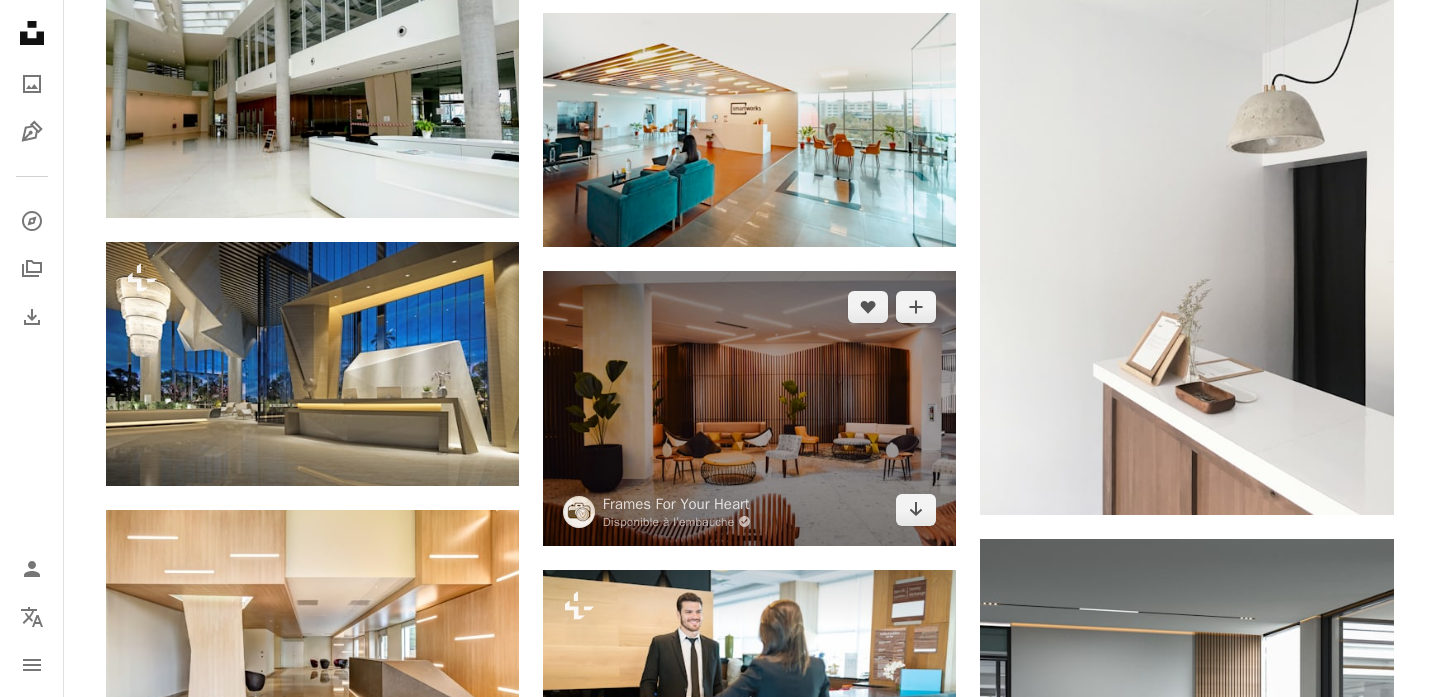 scroll, scrollTop: 1111, scrollLeft: 0, axis: vertical 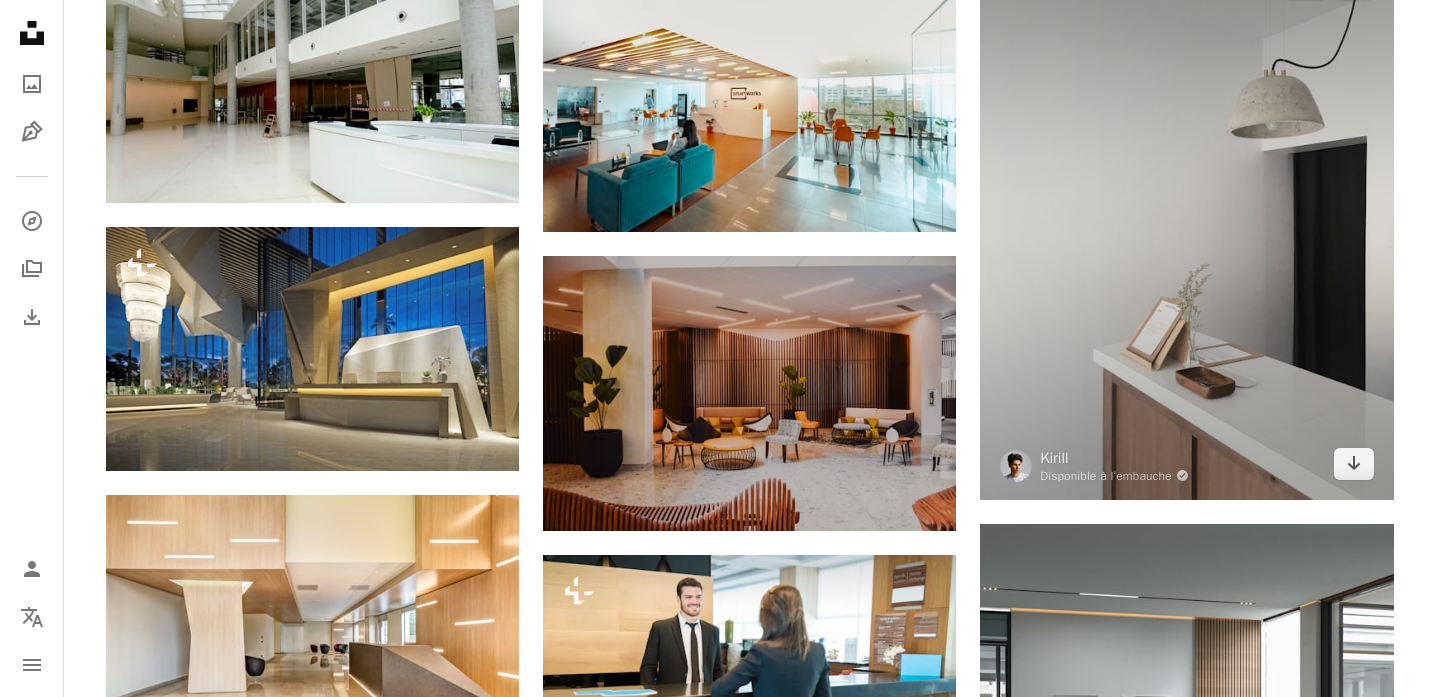 click at bounding box center (1186, 223) 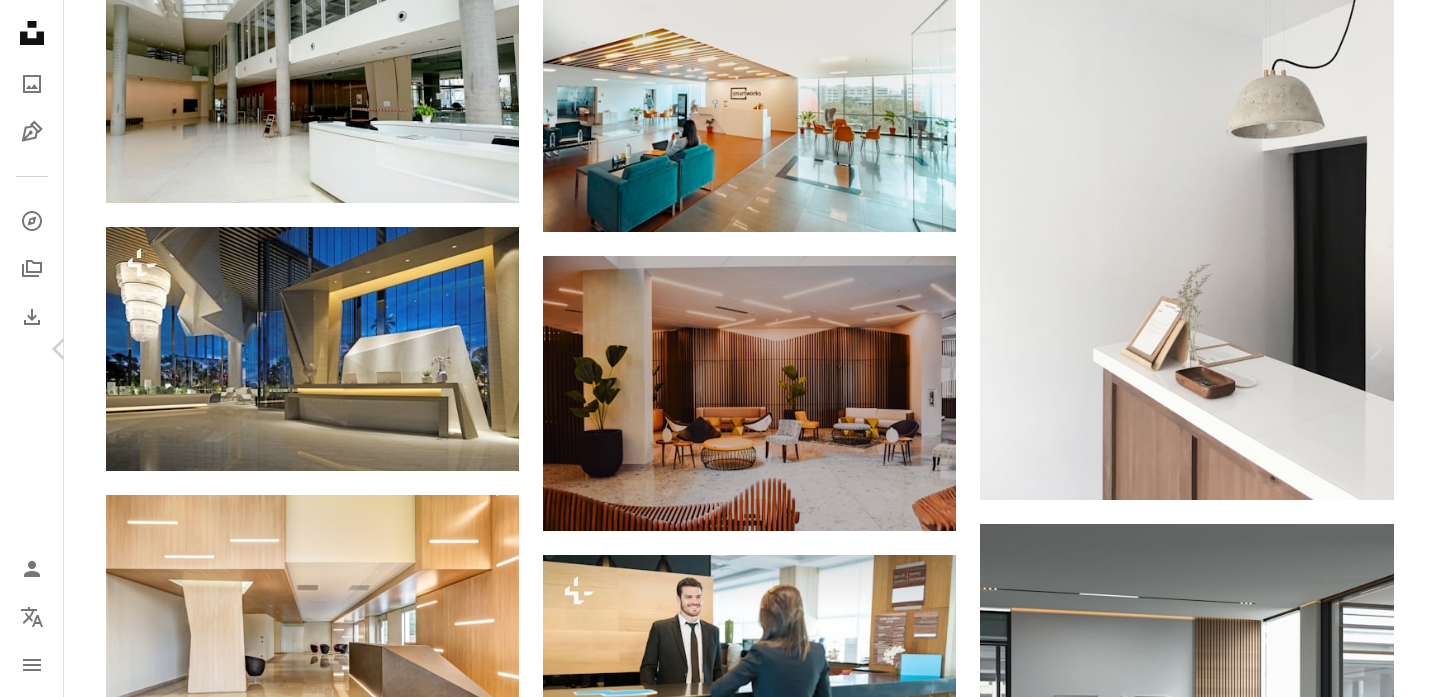 click on "Télécharger gratuitement" at bounding box center [1153, 3122] 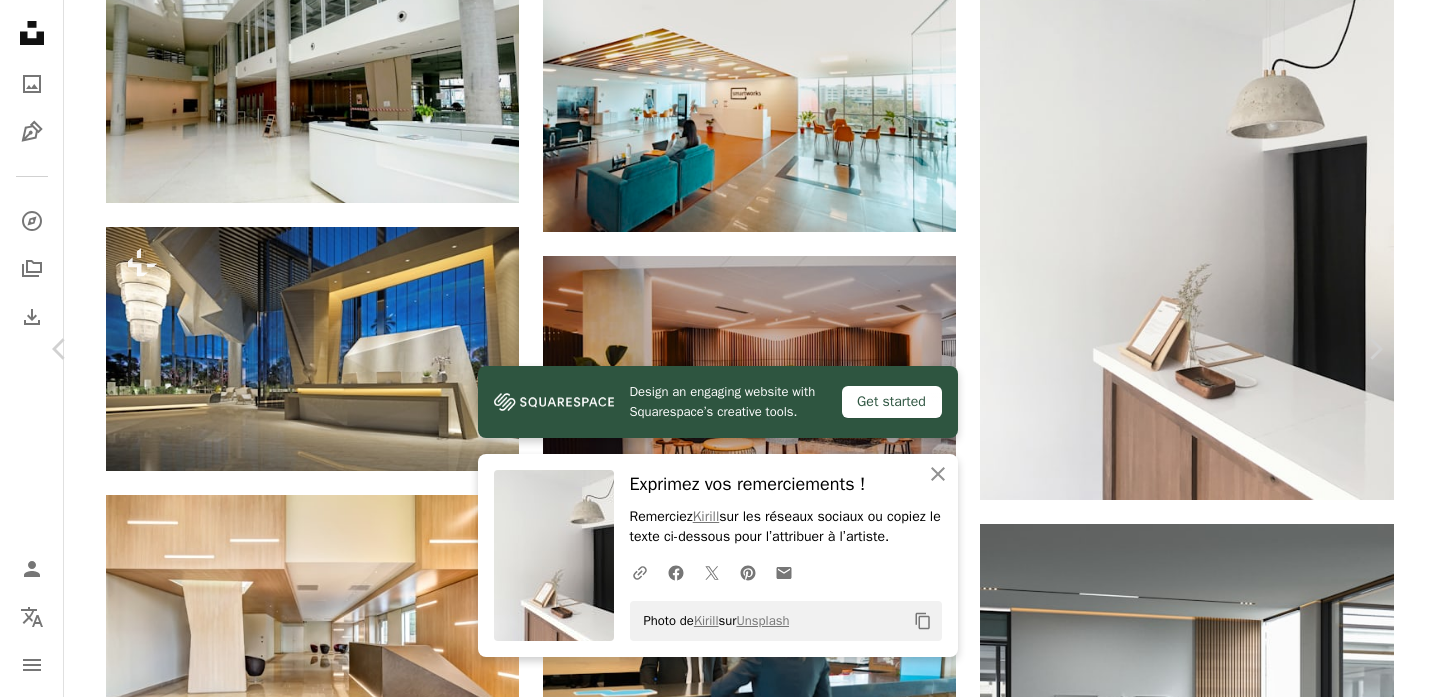 click on "Zoom in" at bounding box center (710, 3453) 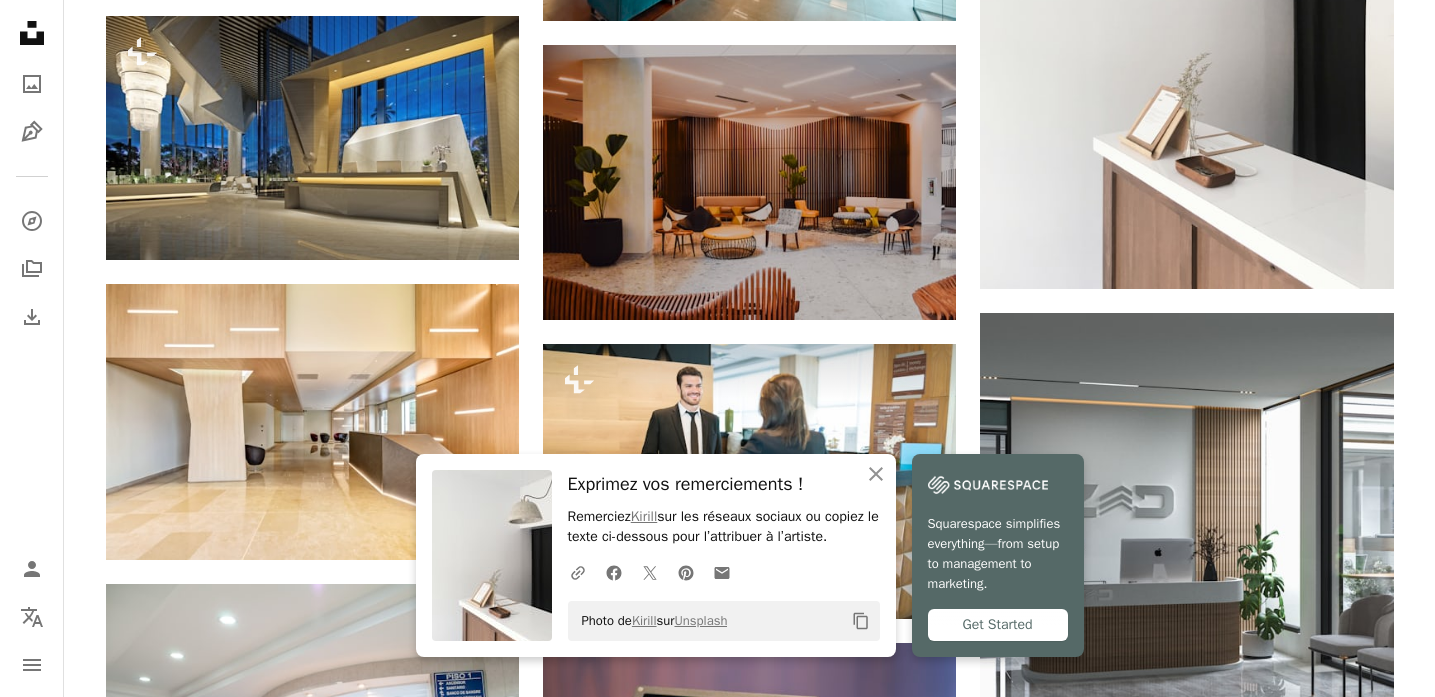 scroll, scrollTop: 1353, scrollLeft: 0, axis: vertical 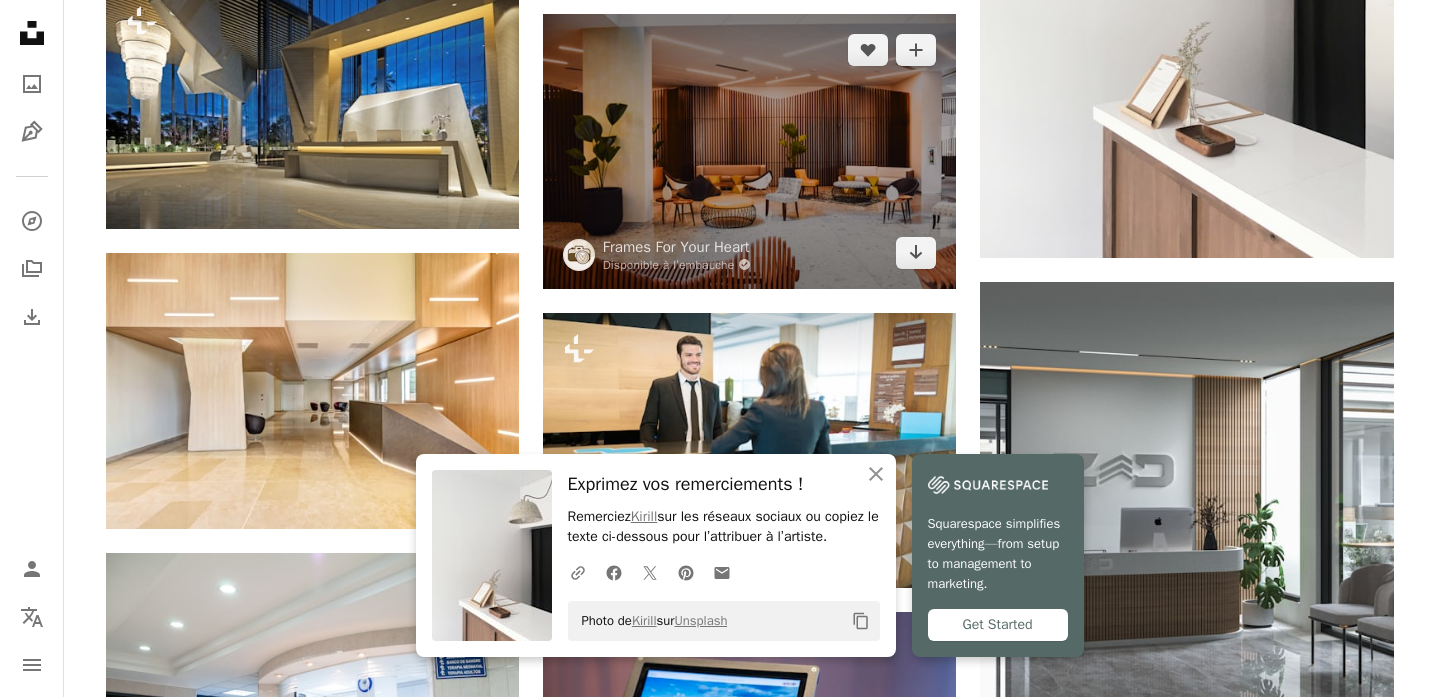 click at bounding box center [749, 151] 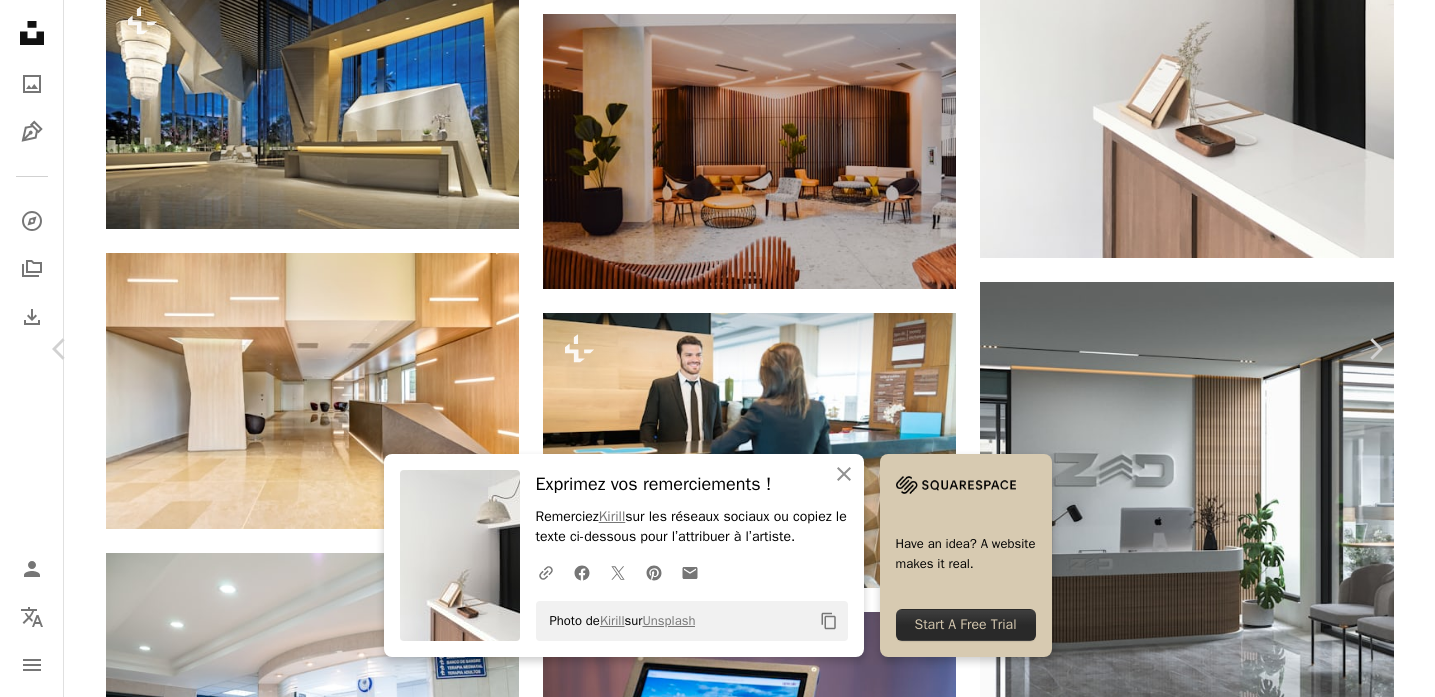 click on "Télécharger gratuitement" at bounding box center [1153, 2880] 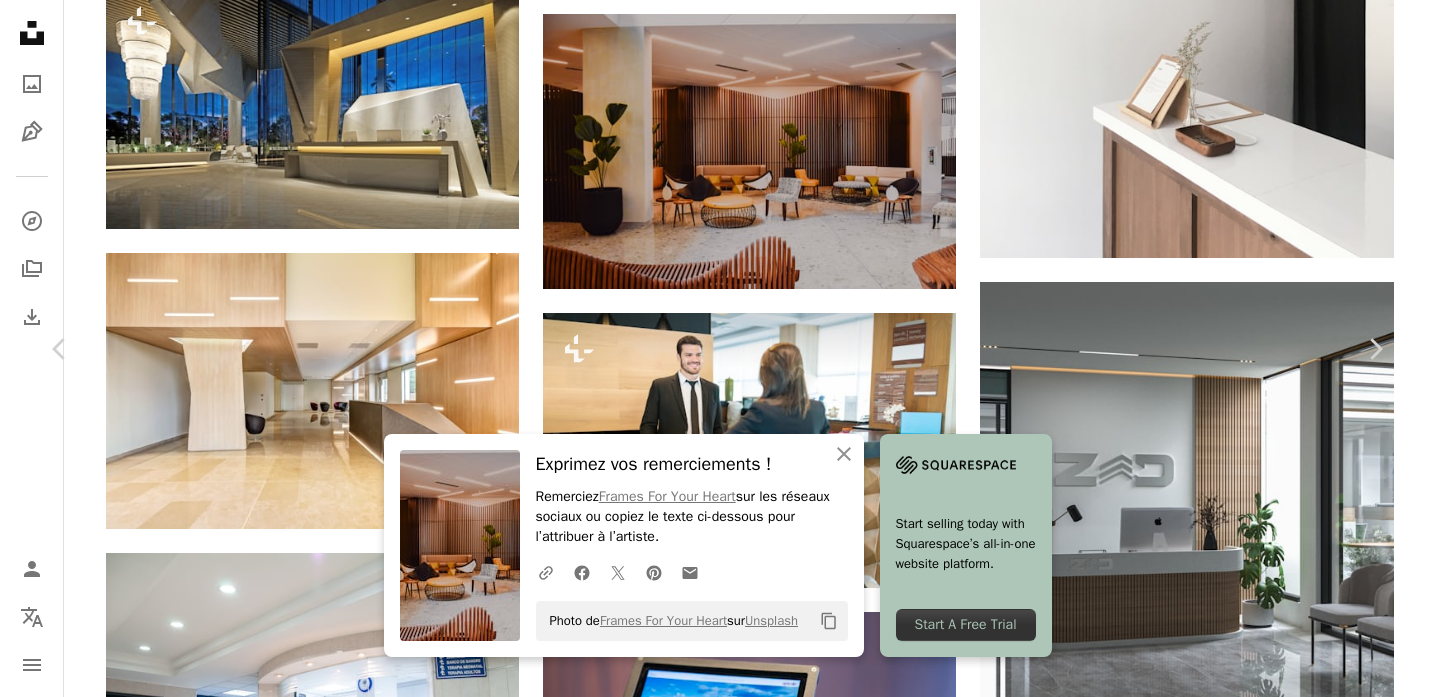 click on "An X shape Chevron left Chevron right An X shape Fermer Exprimez vos remerciements ! Remerciez  Frames For Your Heart  sur les réseaux sociaux ou copiez le texte ci-dessous pour l’attribuer à l’artiste. A URL sharing icon (chains) Facebook icon X (formerly Twitter) icon Pinterest icon An envelope Photo de  Frames For Your Heart  sur  Unsplash
Copy content Start selling today with Squarespace’s all-in-one website platform. Start A Free Trial Frames For Your Heart Disponible à l’embauche A checkmark inside of a circle A heart A plus sign Télécharger gratuitement Chevron down Zoom in Vues 3⁠482⁠984 Téléchargements 58⁠760 Présentée dans Affaires et travail ,  Architecture et Intérieurs ,  Intérieurs A forward-right arrow Partager Info icon Infos More Actions Calendar outlined Publiée le  [DATE] Camera NIKON CORPORATION, NIKON D5300 Safety Utilisation gratuite sous la
Licence Unsplash affaire immobilier concevoir ascenseur Architecture moderne dedans Chaises meuble moderne" at bounding box center [717, 3181] 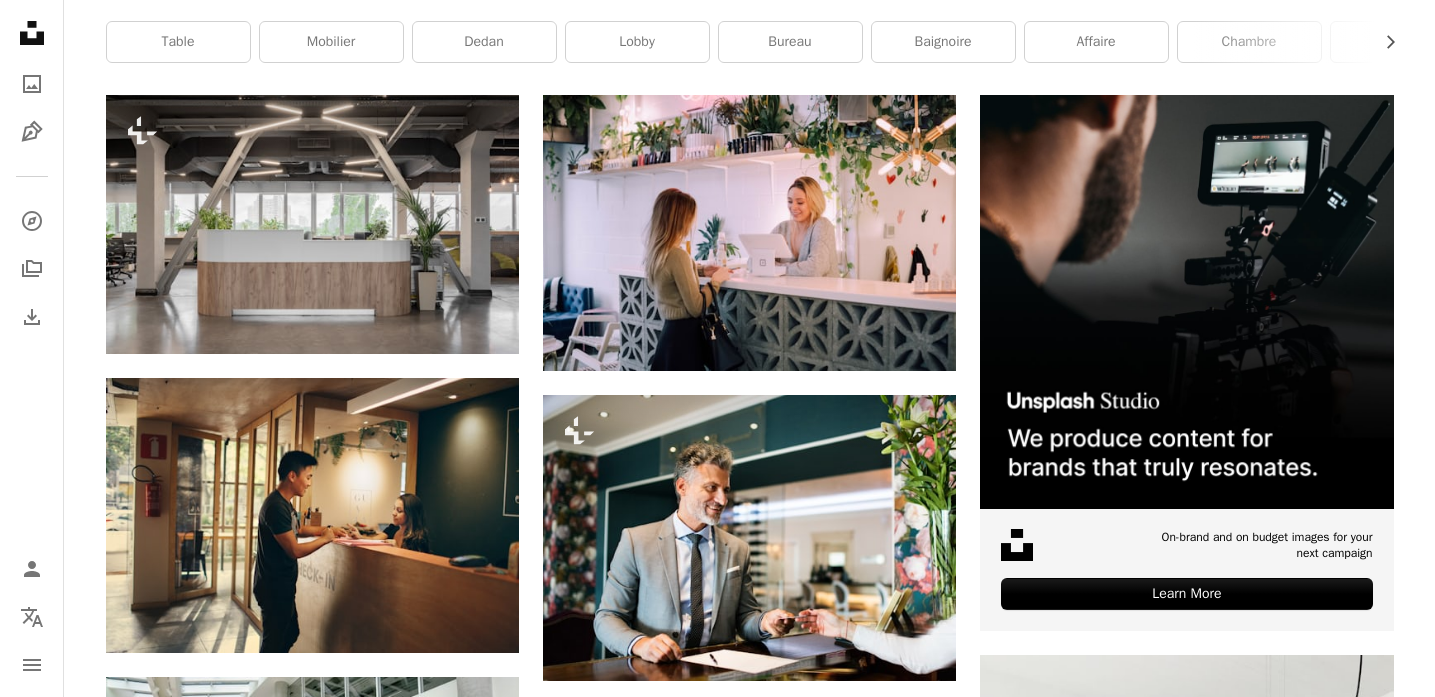 scroll, scrollTop: 0, scrollLeft: 0, axis: both 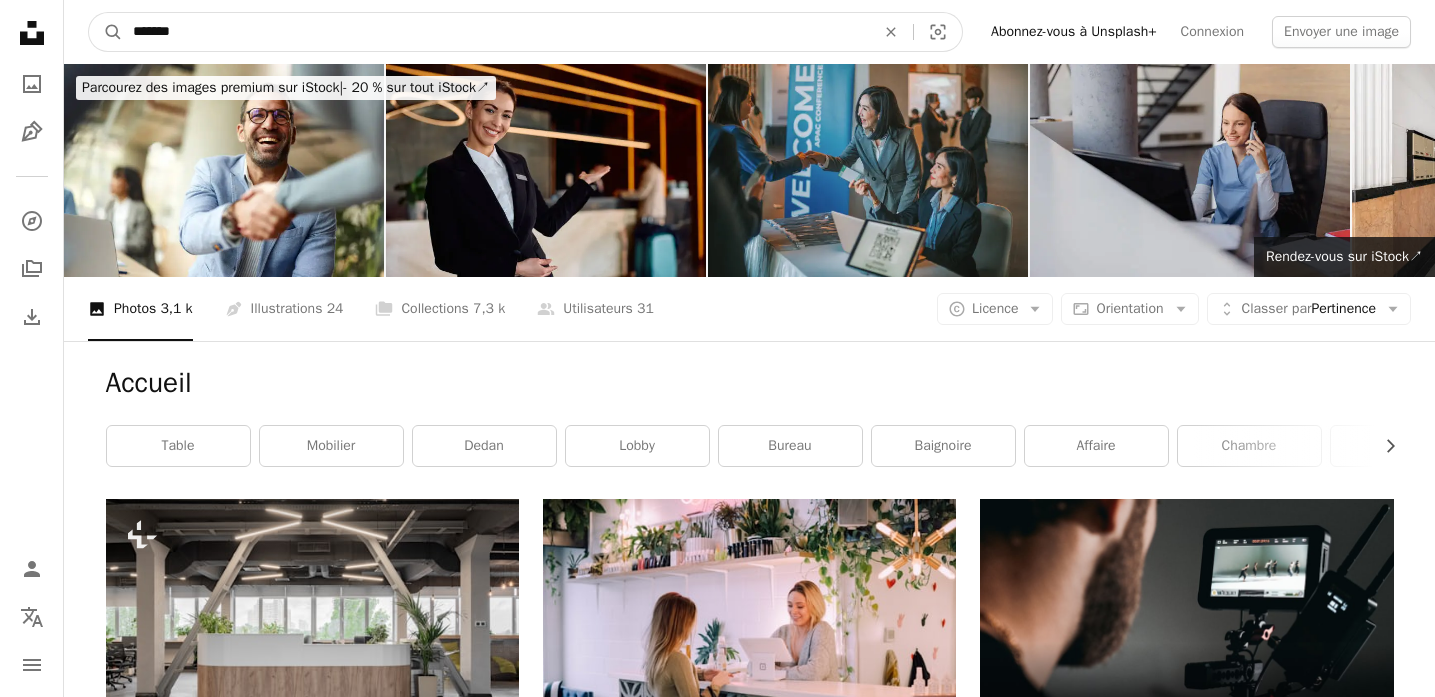click on "*******" at bounding box center (496, 32) 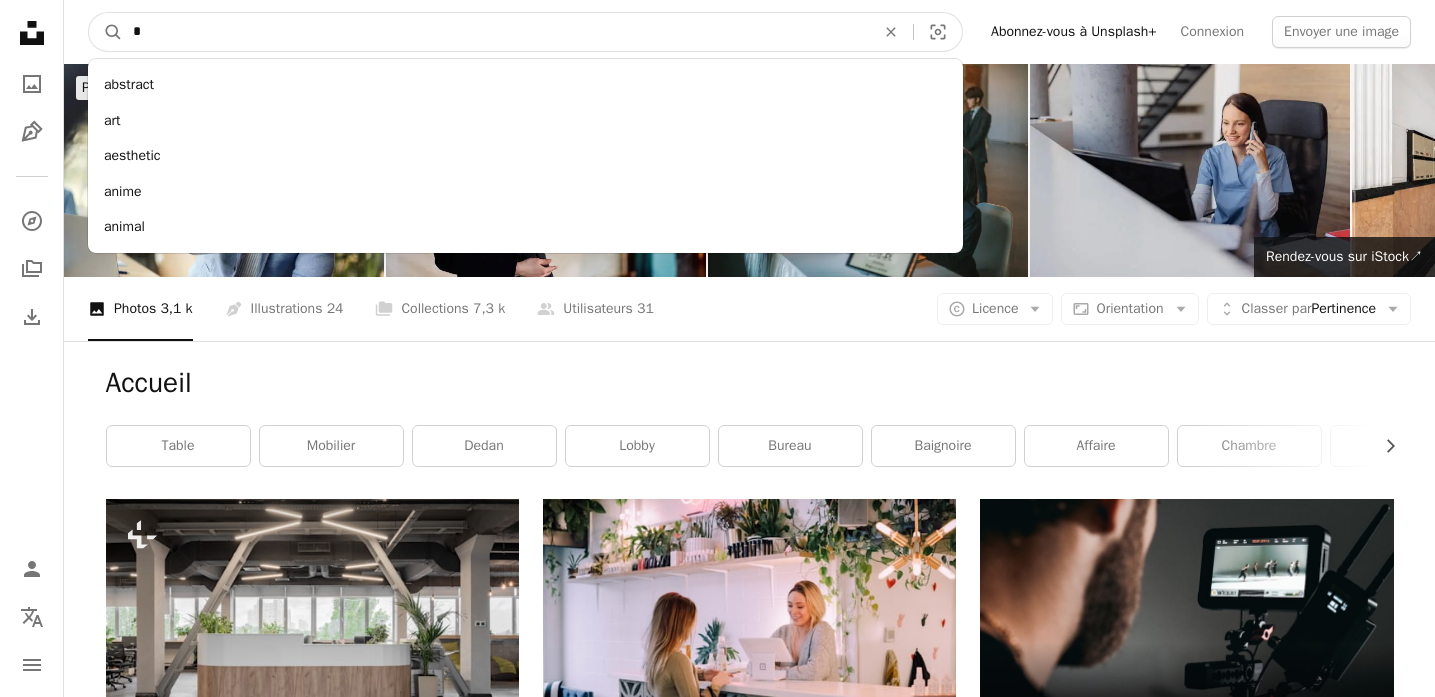 drag, startPoint x: 352, startPoint y: 39, endPoint x: -16, endPoint y: 22, distance: 368.39246 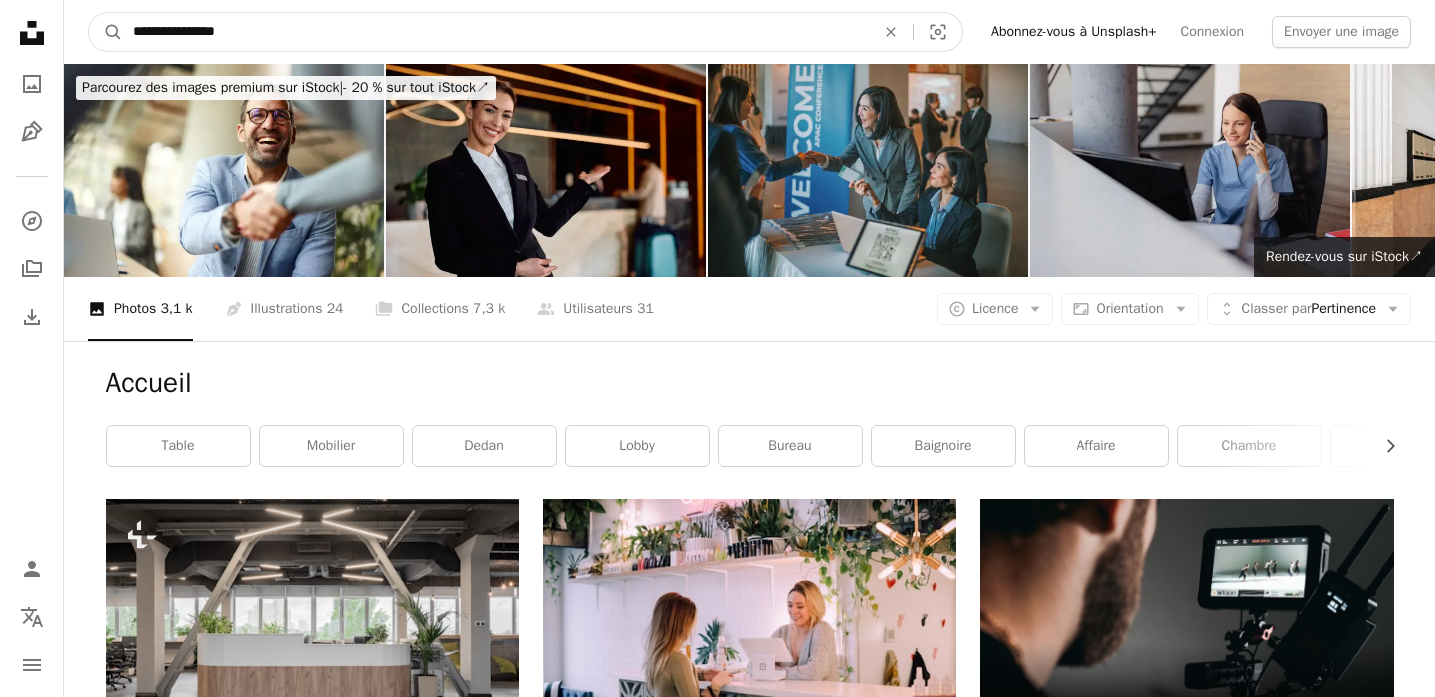 type on "**********" 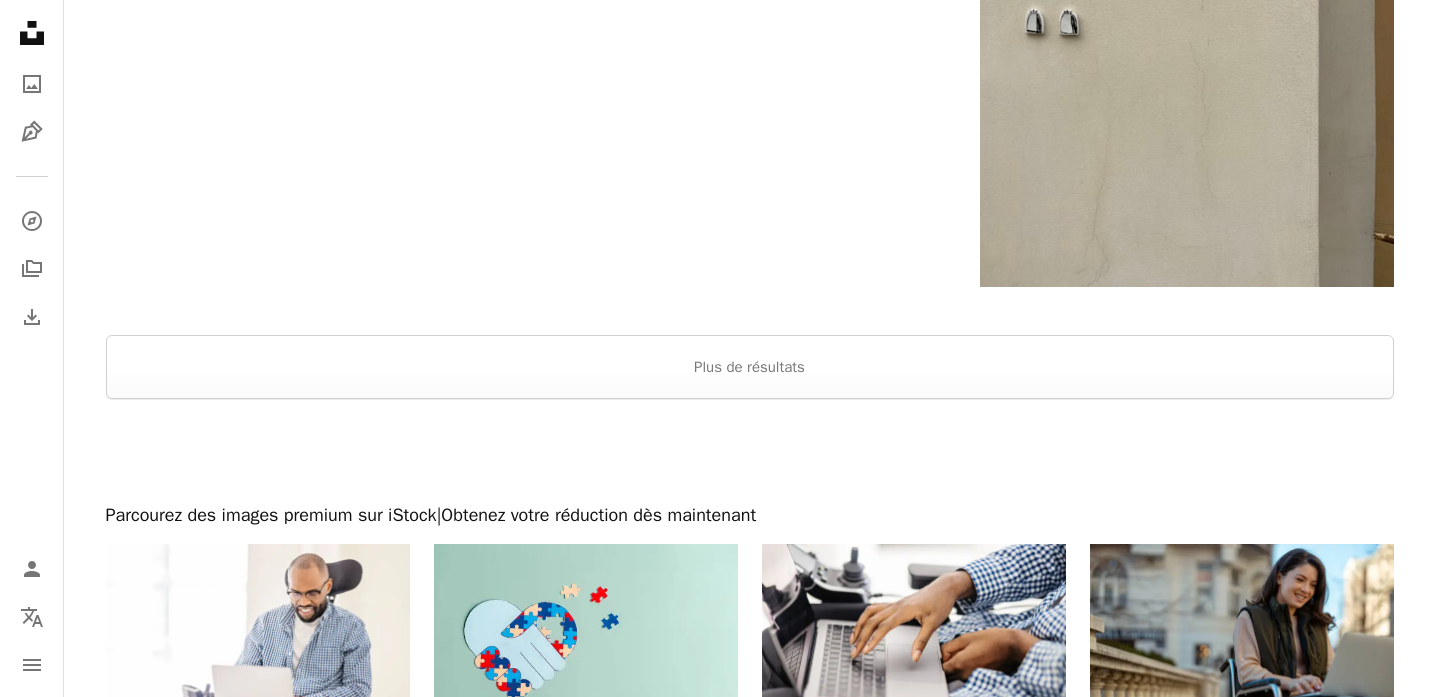 scroll, scrollTop: 3807, scrollLeft: 0, axis: vertical 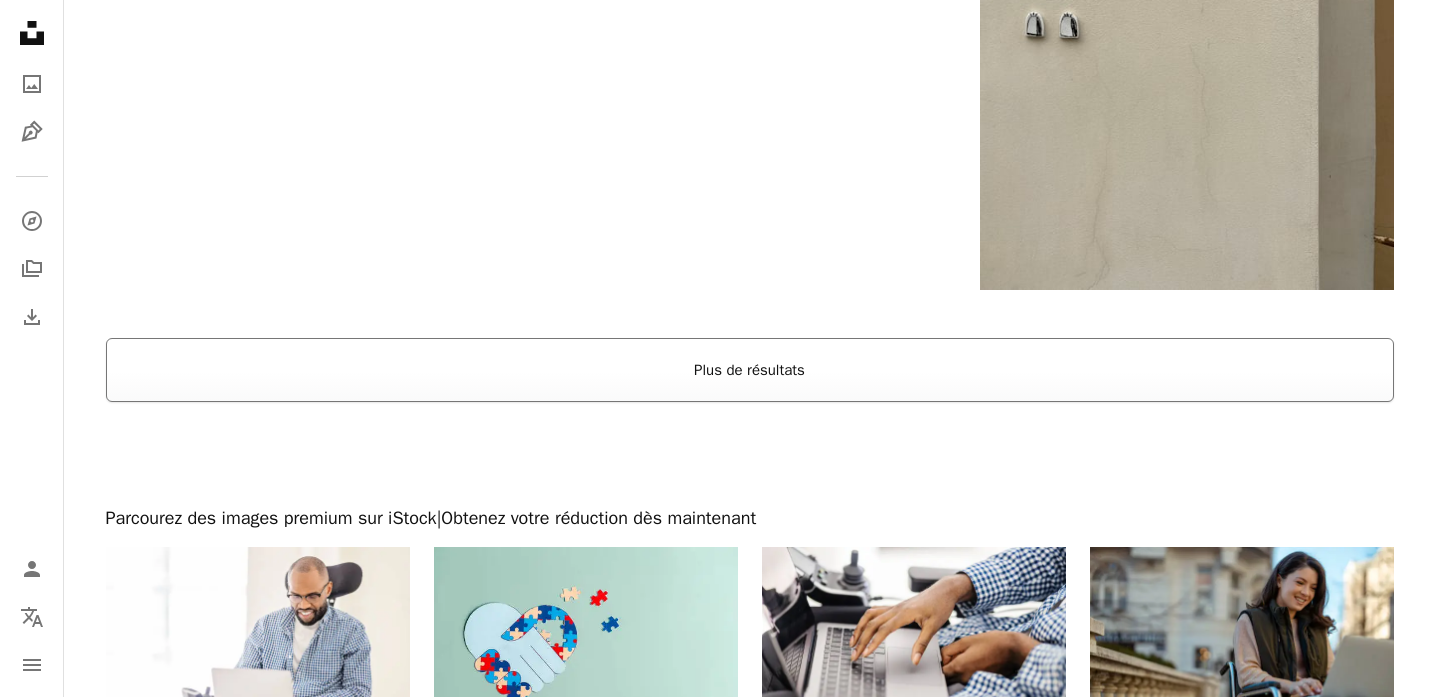 click on "Plus de résultats" at bounding box center (750, 370) 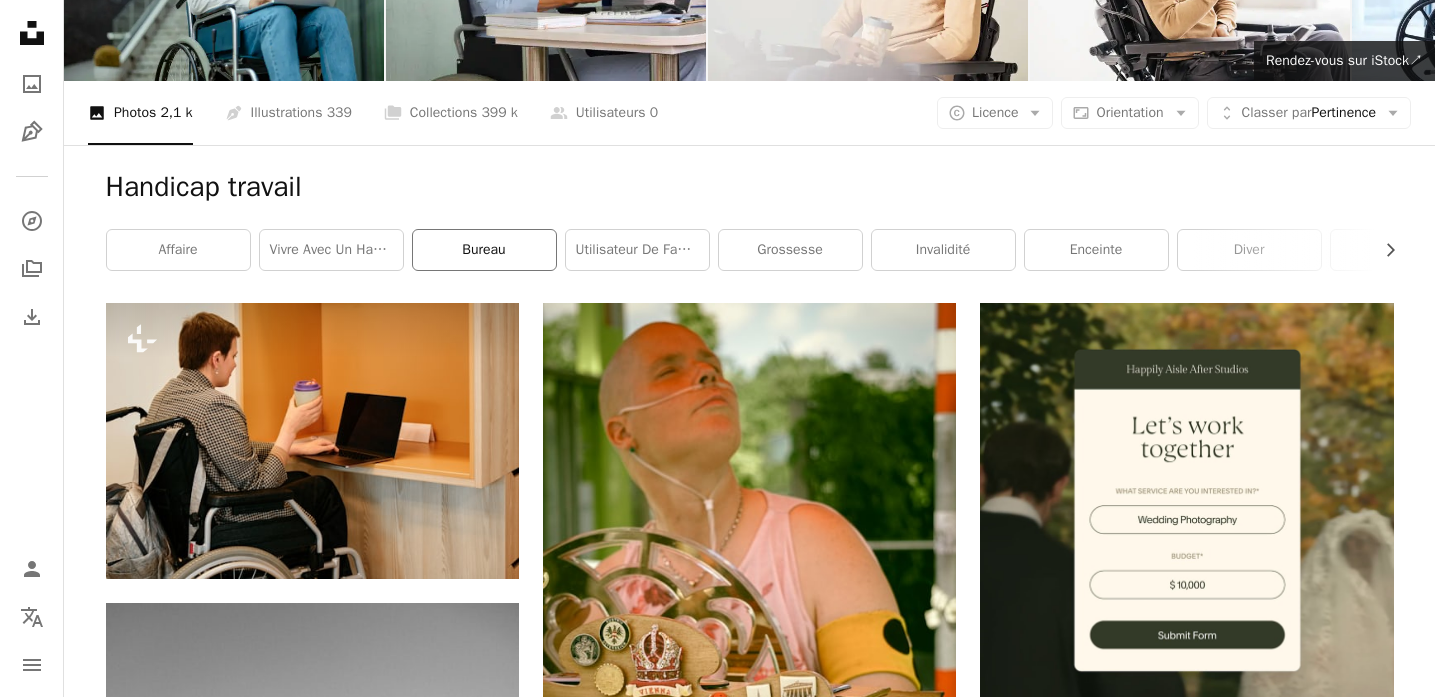scroll, scrollTop: 128, scrollLeft: 0, axis: vertical 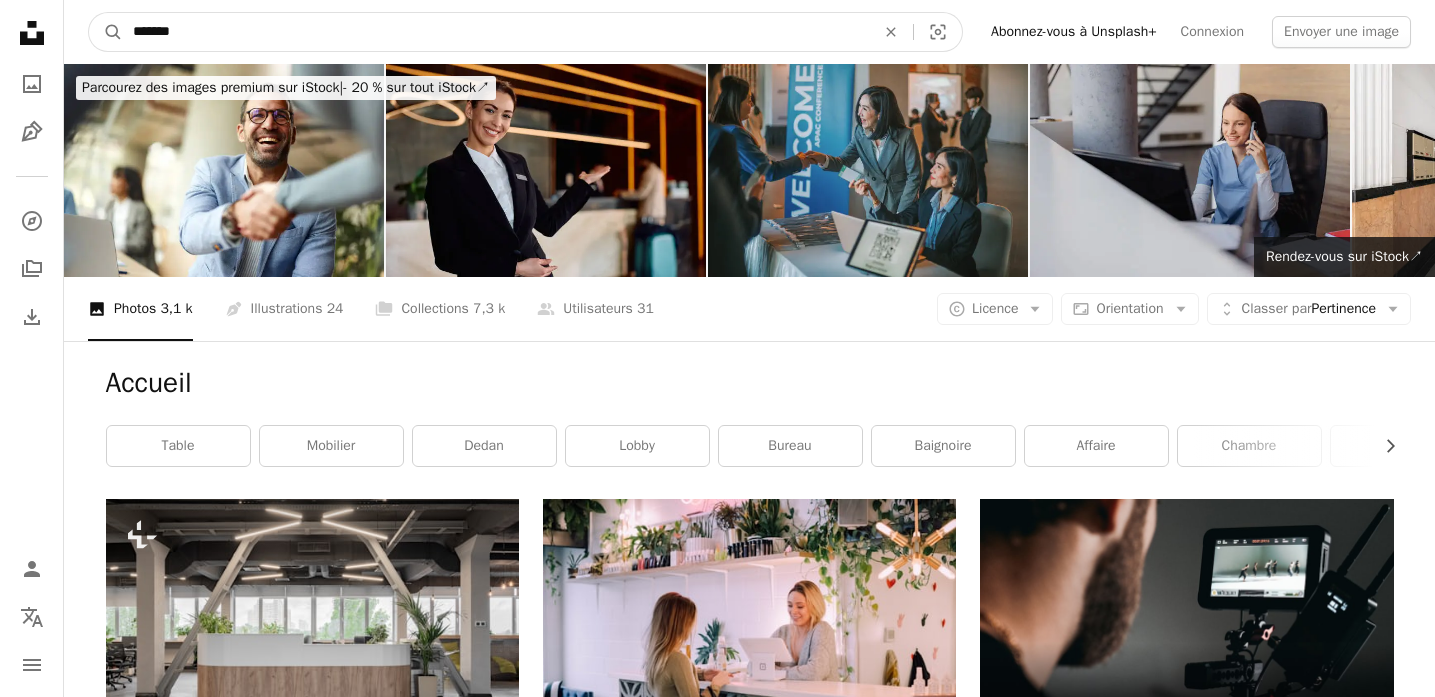 click on "*******" at bounding box center [496, 32] 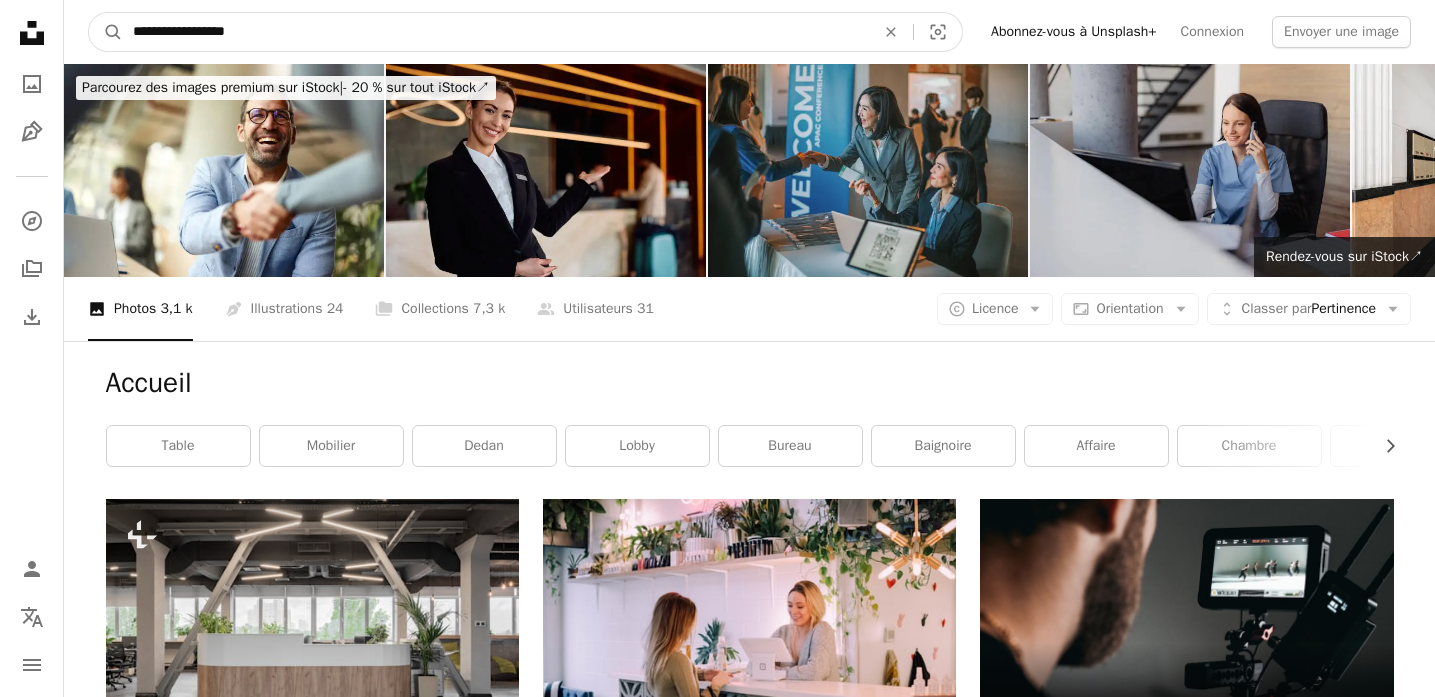 type on "**********" 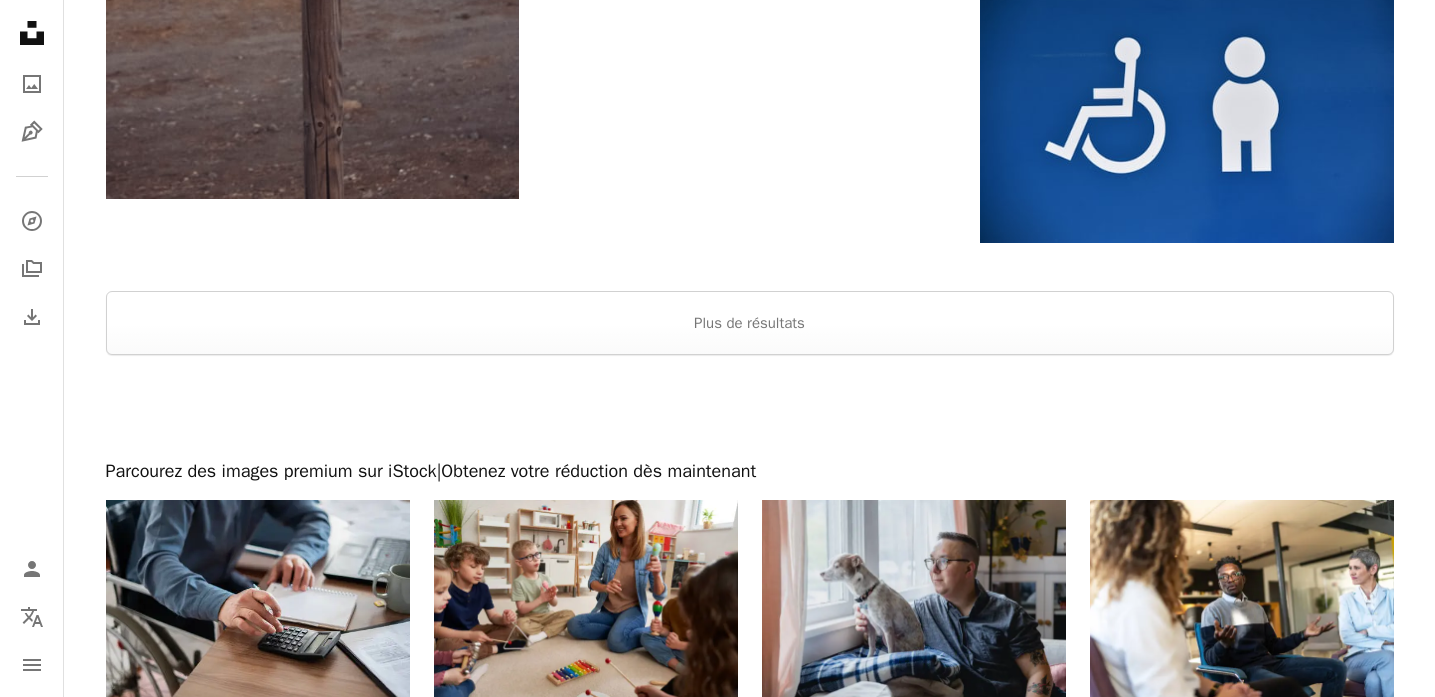 scroll, scrollTop: 2988, scrollLeft: 0, axis: vertical 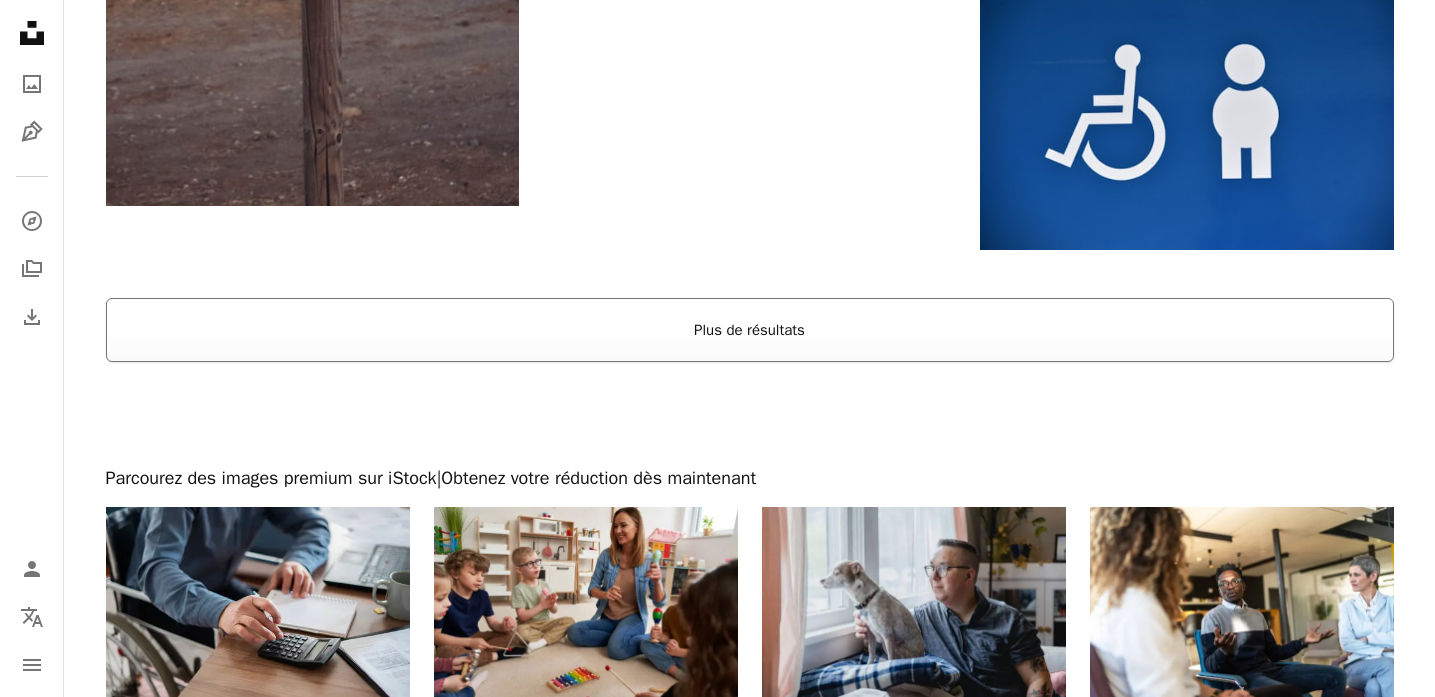 click on "Plus de résultats" at bounding box center [750, 330] 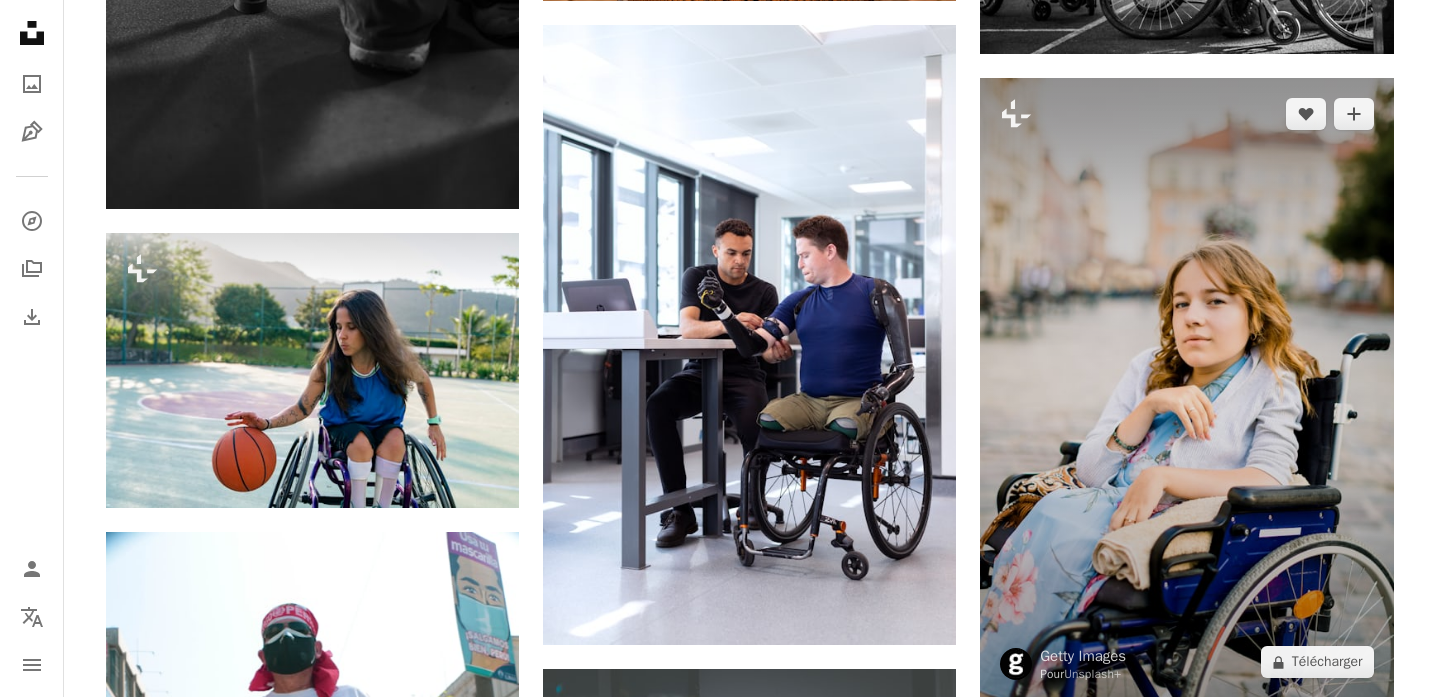 scroll, scrollTop: 32866, scrollLeft: 0, axis: vertical 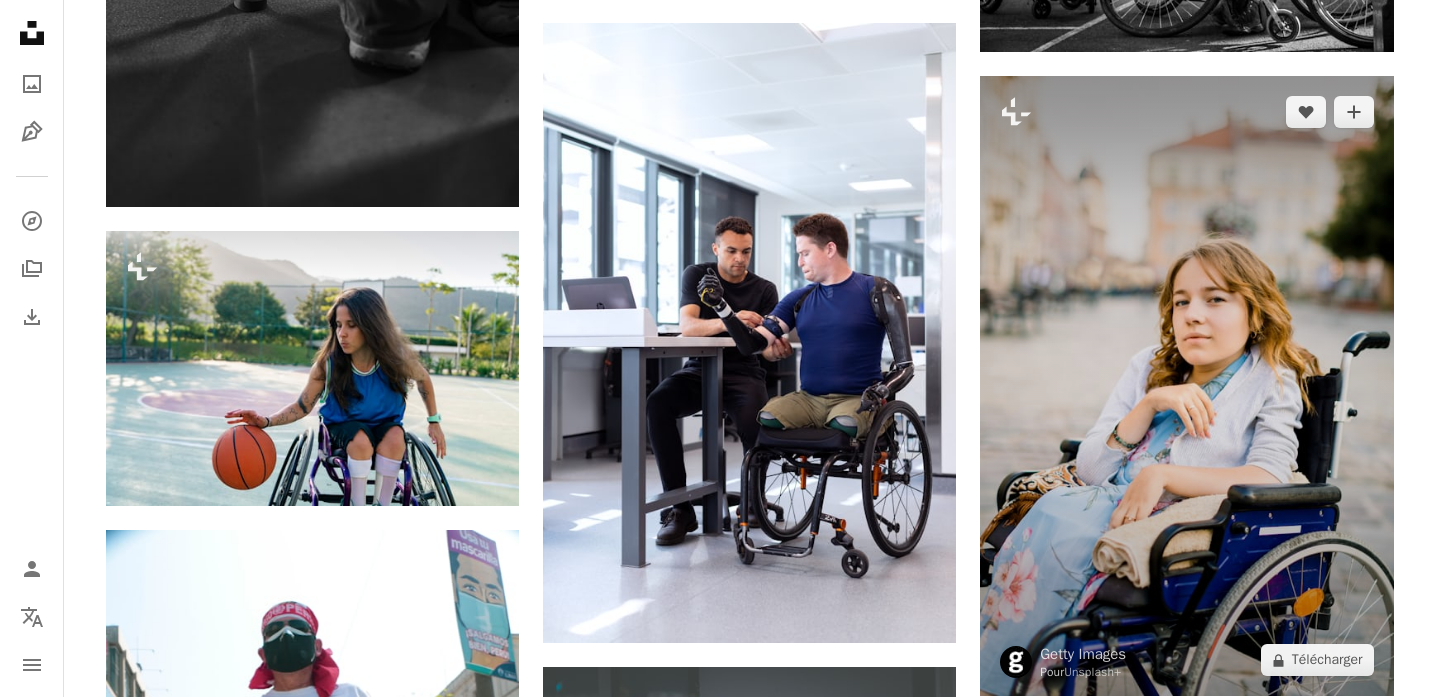 click at bounding box center [1186, 386] 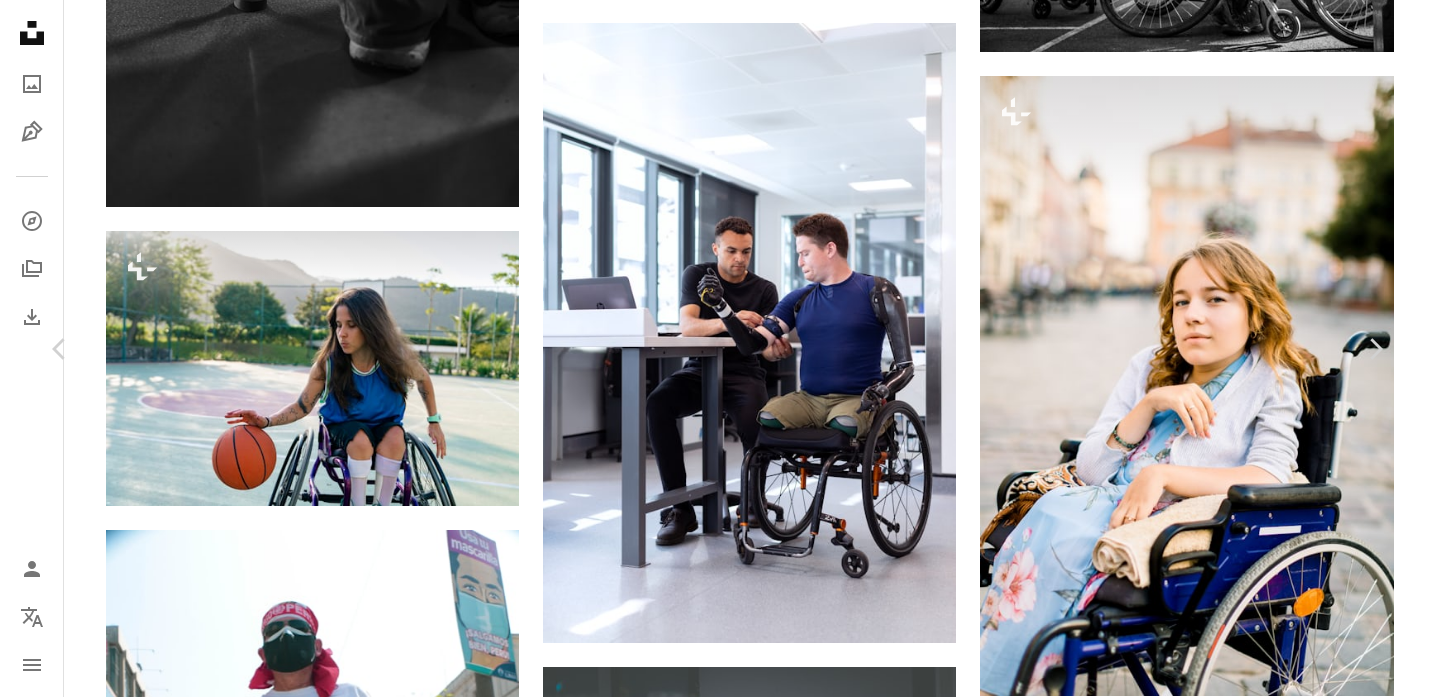 drag, startPoint x: 1241, startPoint y: 42, endPoint x: 1358, endPoint y: 204, distance: 199.83243 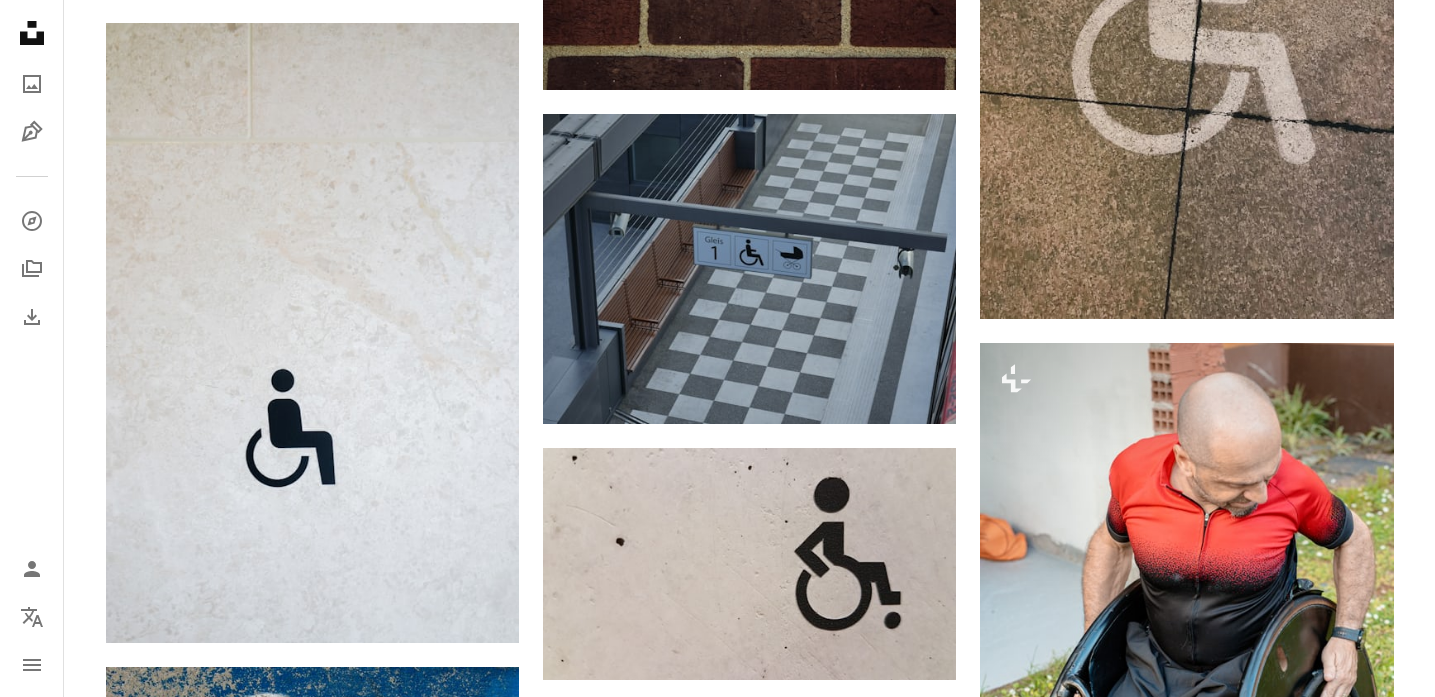 scroll, scrollTop: 0, scrollLeft: 0, axis: both 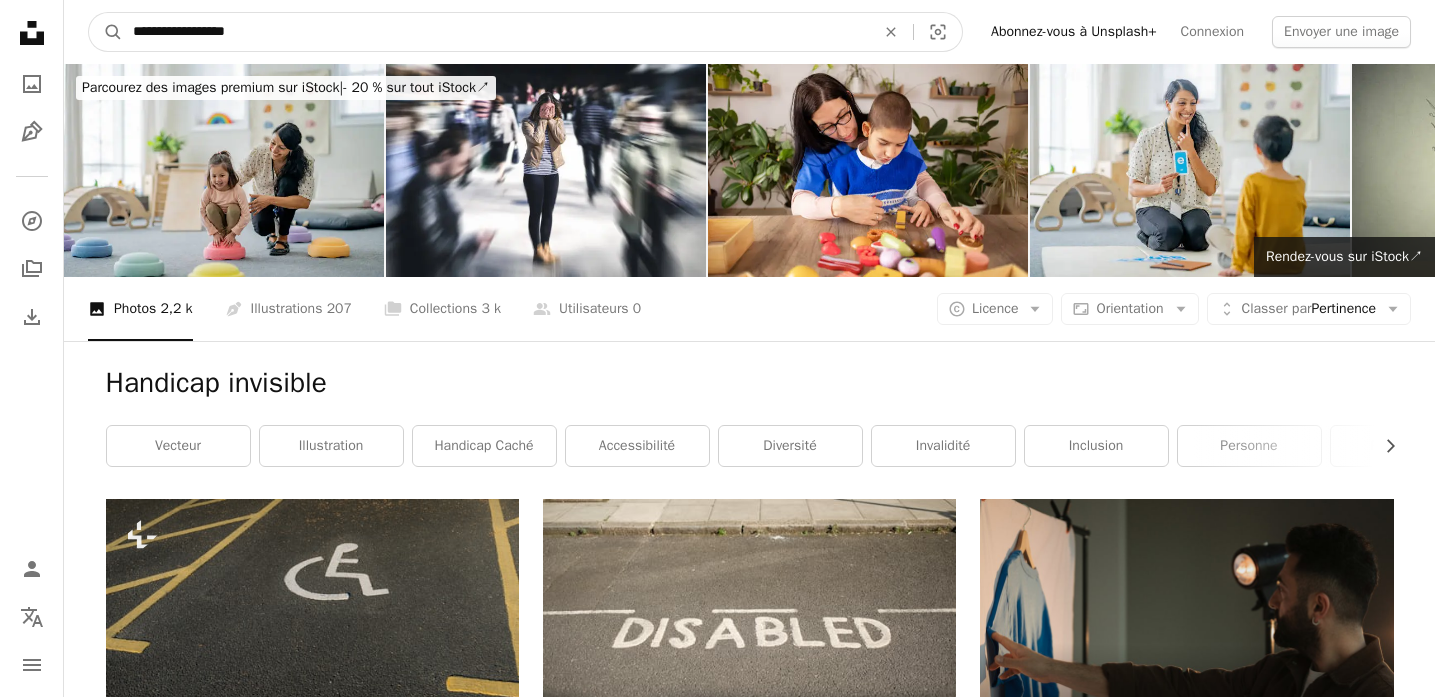 click on "**********" at bounding box center [496, 32] 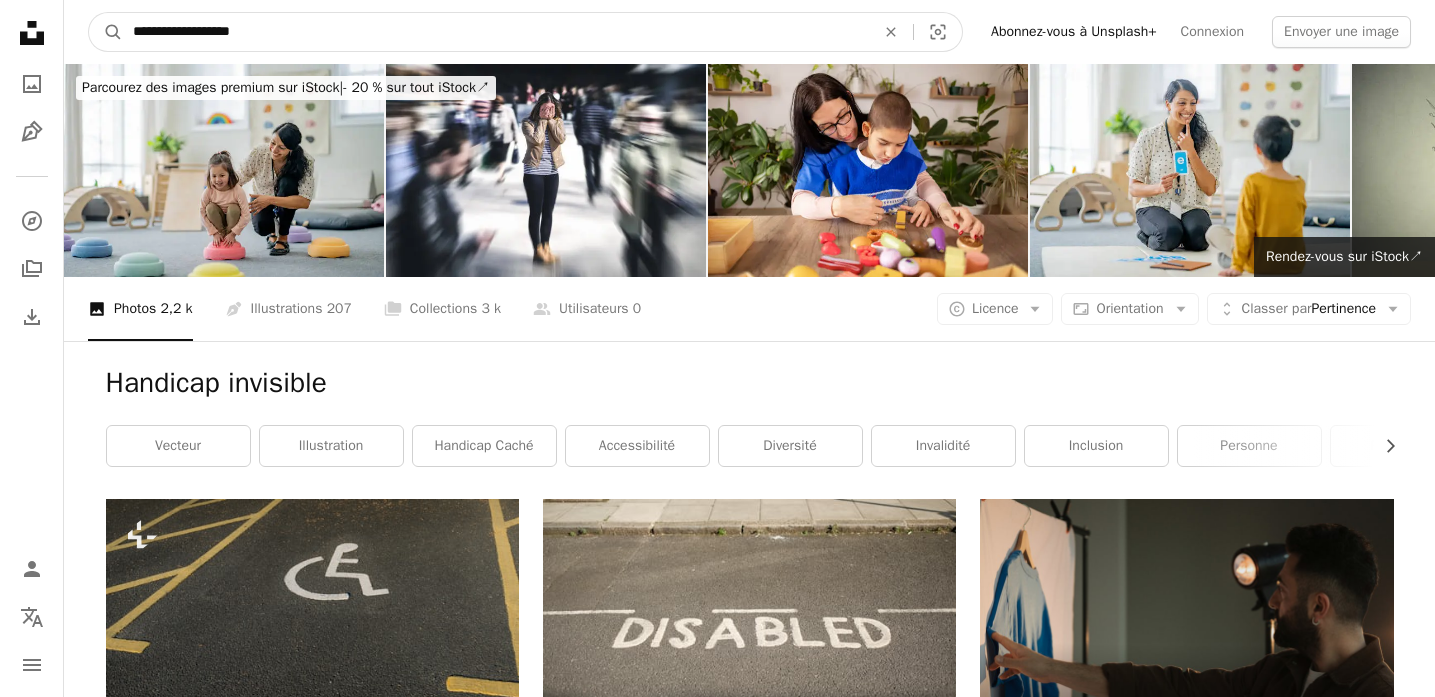 type on "**********" 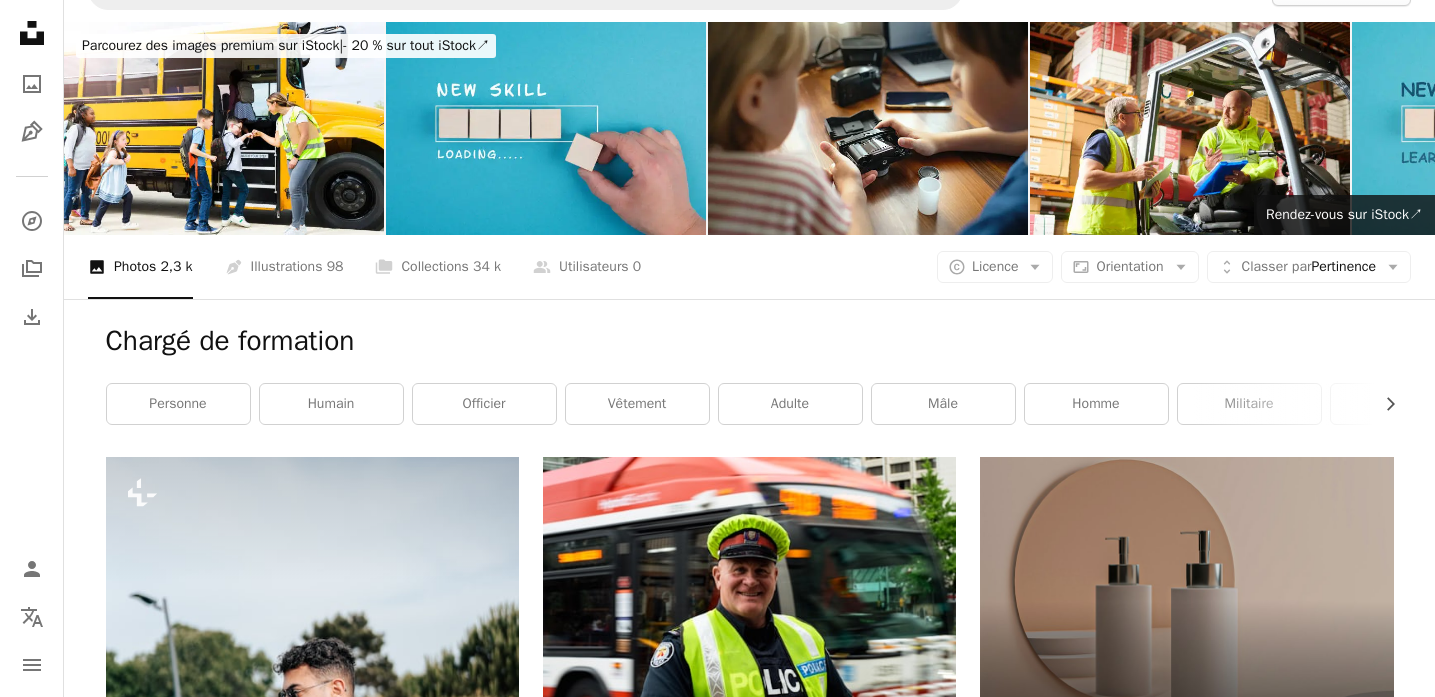 scroll, scrollTop: 0, scrollLeft: 0, axis: both 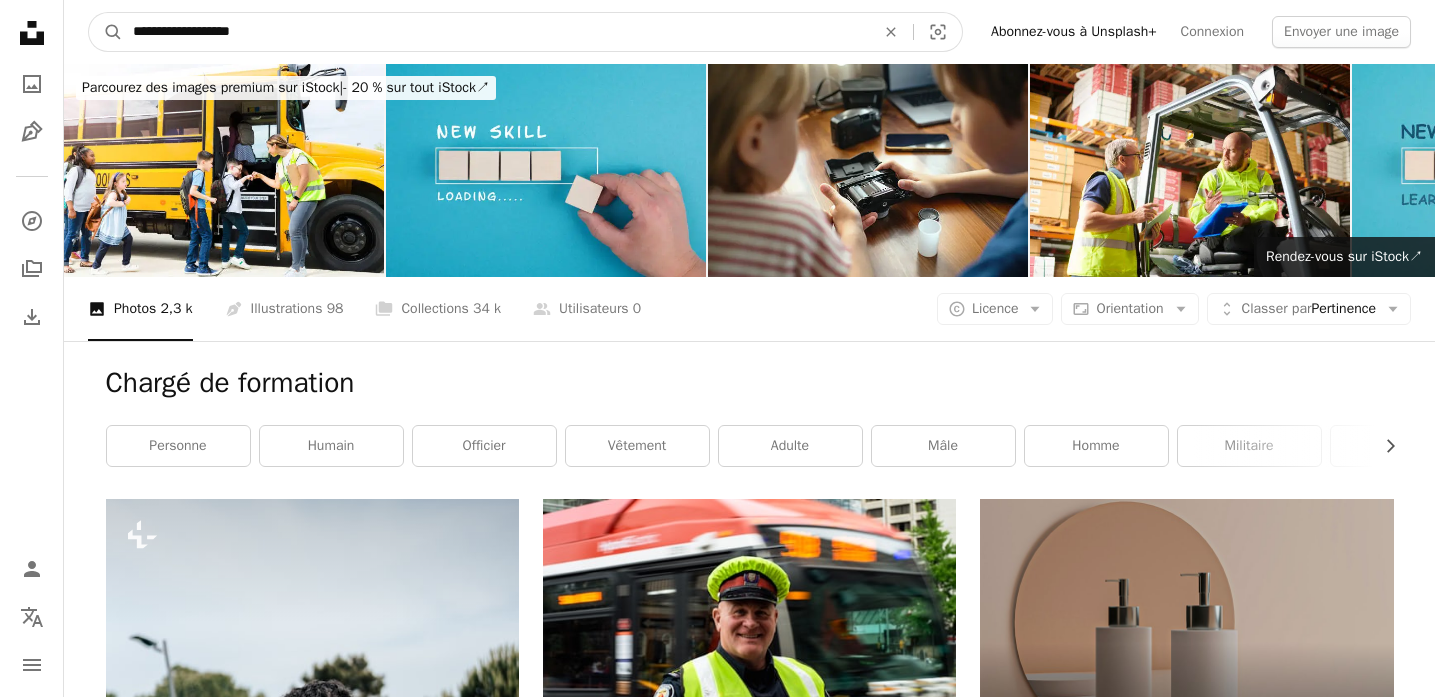 drag, startPoint x: 298, startPoint y: 42, endPoint x: 40, endPoint y: -8, distance: 262.8003 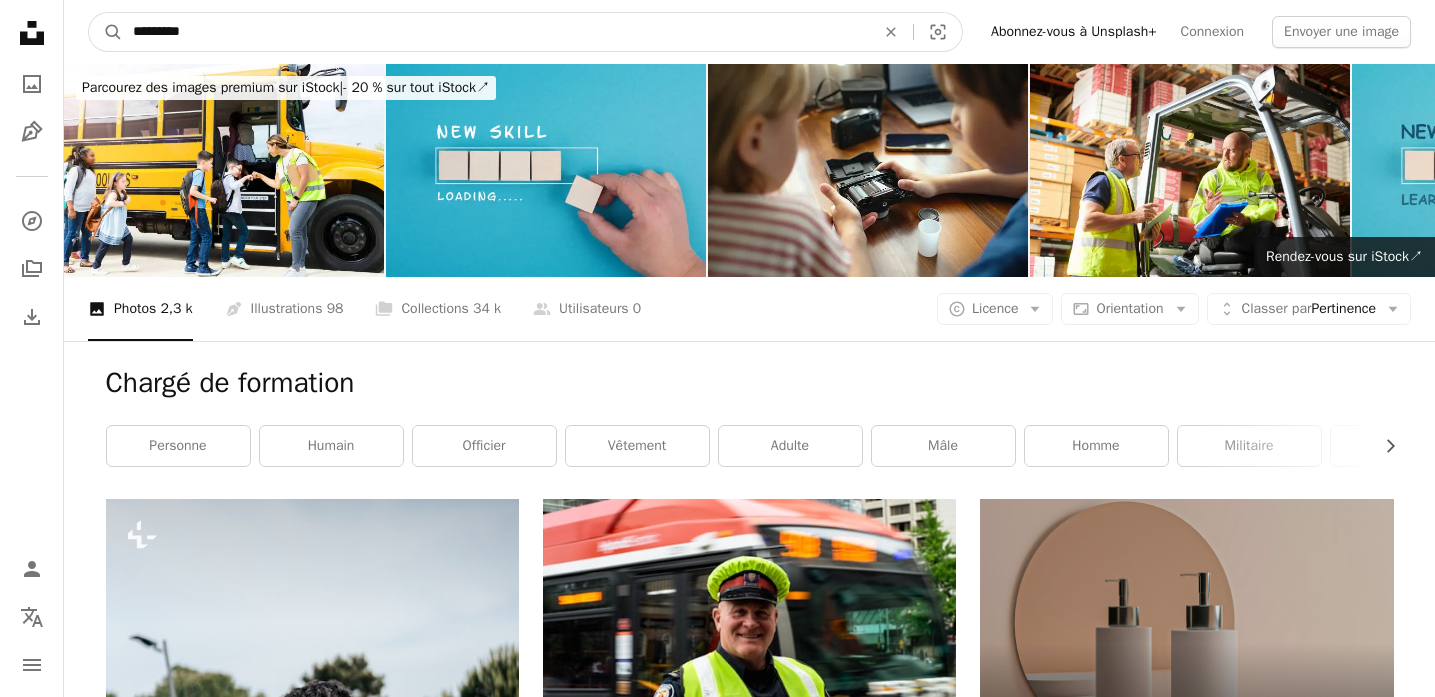 type on "**********" 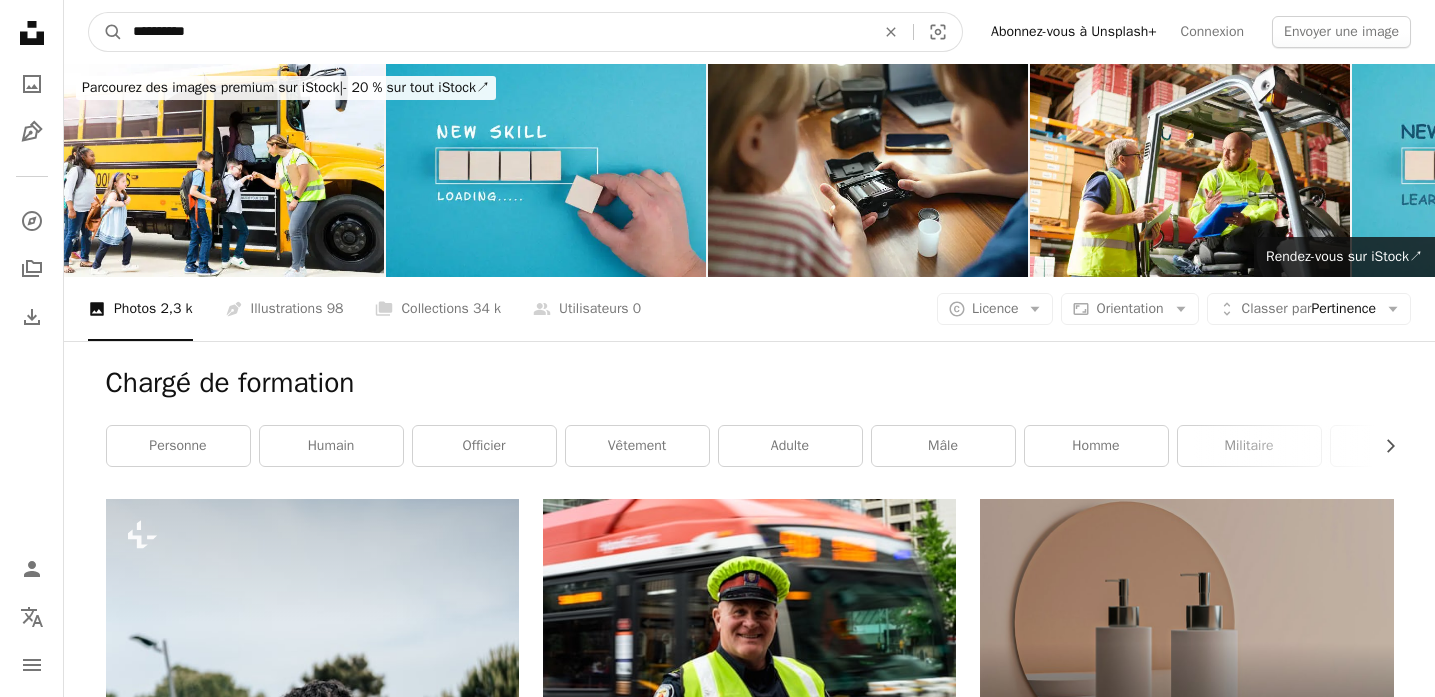 click on "A magnifying glass" at bounding box center (106, 32) 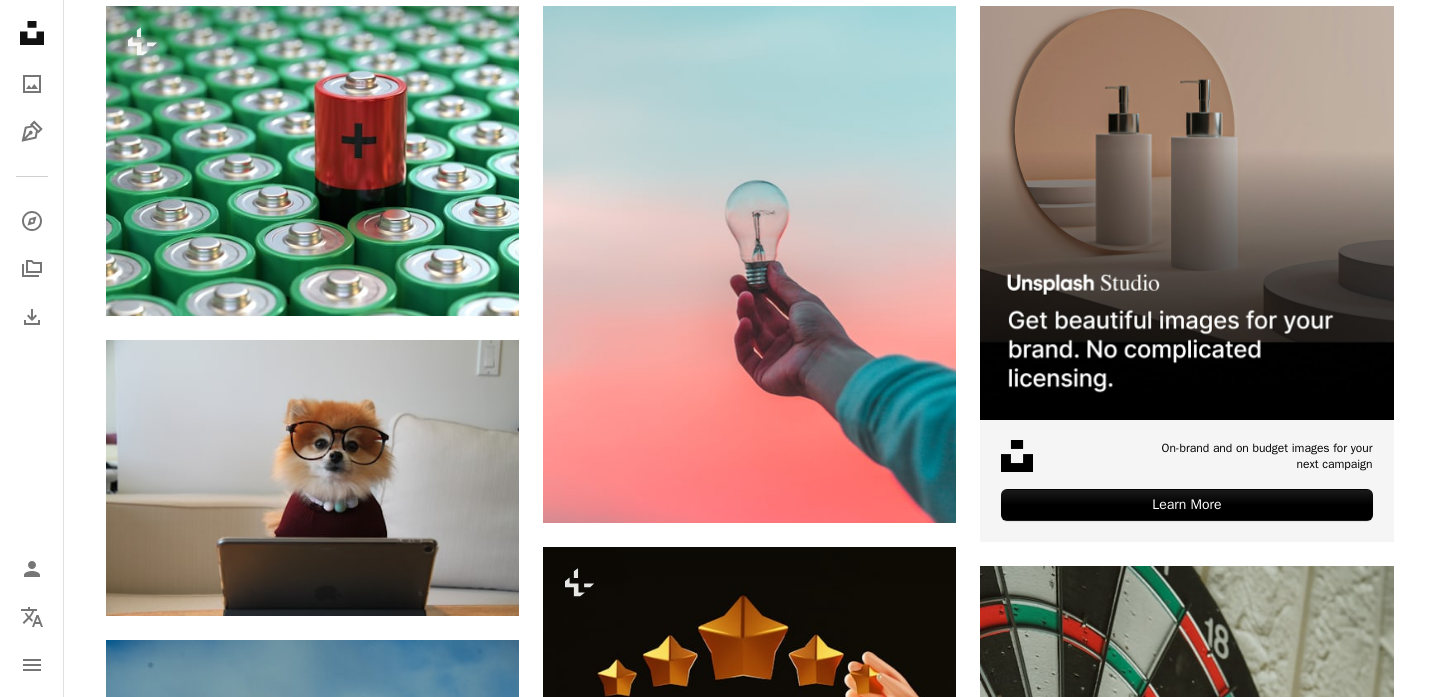 scroll, scrollTop: 536, scrollLeft: 0, axis: vertical 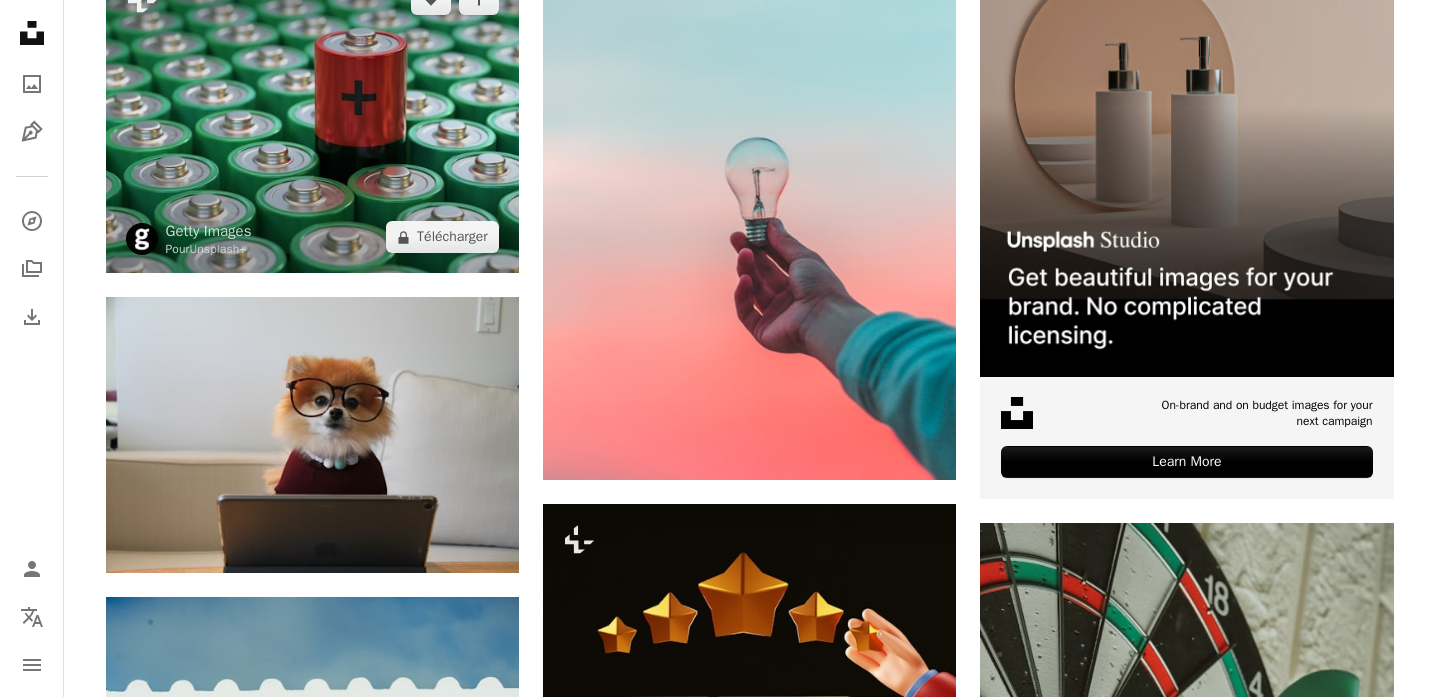 click at bounding box center (312, 118) 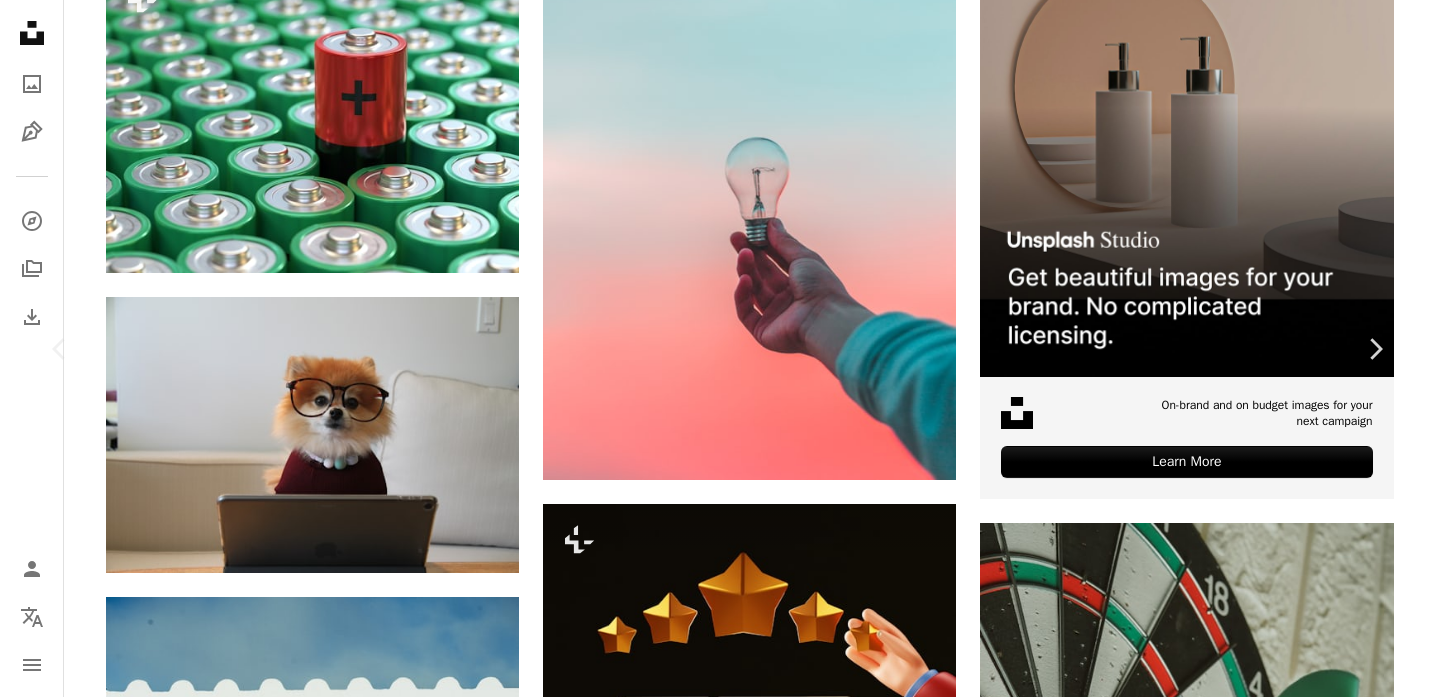 click on "An X shape Chevron left Chevron right Getty Images Pour  Unsplash+ A heart A plus sign A lock Télécharger Zoom in A forward-right arrow Partager More Actions Calendar outlined Publiée le  [DATE] Safety Contenu cédé sous  Licence Unsplash+ Technologie illustration États-Unis icône électricité Milieux symbole pile horizontal vide efficacité équipement problèmes sociaux lithium mise en charge cylindre Industrie électronique jeu d’icônes Ravitaillement Arrière-plans Images associées Plus sign for Unsplash+ A heart A plus sign Getty Images Pour  Unsplash+ A lock Télécharger Plus sign for Unsplash+ A heart A plus sign A. C. Pour  Unsplash+ A lock Télécharger Plus sign for Unsplash+ A heart A plus sign Alexander Mils Pour  Unsplash+ A lock Télécharger Plus sign for Unsplash+ A heart A plus sign Mohamed Nohassi Pour  Unsplash+ A lock Télécharger Plus sign for Unsplash+ A heart A plus sign A. C. Pour  Unsplash+ A lock Télécharger Plus sign for Unsplash+ A heart A plus sign A. C. Pour" at bounding box center (717, 4551) 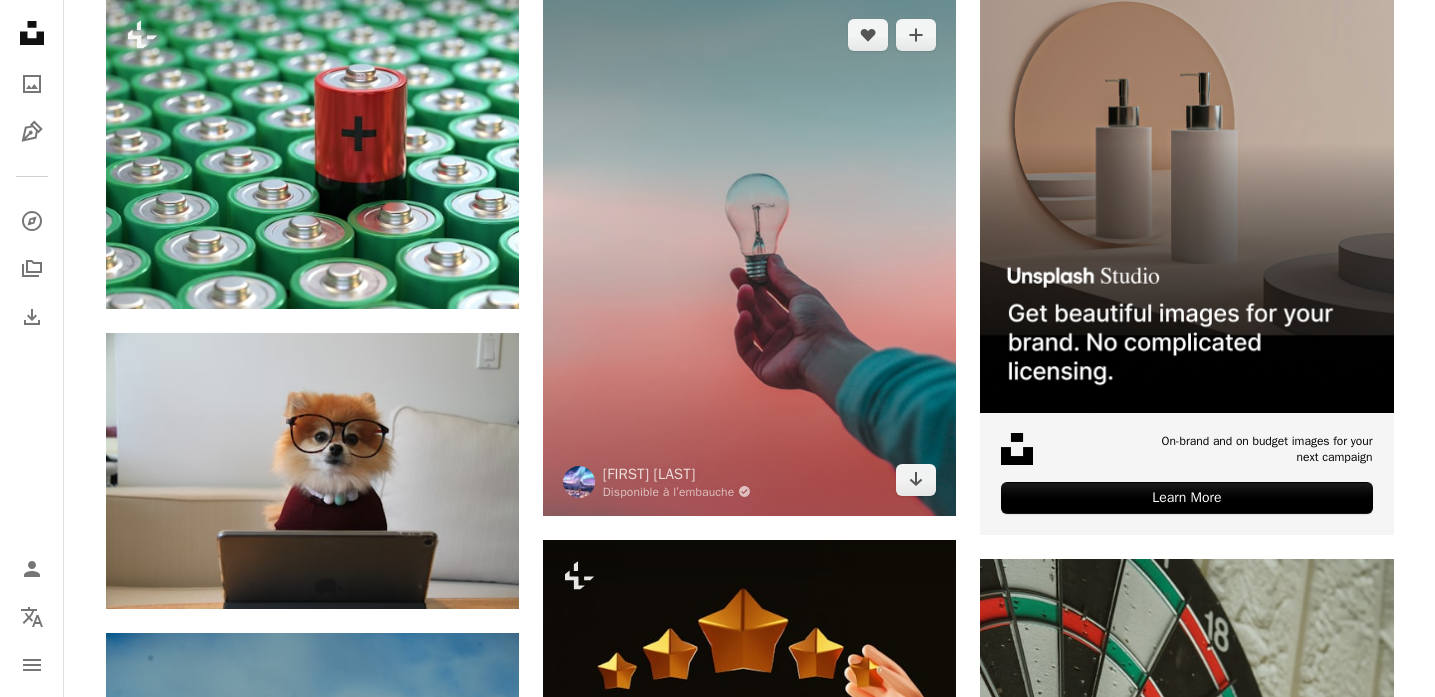 scroll, scrollTop: 491, scrollLeft: 0, axis: vertical 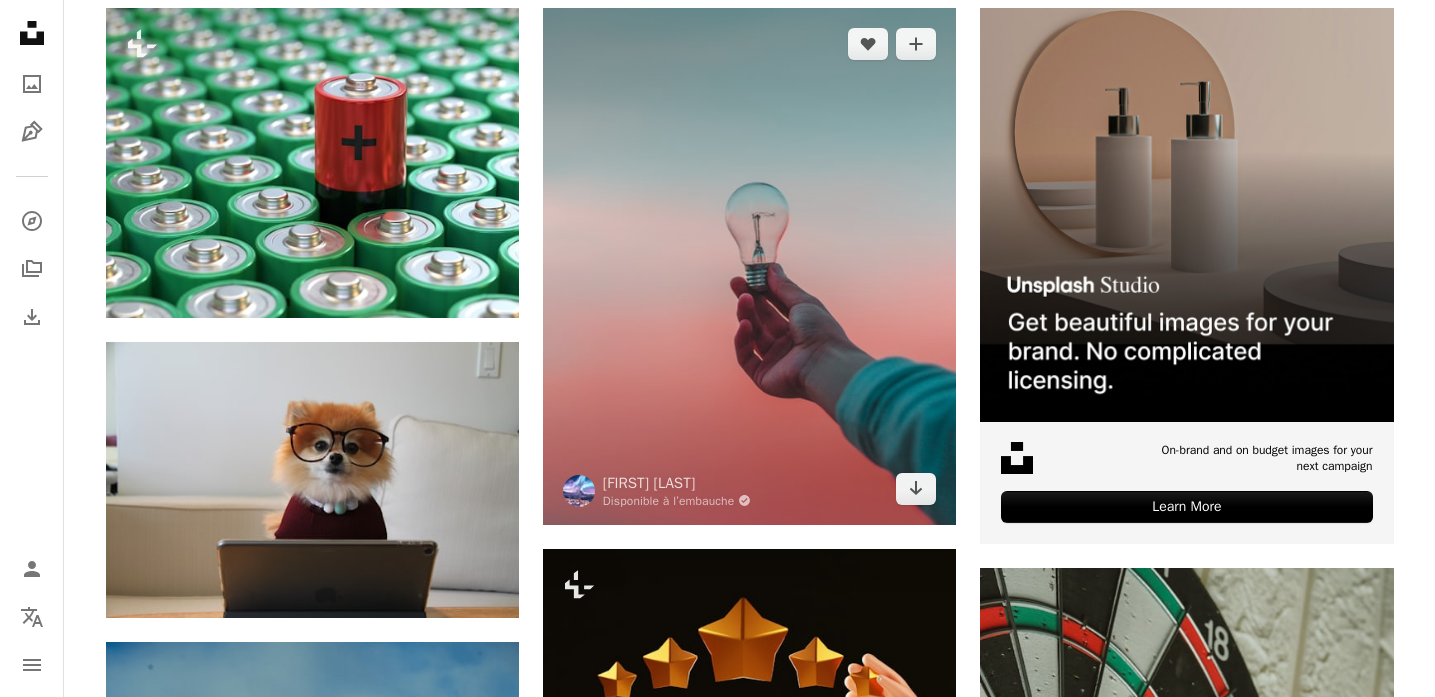 click at bounding box center [749, 266] 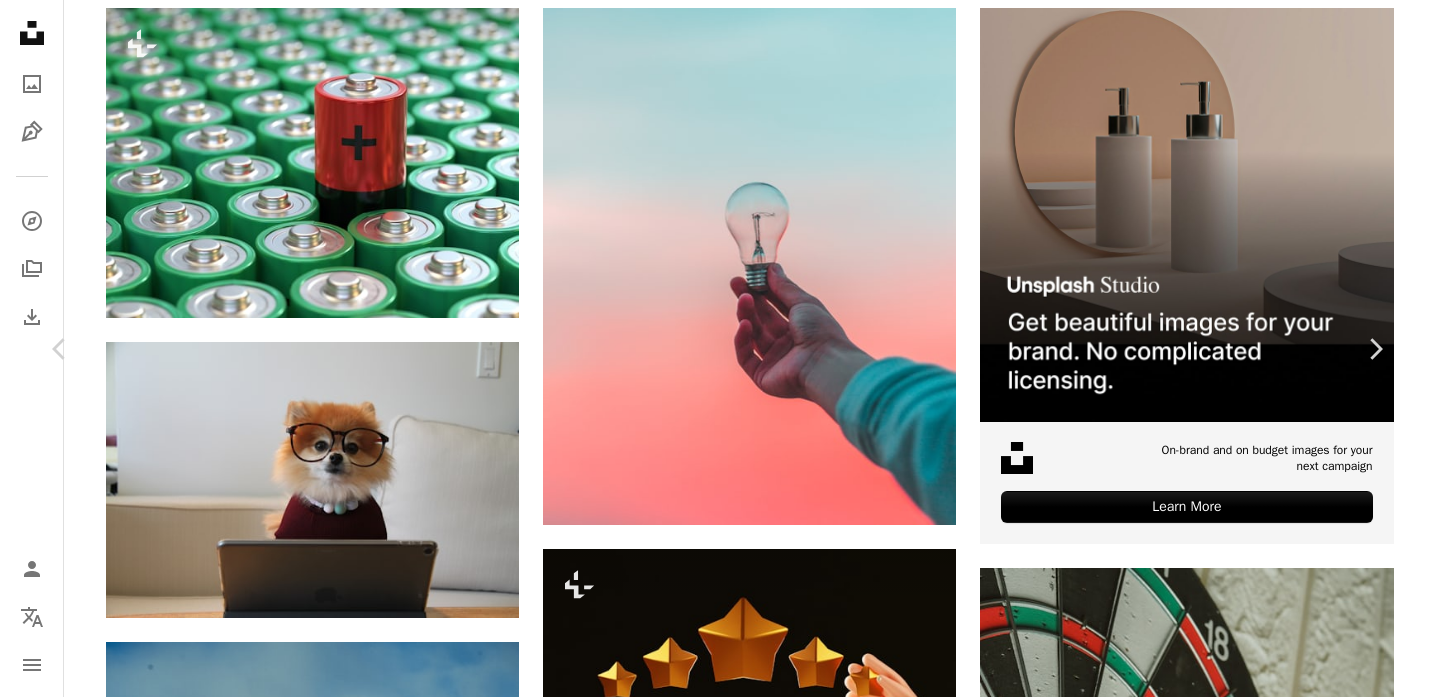 click on "Télécharger gratuitement" at bounding box center (1153, 4295) 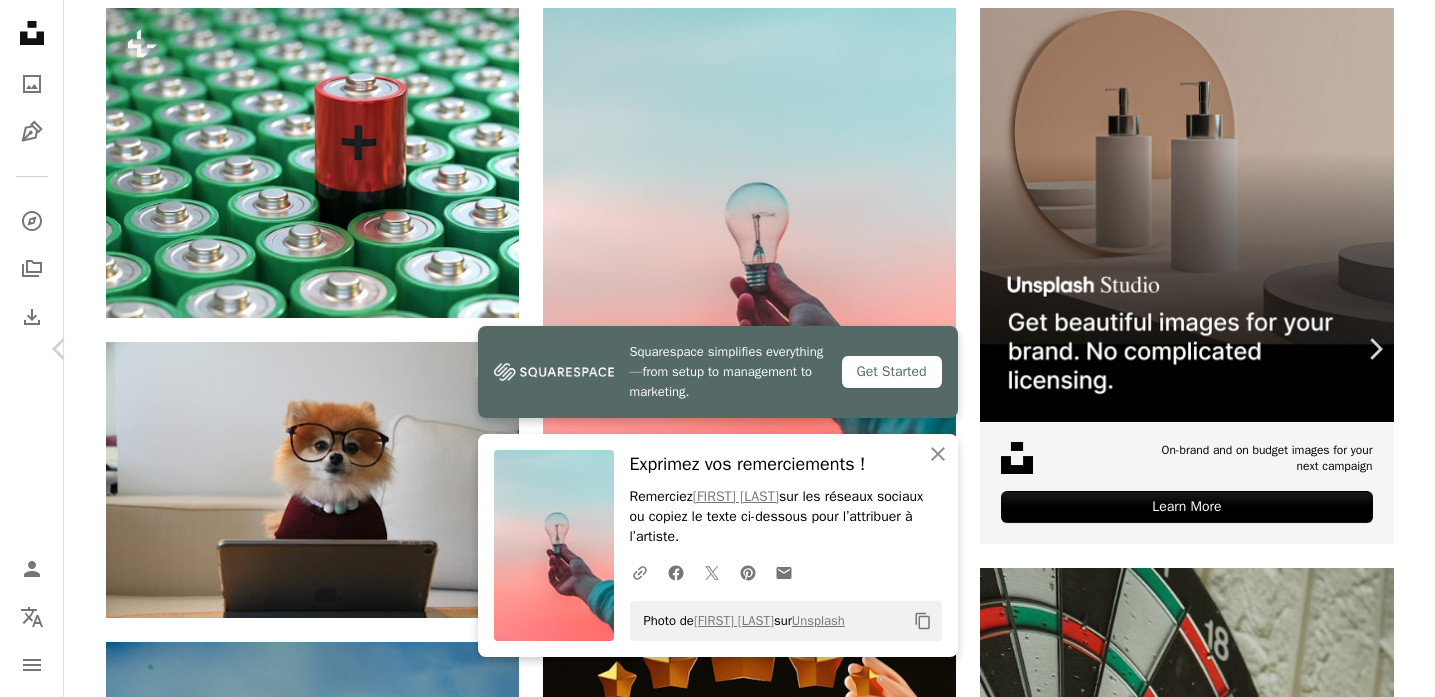 click on "An X shape Squarespace simplifies everything—from setup to management to marketing. Get Started An X shape Fermer Exprimez vos remerciements ! Remerciez  [FIRST] [LAST]  sur les réseaux sociaux ou copiez le texte ci-dessous pour l’attribuer à l’artiste. A URL sharing icon (chains) Facebook icon X (formerly Twitter) icon Pinterest icon An envelope Photo de  [FIRST] [LAST]  sur  Unsplash
Copy content [FIRST] [LAST] Disponible à l’embauche A checkmark inside of a circle A heart A plus sign Télécharger gratuitement Chevron down Zoom in Vues 186 656 040 Téléchargements 1 798 806 Présentée dans Photos ,  Affaires et travail A forward-right arrow Partager Info icon Infos More Actions A map marker Toluca, Mexico Calendar outlined Publiée le  1 mai 2017 Camera Canon, EOS REBEL T5i Safety Utilisation gratuite sous la  Licence Unsplash coucher de soleil bleu vert lumière rose main pensée idée fond clair Ampoule bulbe turquoise personne qui pense possession couleur pastel" at bounding box center (717, 4596) 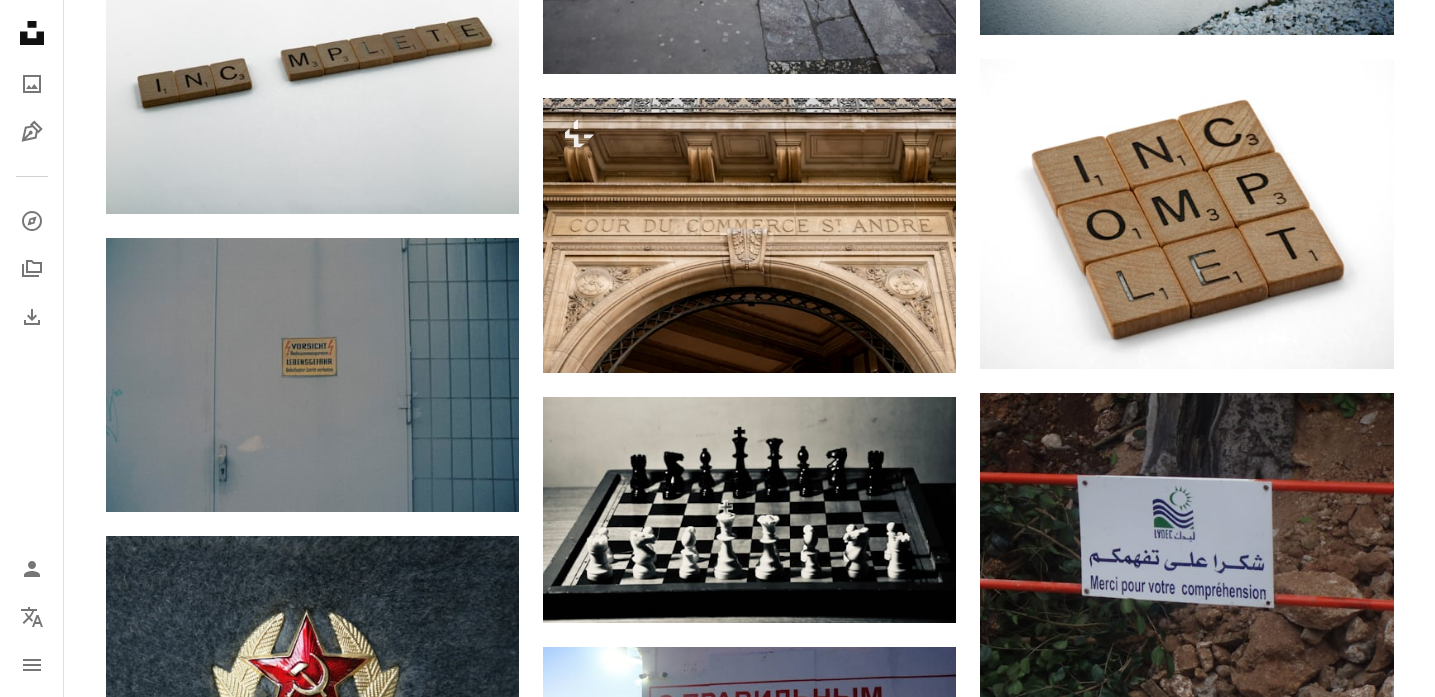 scroll, scrollTop: 0, scrollLeft: 0, axis: both 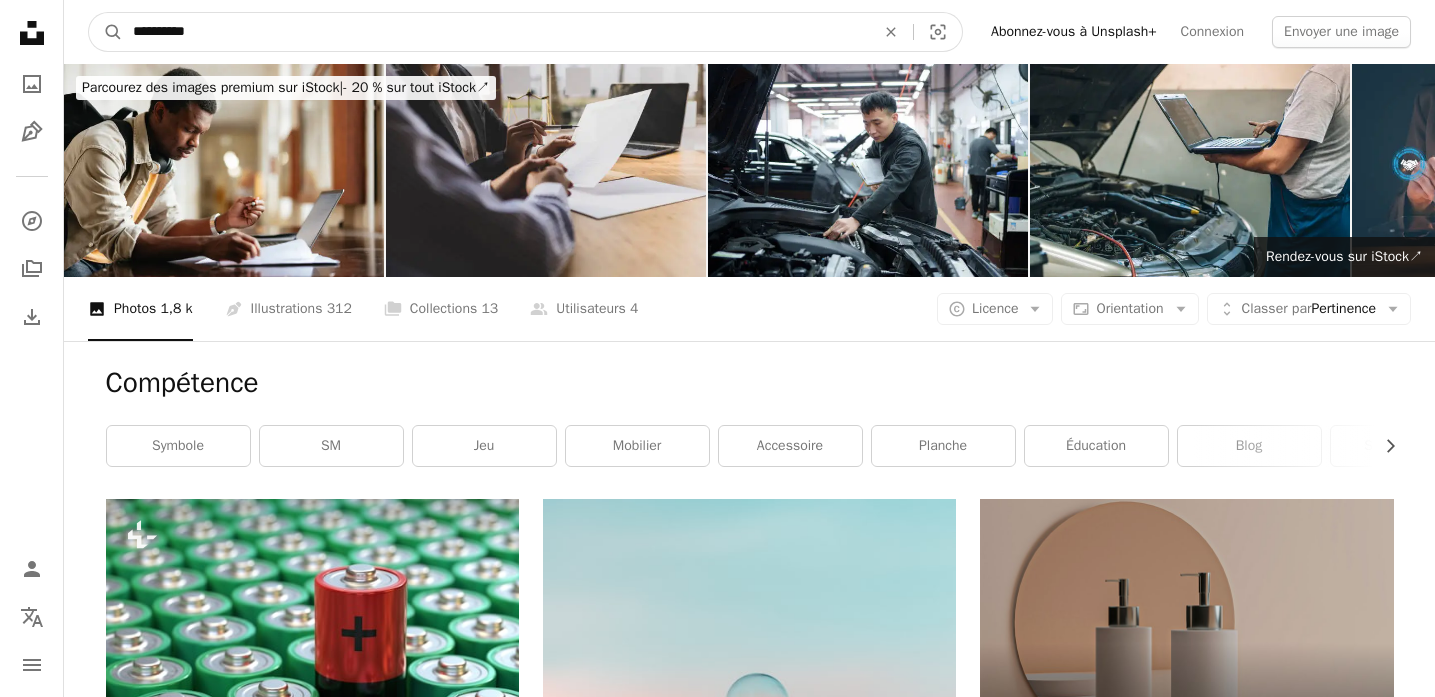 drag, startPoint x: 318, startPoint y: 37, endPoint x: 138, endPoint y: 6, distance: 182.64993 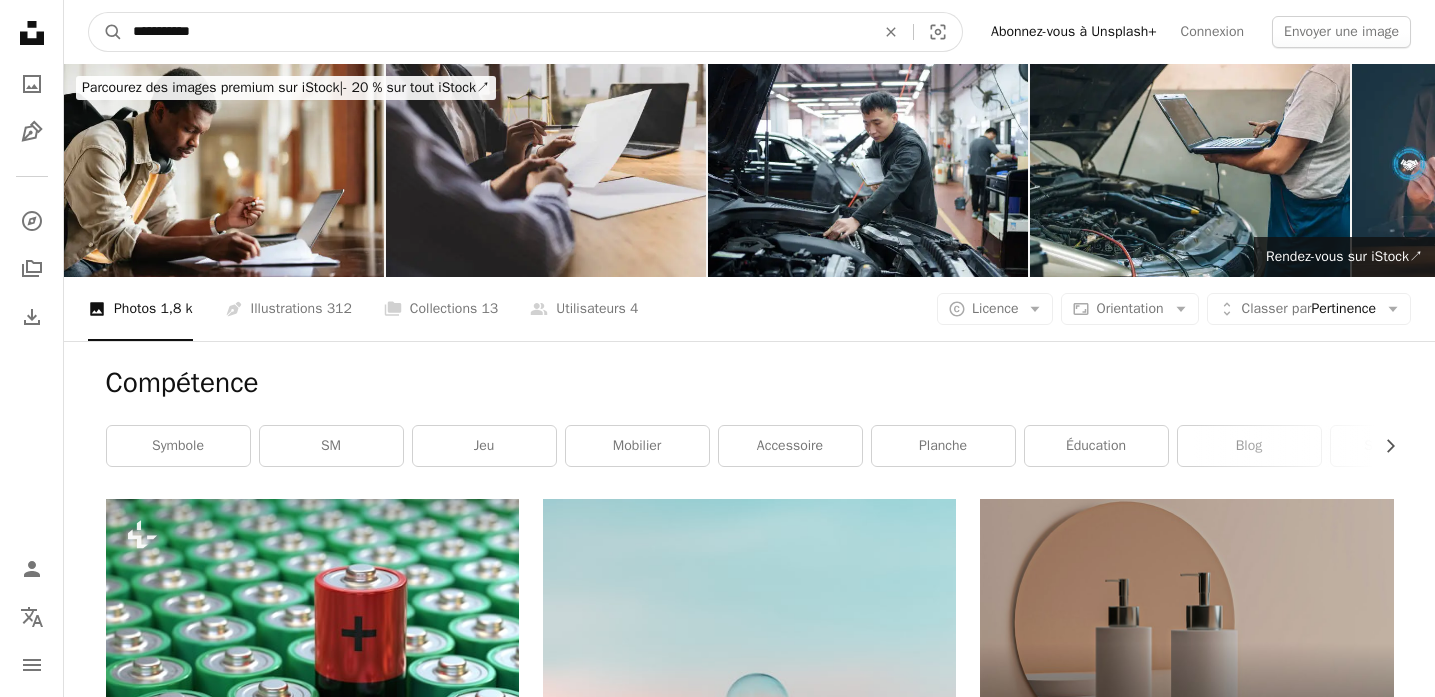 click on "A magnifying glass" at bounding box center (106, 32) 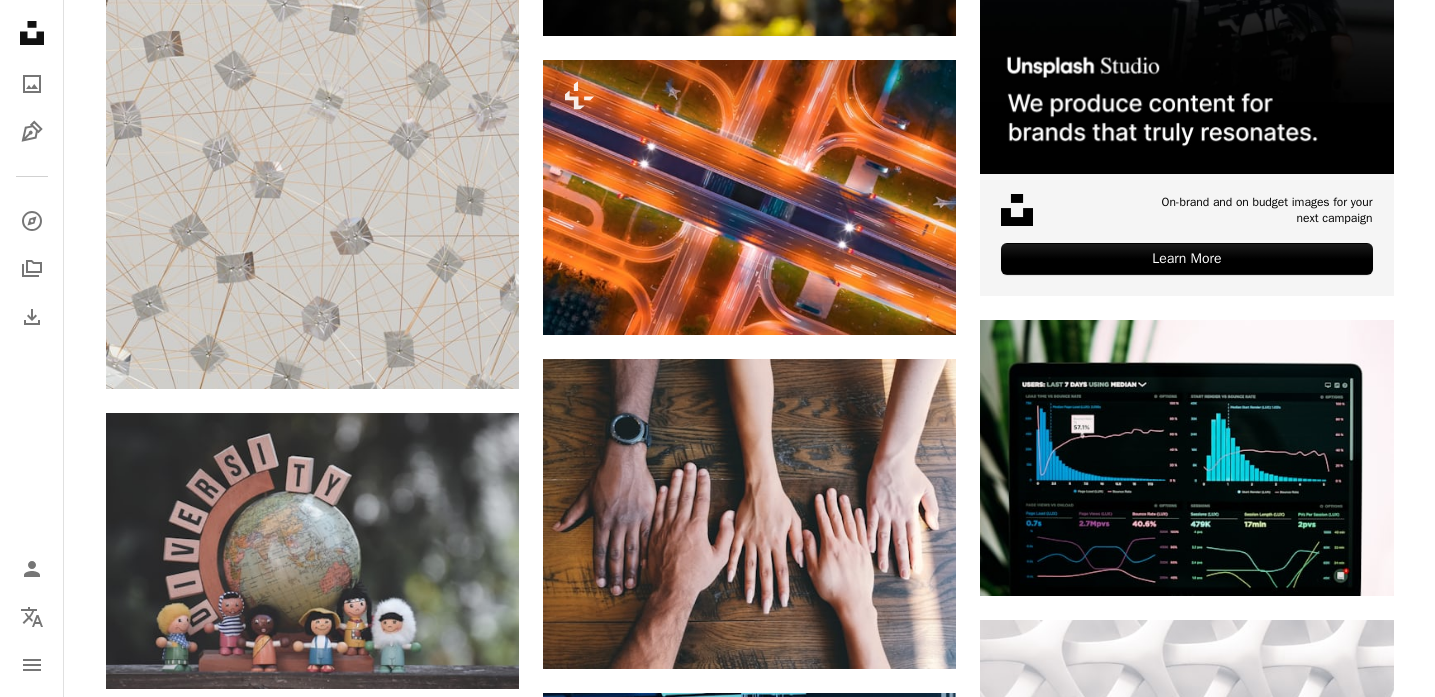scroll, scrollTop: 0, scrollLeft: 0, axis: both 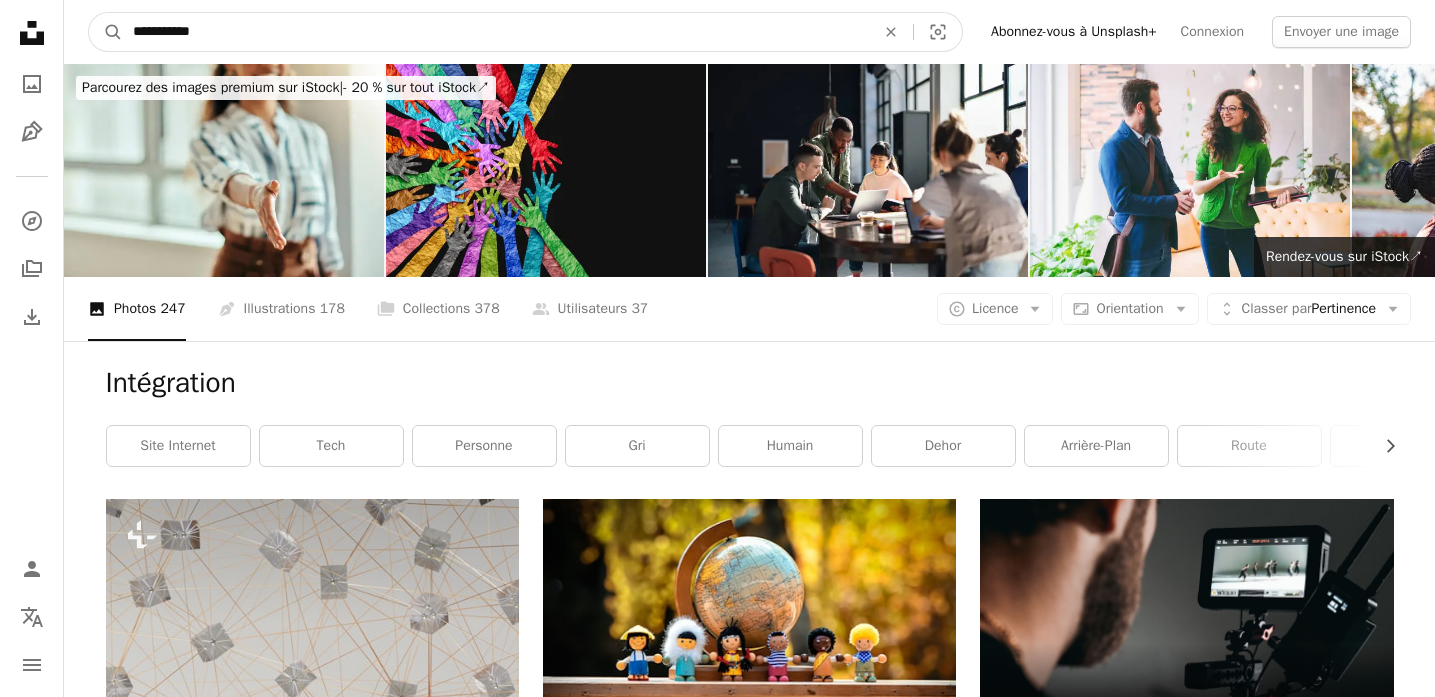 click on "**********" at bounding box center (496, 32) 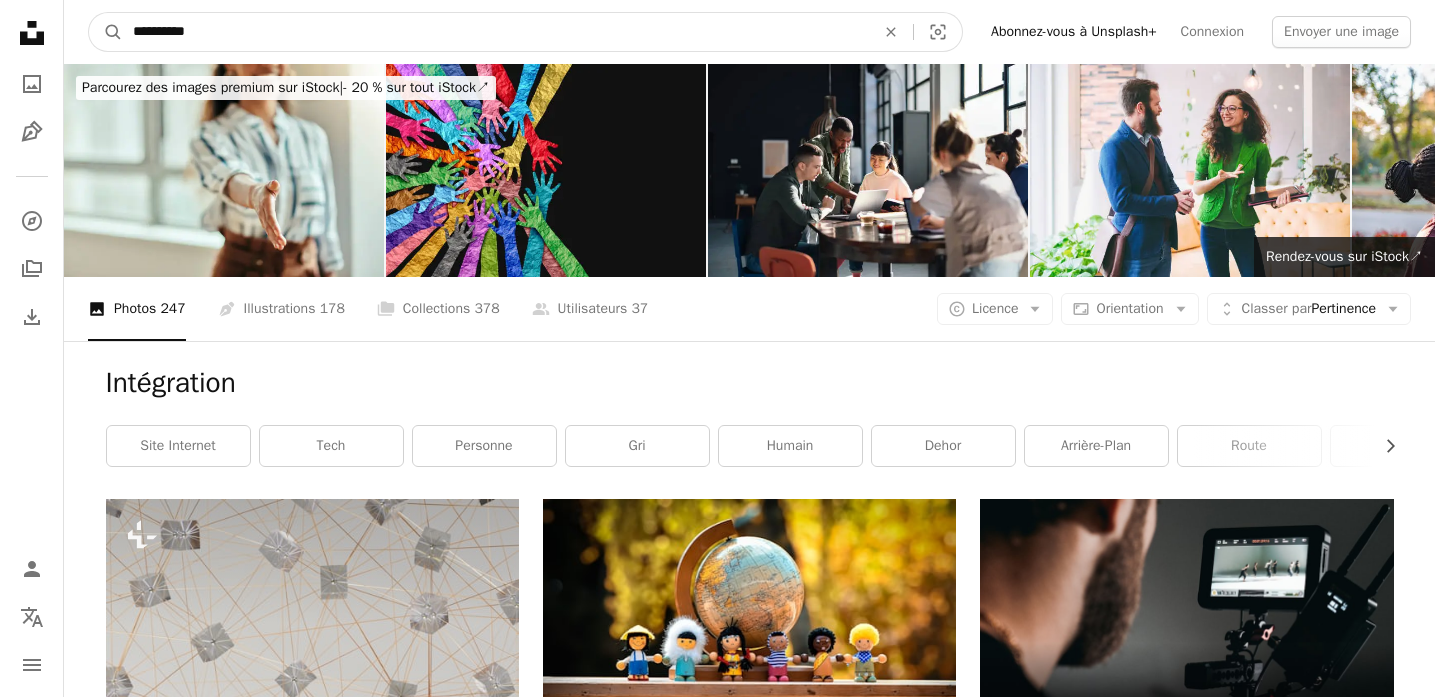 type on "**********" 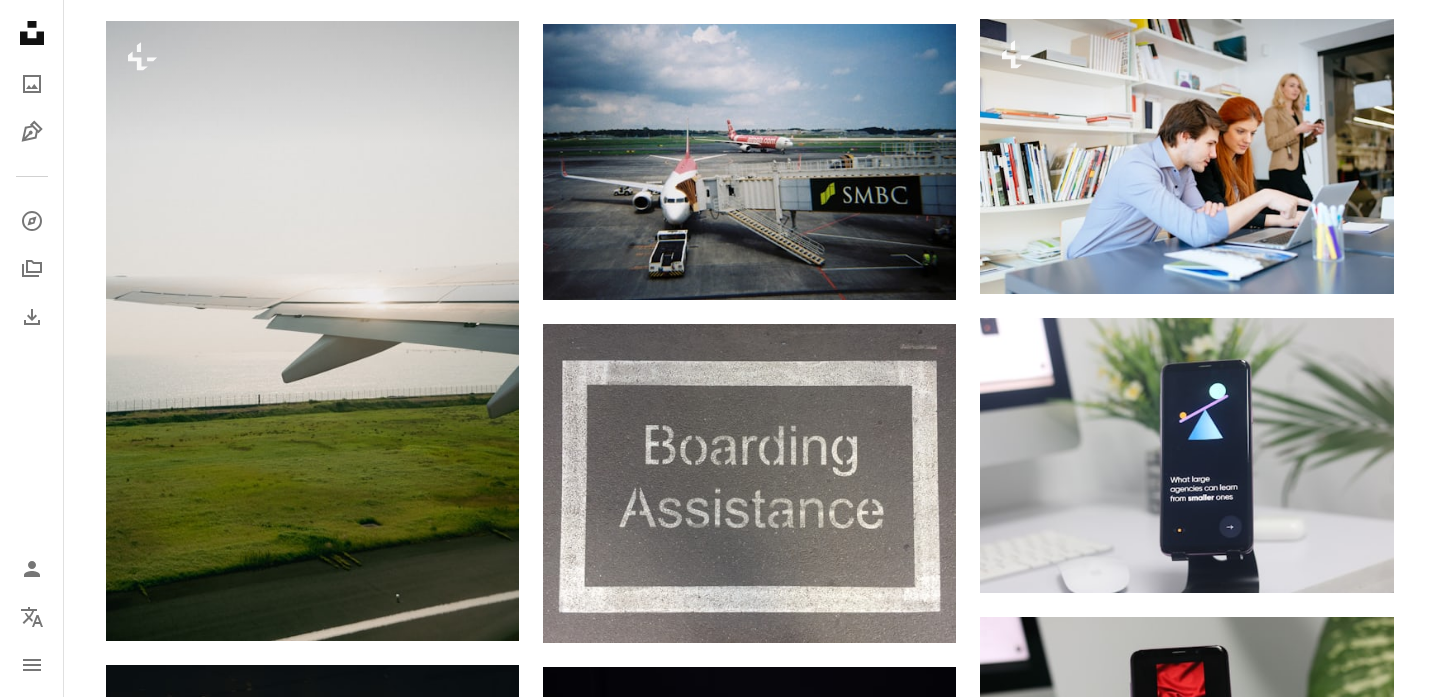 scroll, scrollTop: 0, scrollLeft: 0, axis: both 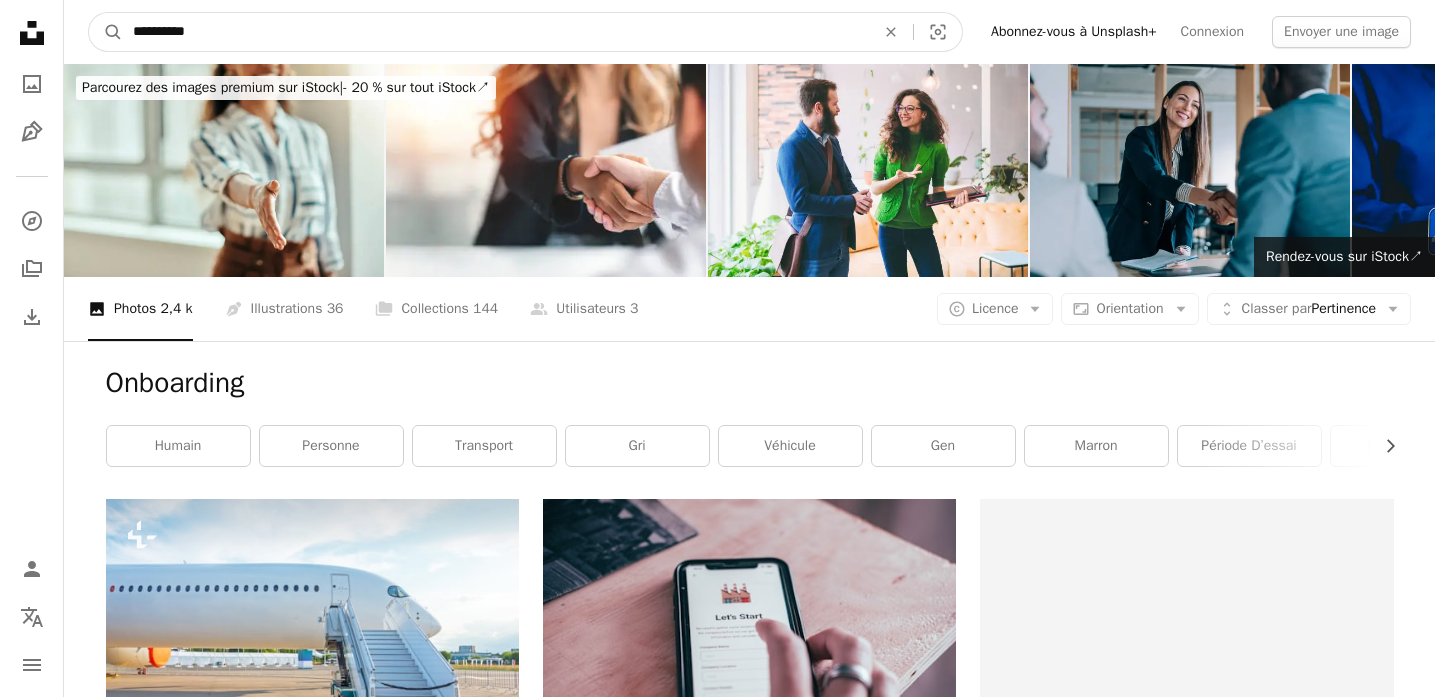 drag, startPoint x: 283, startPoint y: 38, endPoint x: -15, endPoint y: 20, distance: 298.54312 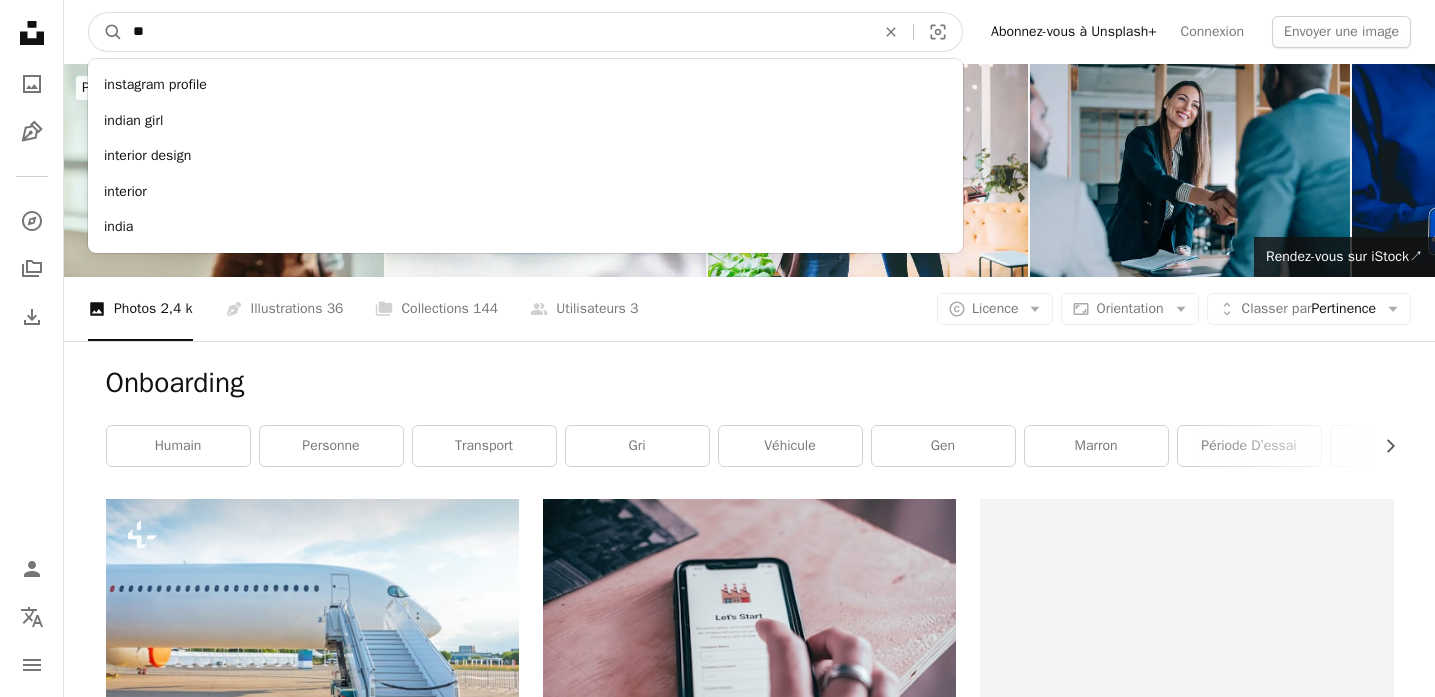 type on "*" 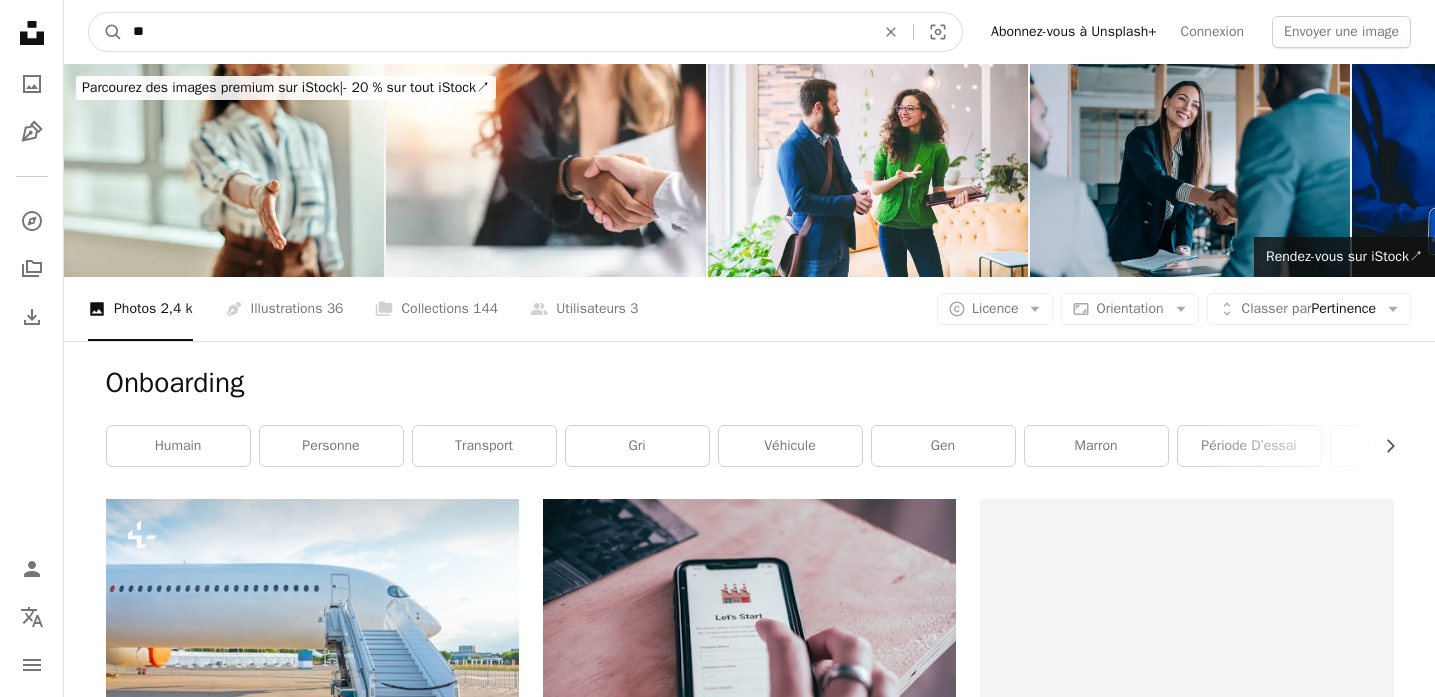type on "*" 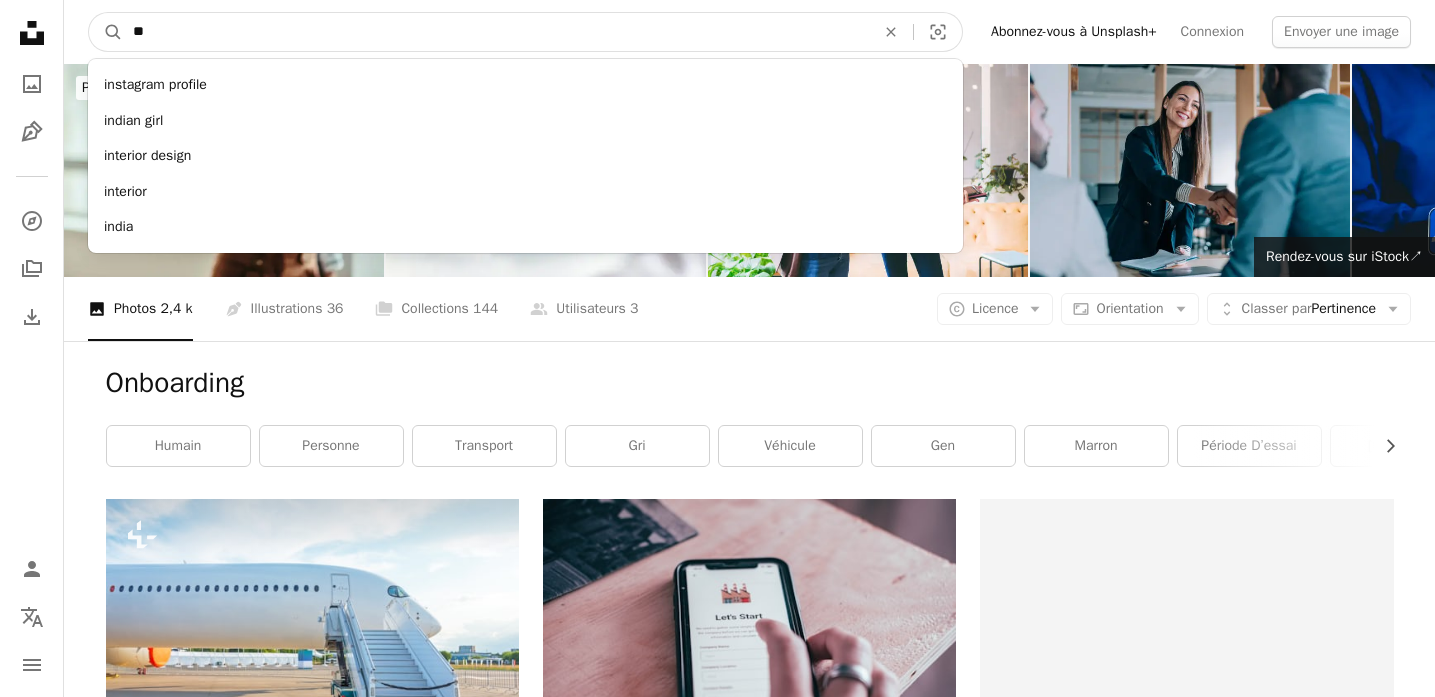 type on "*" 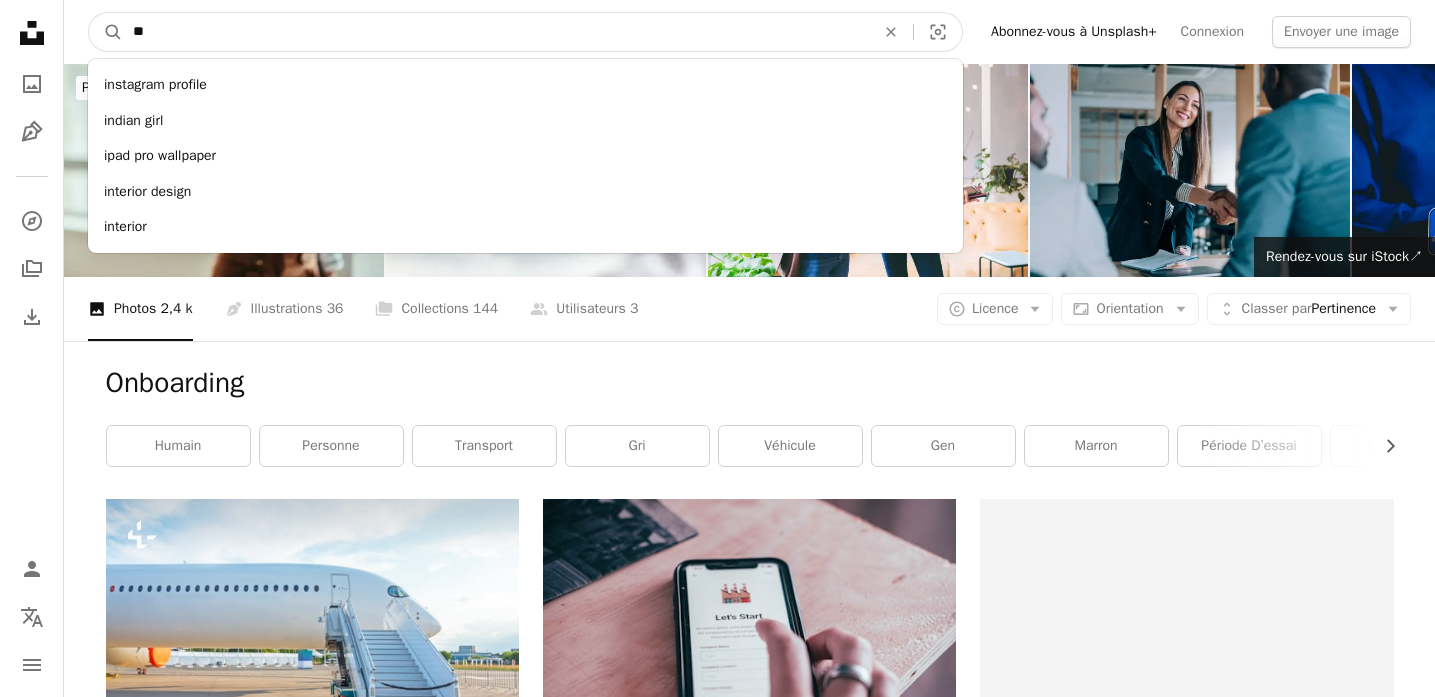 type on "*" 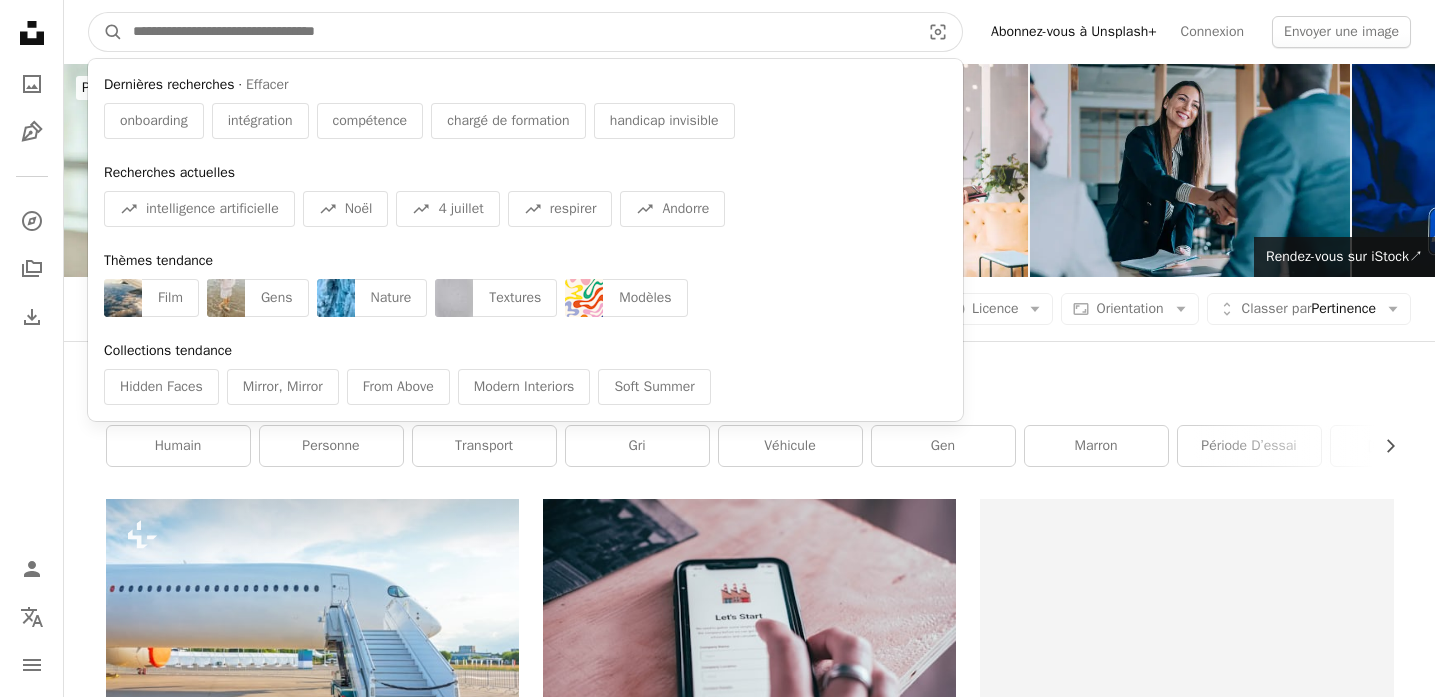 type on "*" 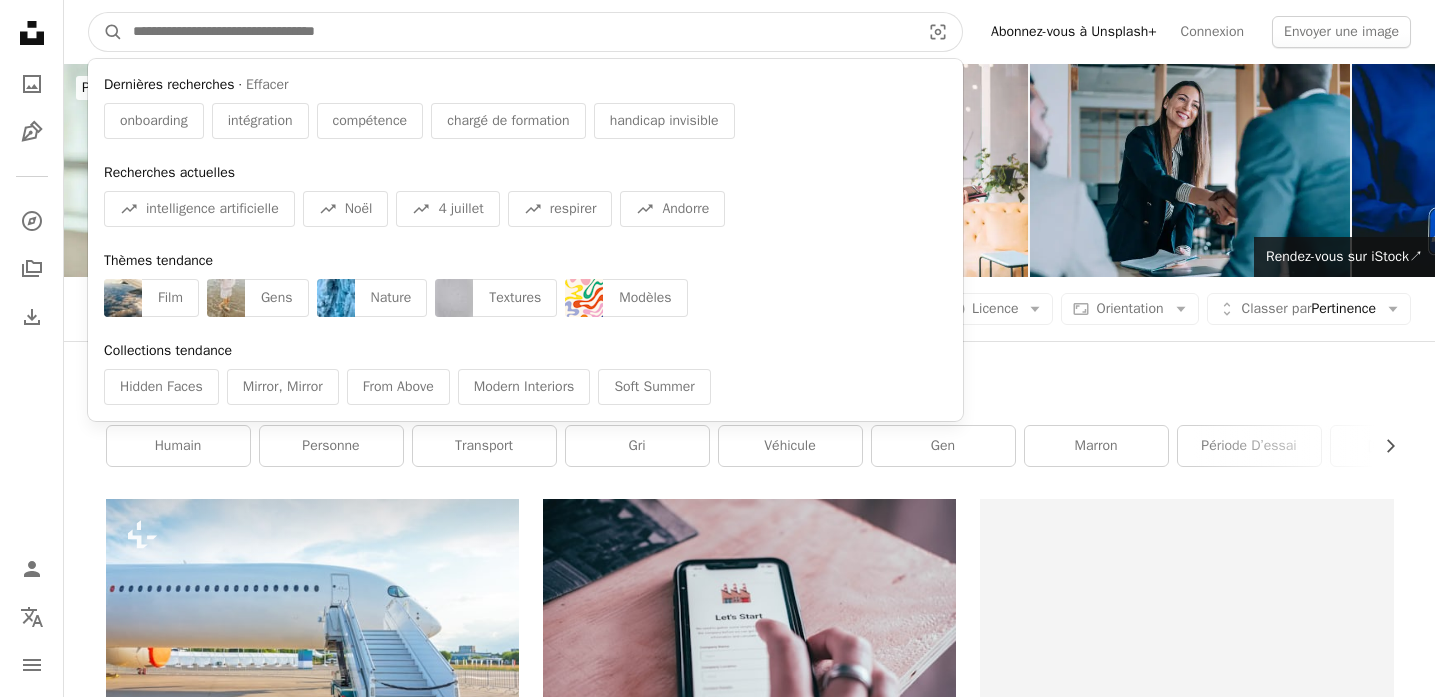 type on "*" 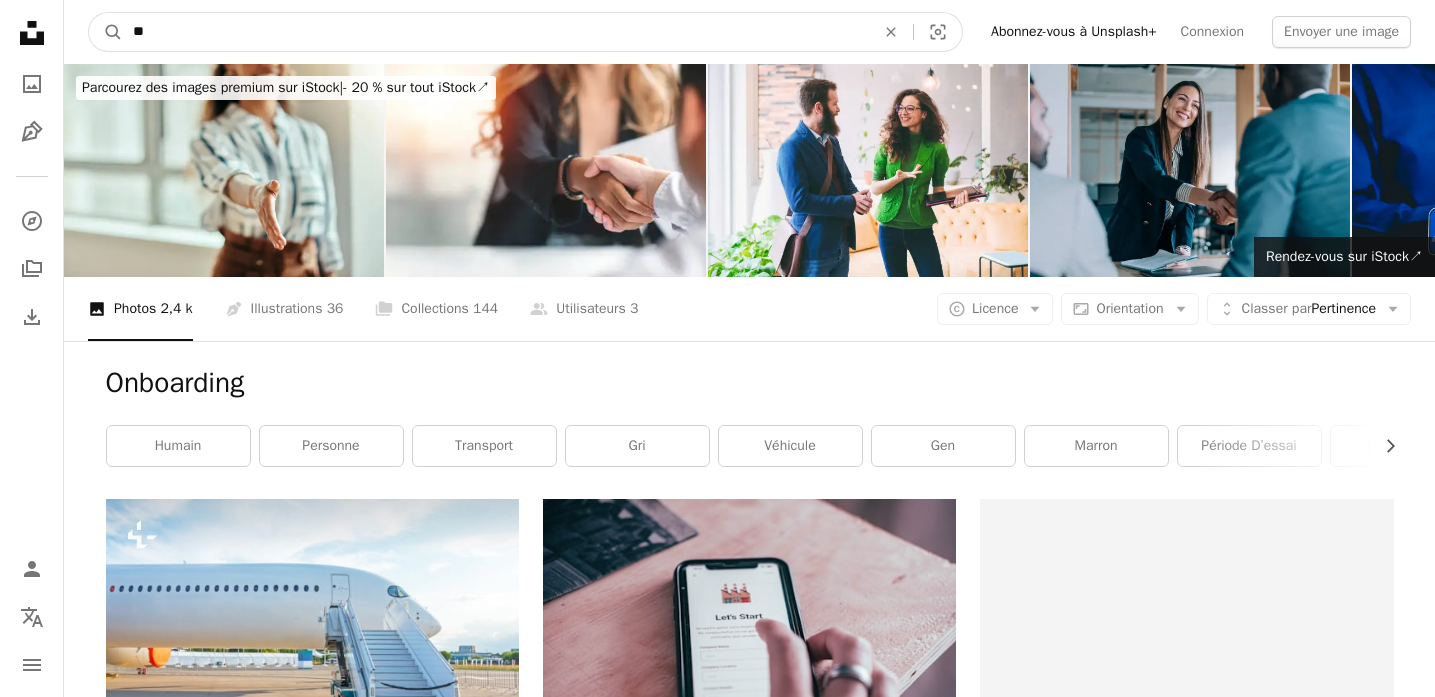 type on "*" 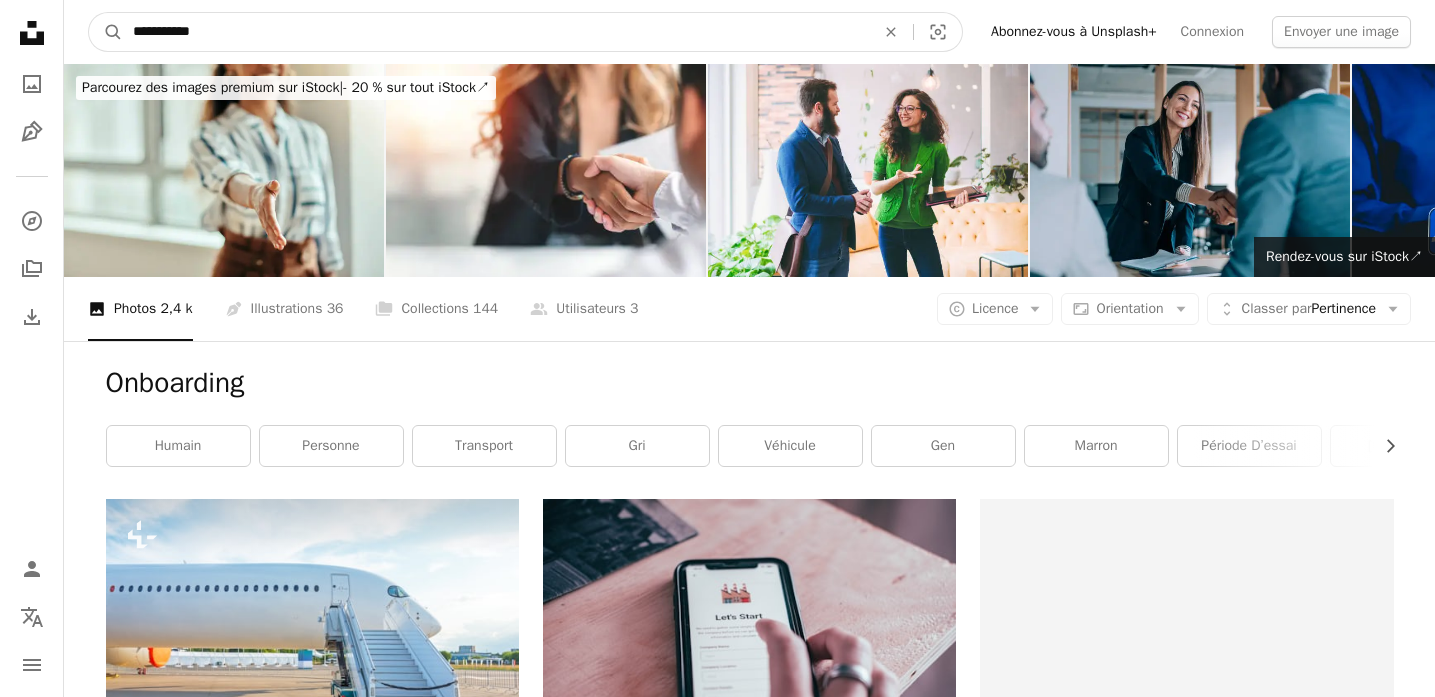 type on "**********" 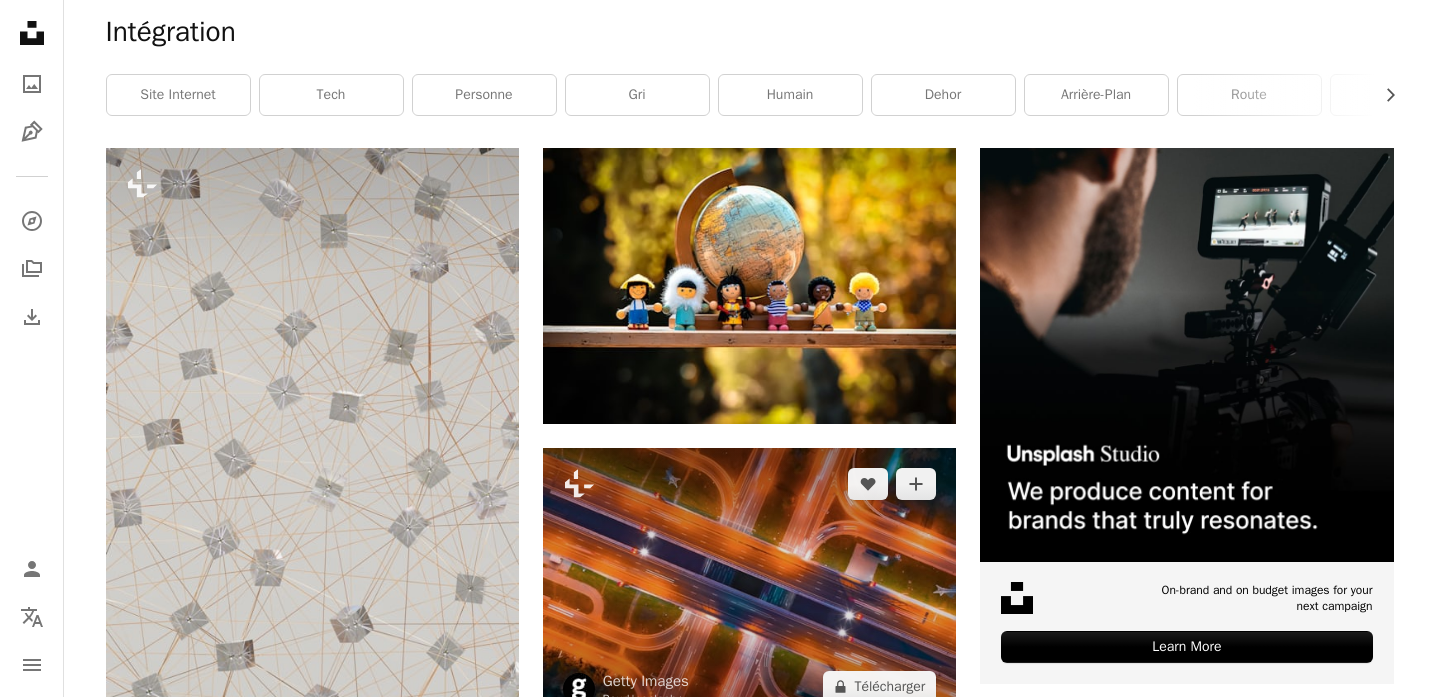 scroll, scrollTop: 0, scrollLeft: 0, axis: both 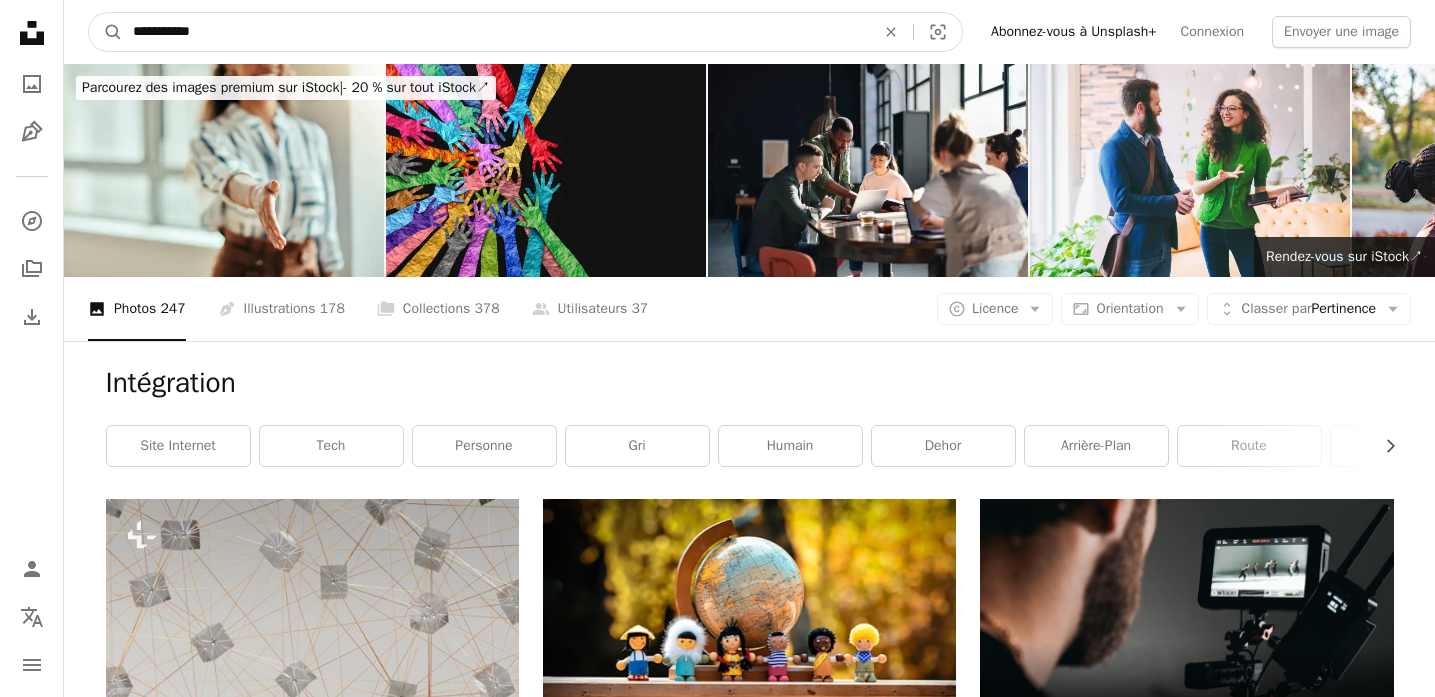 click on "**********" at bounding box center (496, 32) 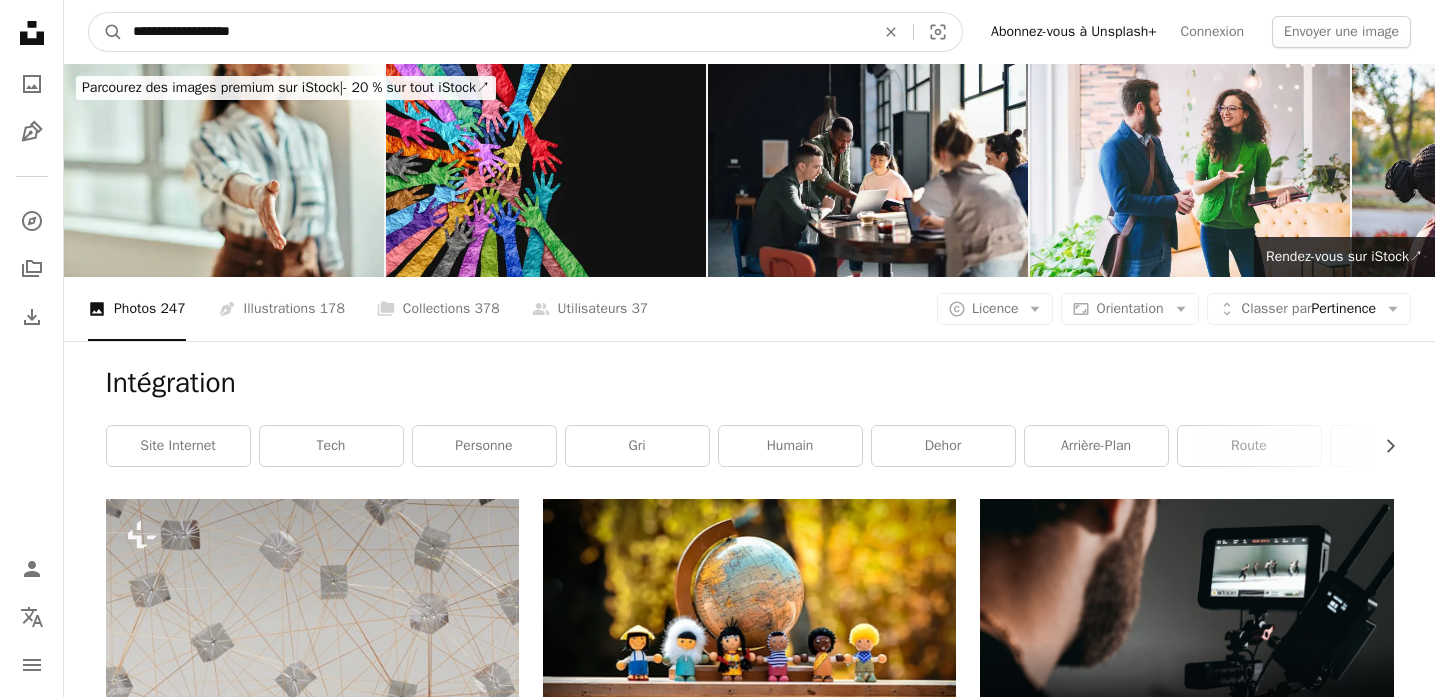 type on "**********" 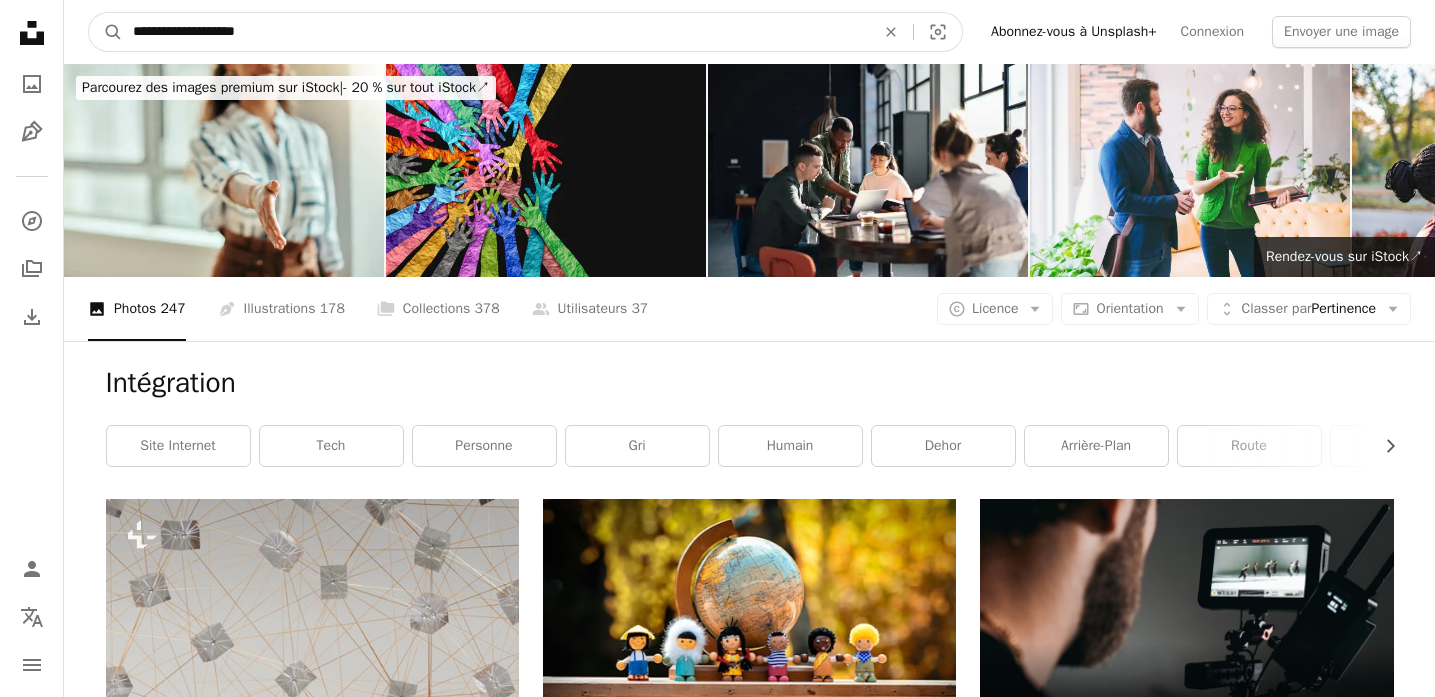 click on "A magnifying glass" at bounding box center [106, 32] 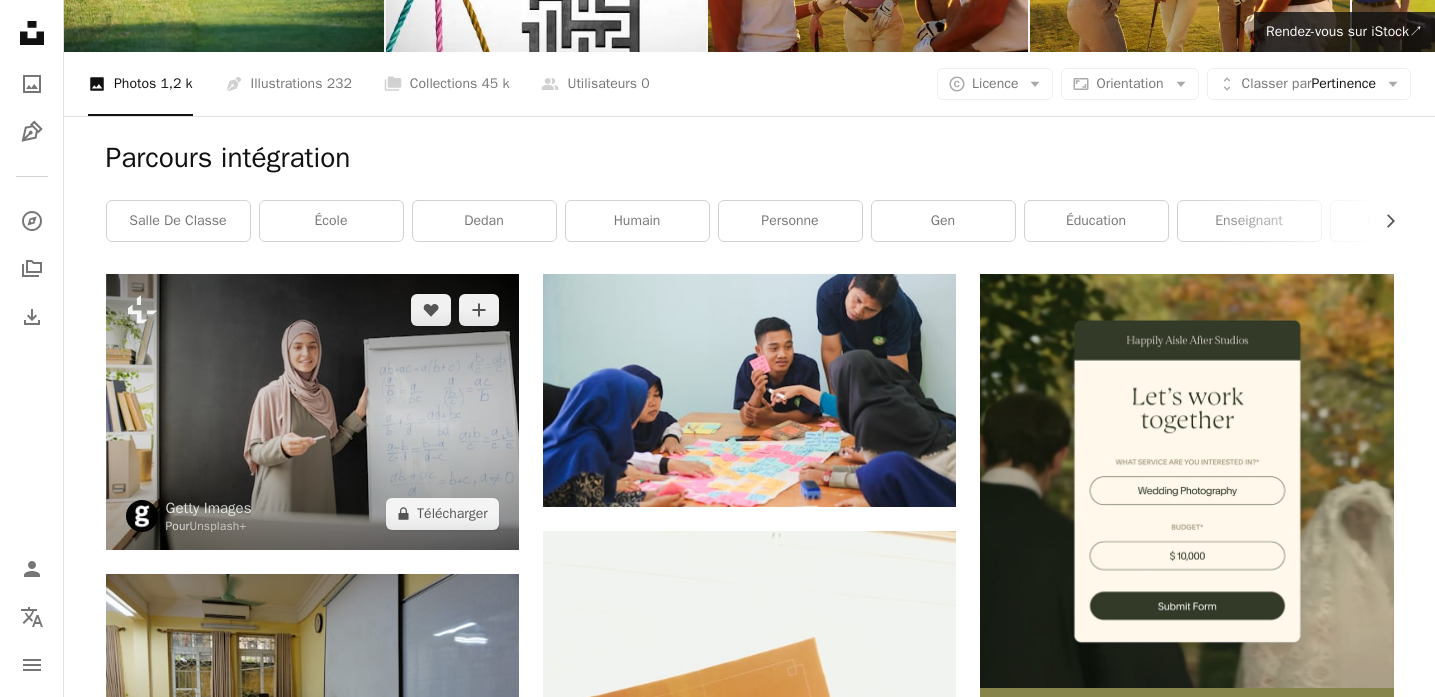 scroll, scrollTop: 0, scrollLeft: 0, axis: both 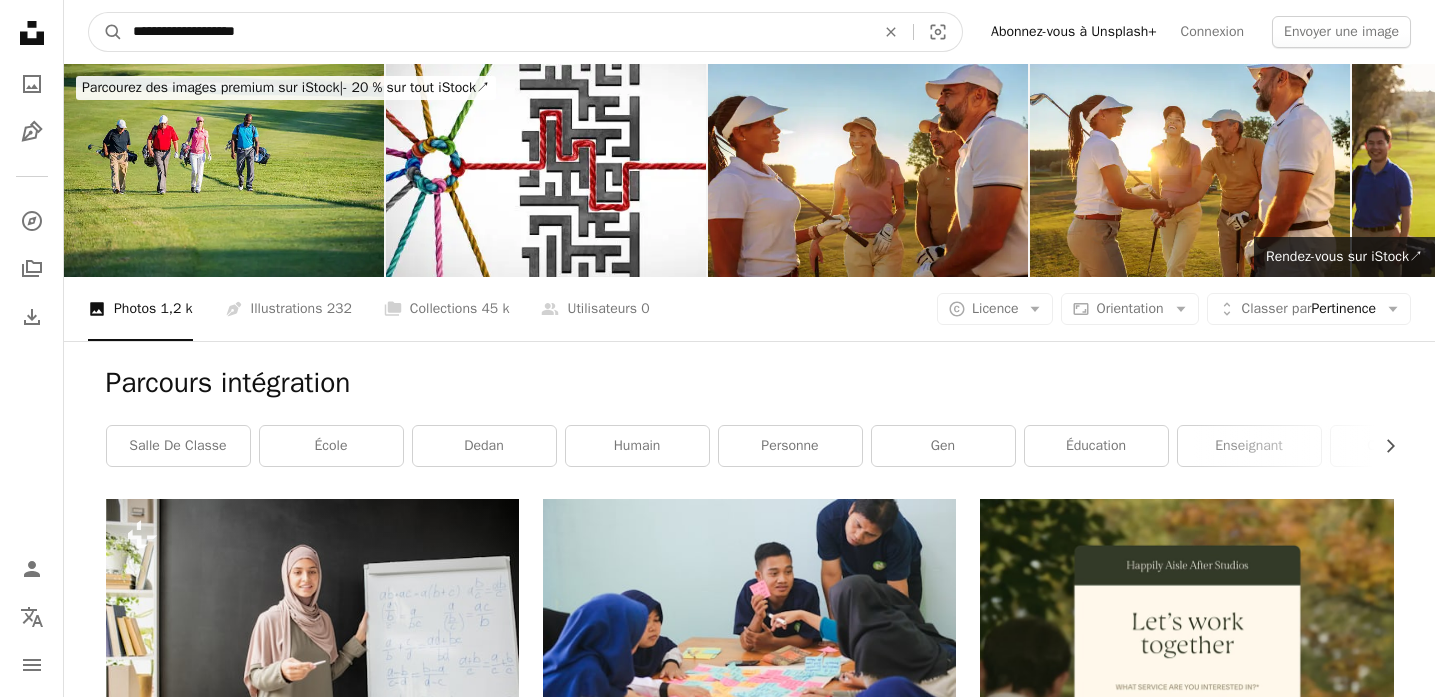 drag, startPoint x: 192, startPoint y: 26, endPoint x: 21, endPoint y: 11, distance: 171.65663 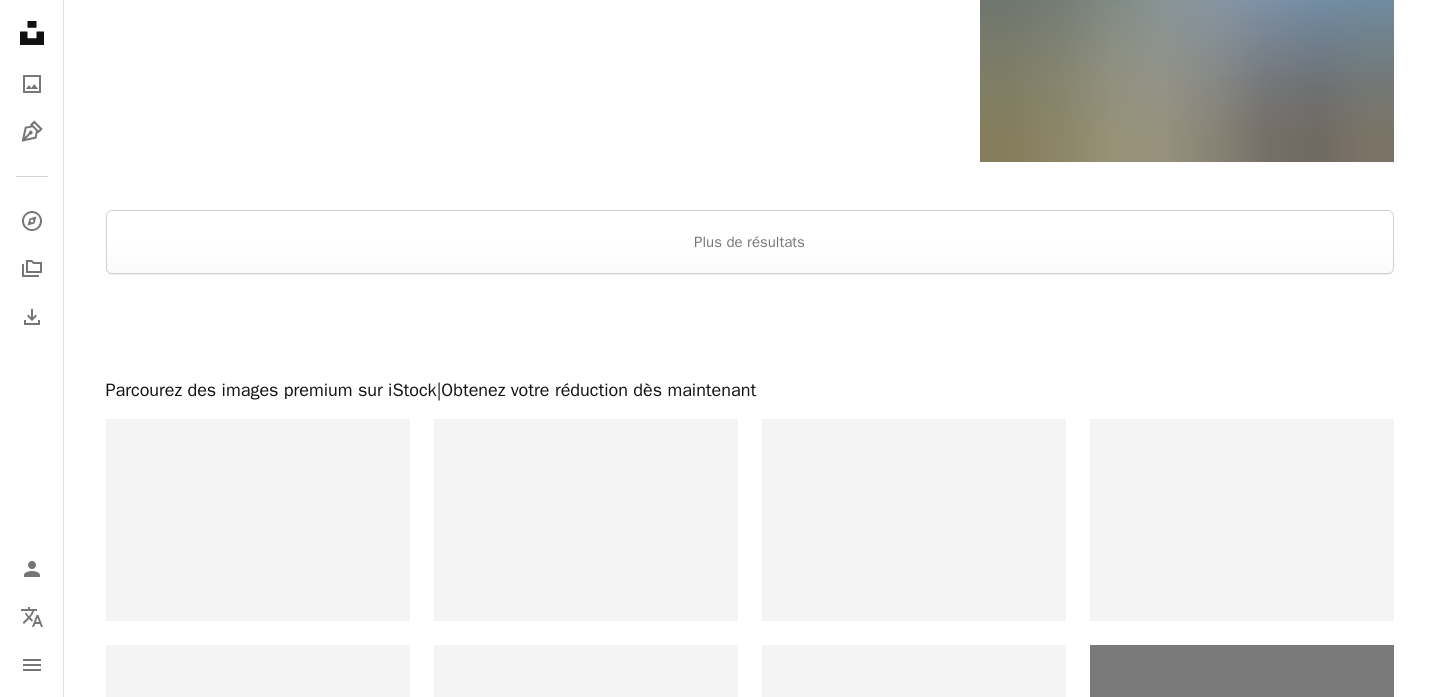 scroll, scrollTop: 3003, scrollLeft: 0, axis: vertical 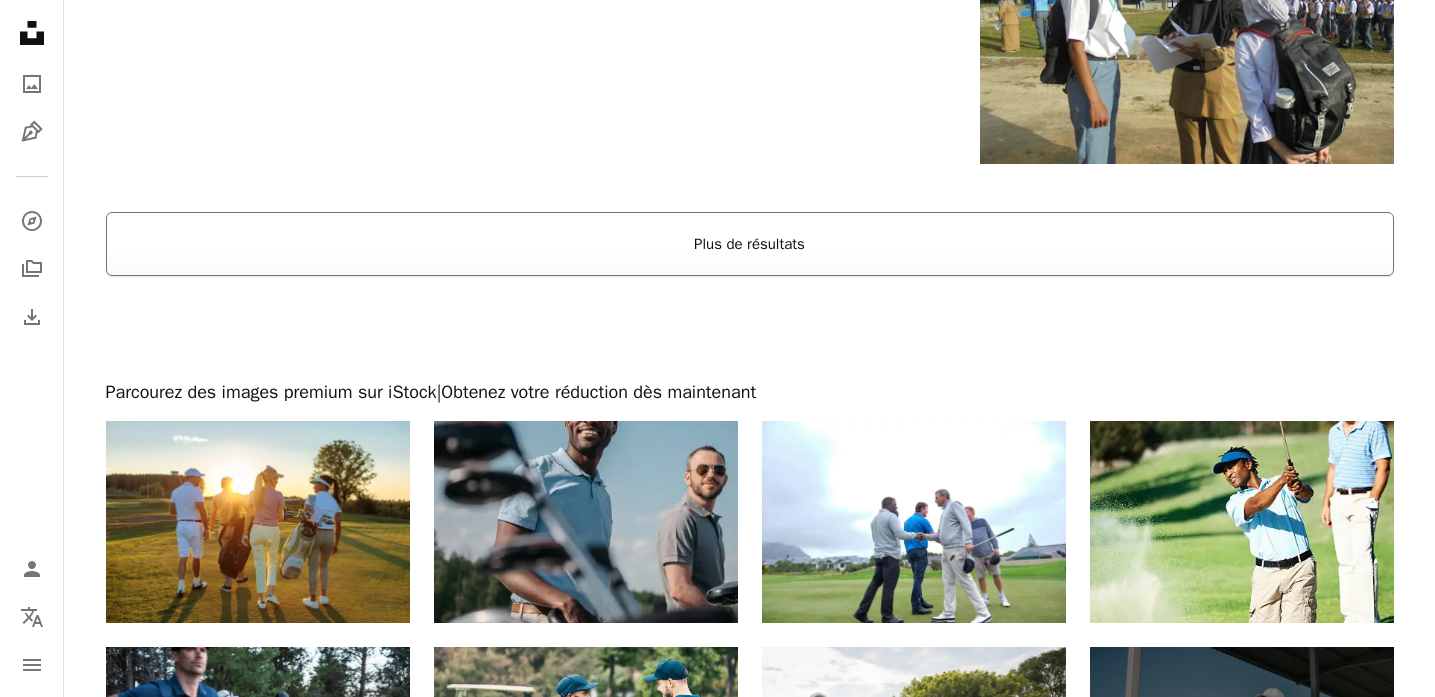 click on "Plus de résultats" at bounding box center [750, 244] 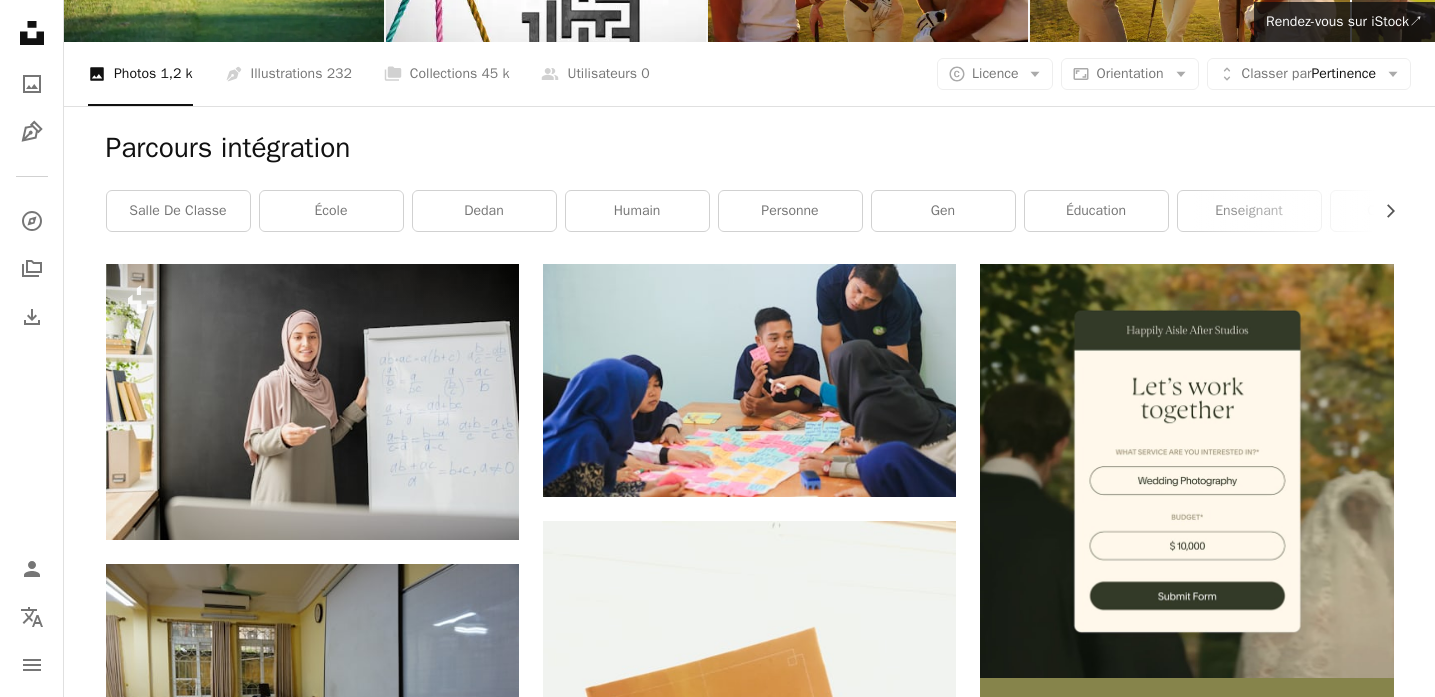 scroll, scrollTop: 0, scrollLeft: 0, axis: both 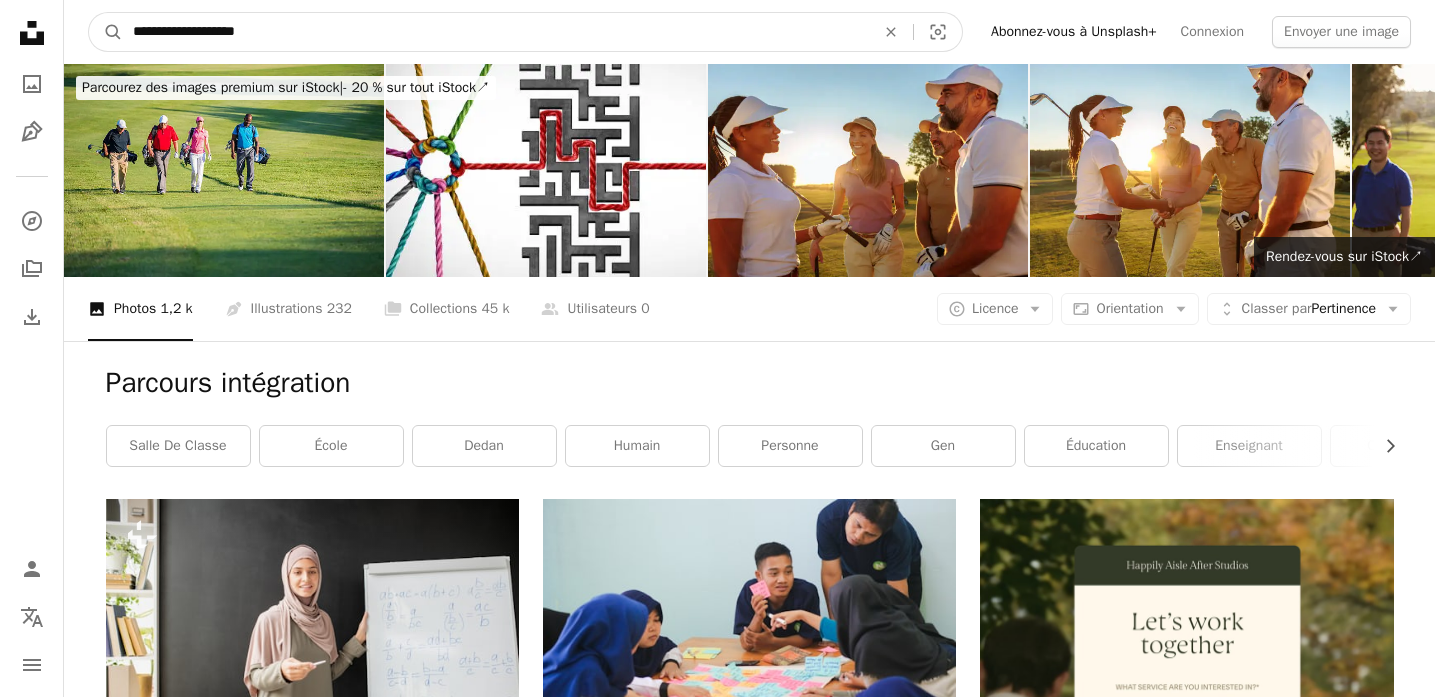 click on "**********" at bounding box center [496, 32] 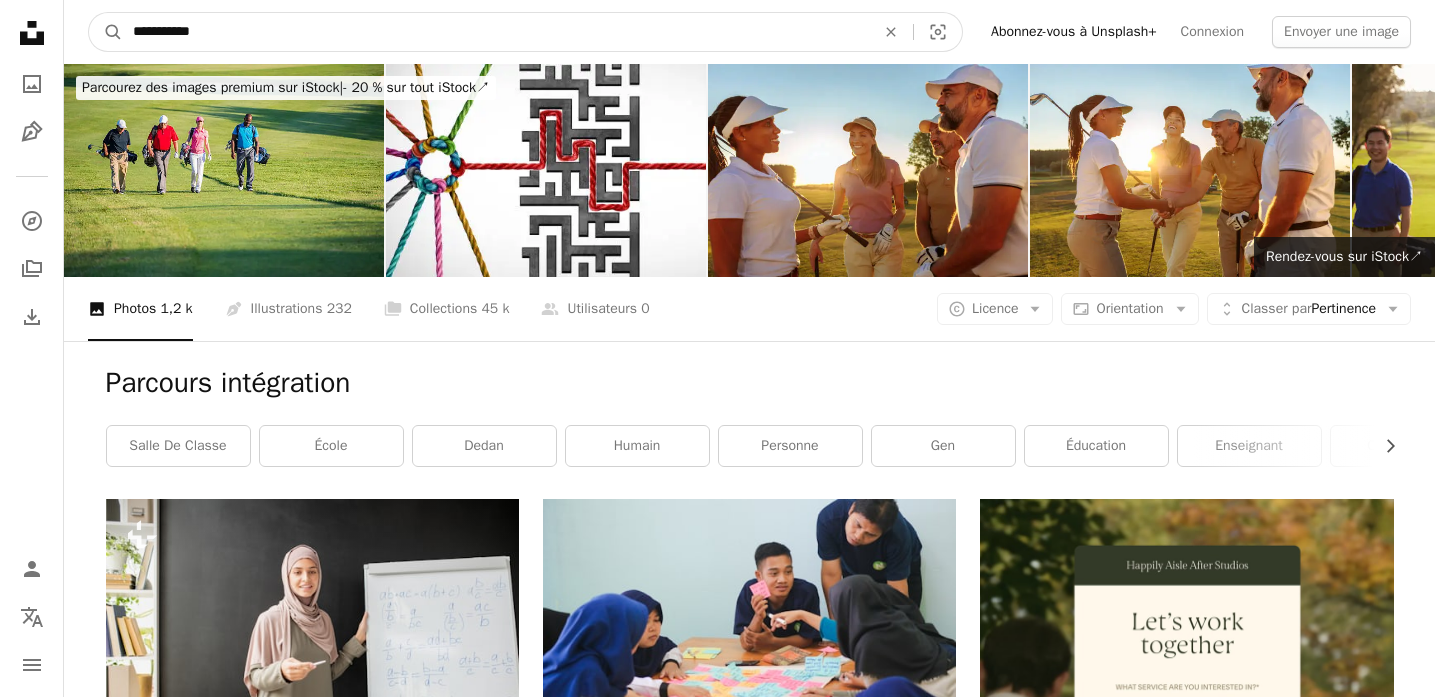 type on "**********" 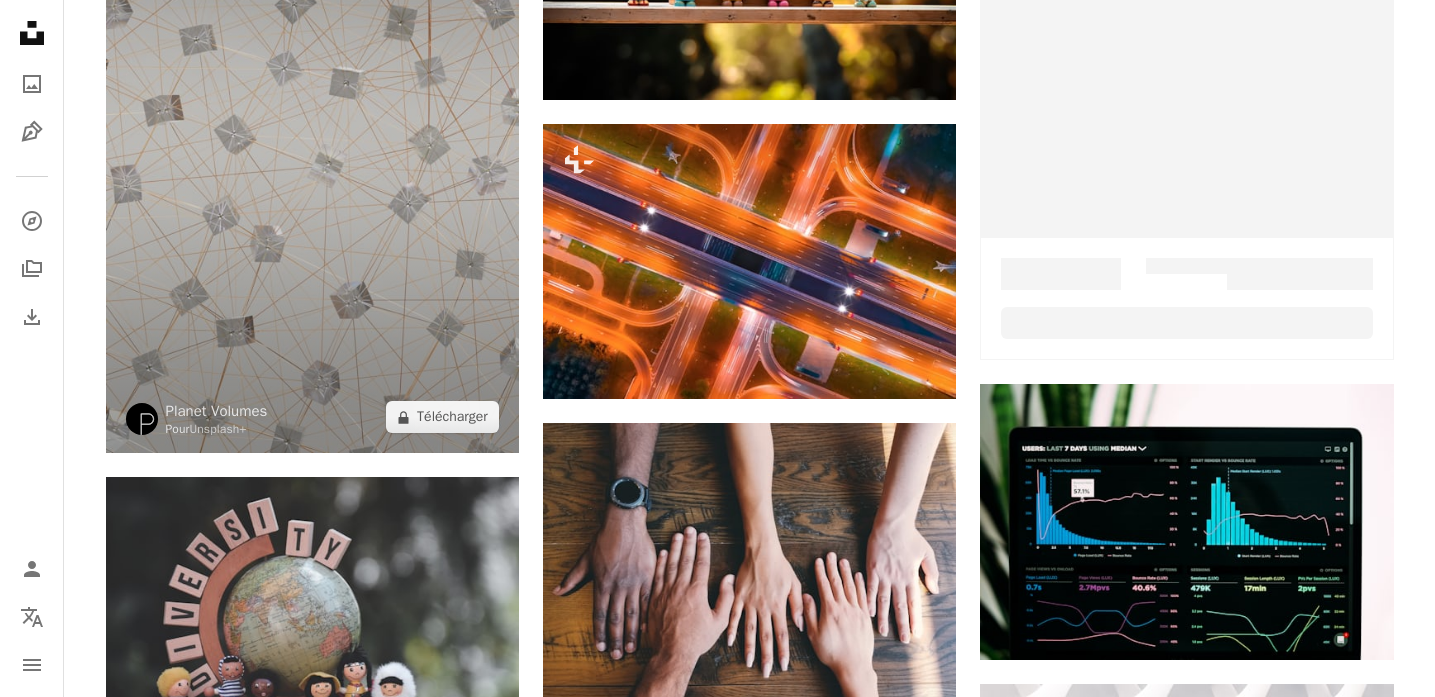 scroll, scrollTop: 677, scrollLeft: 0, axis: vertical 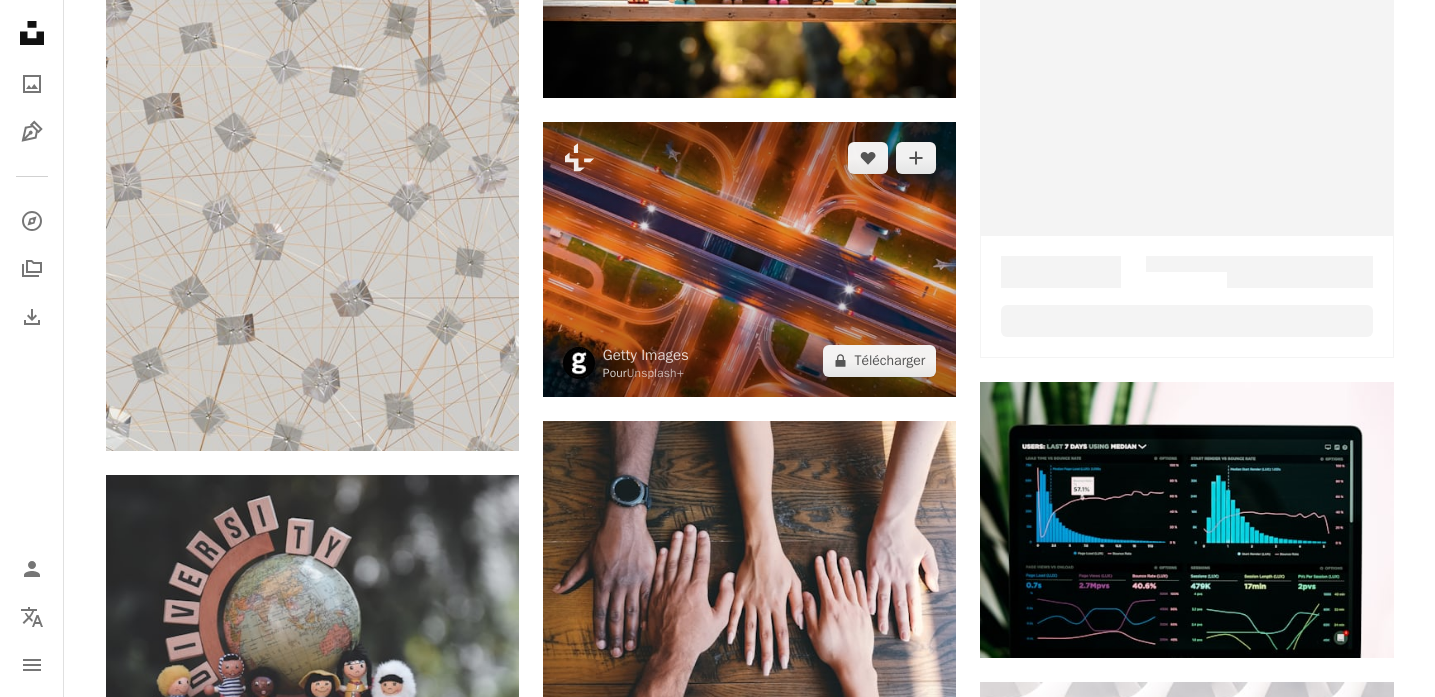 click at bounding box center (749, 259) 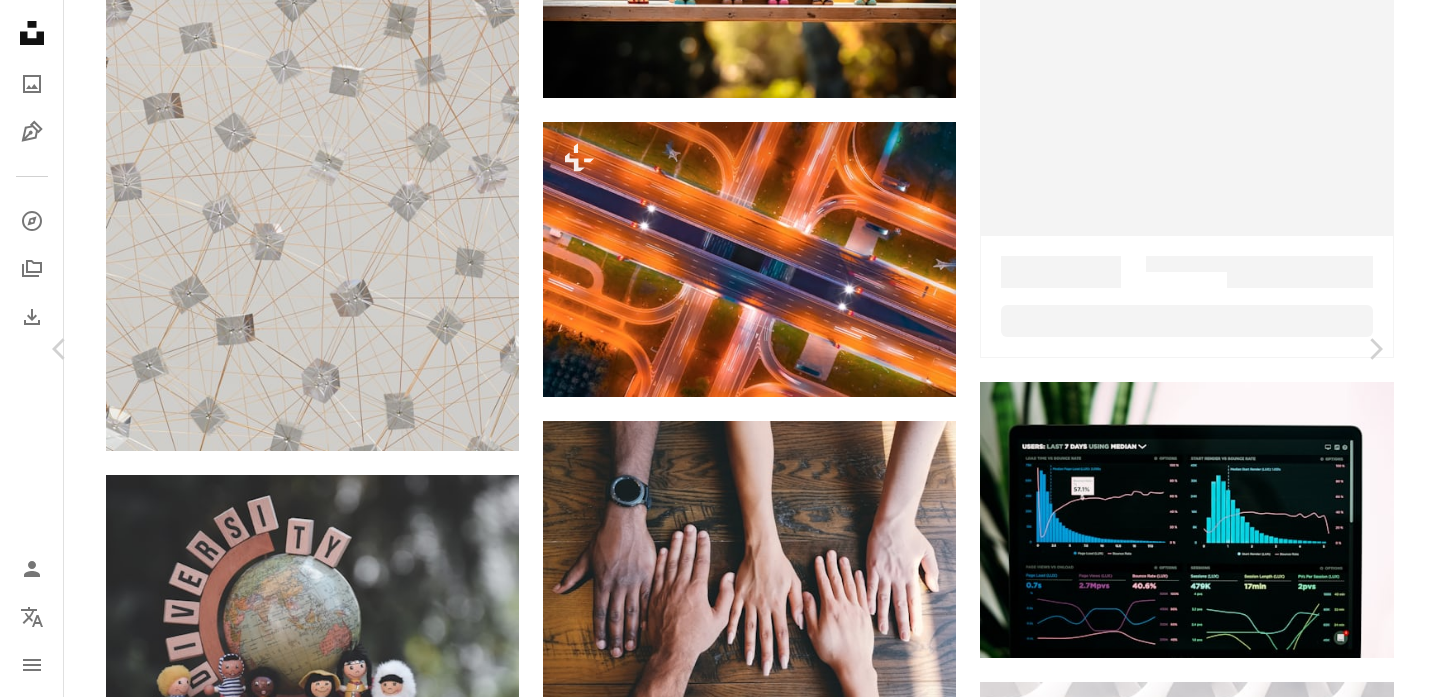 click on "An X shape Chevron left Chevron right Getty Images Pour  Unsplash+ A heart A plus sign A lock Télécharger Zoom in A forward-right arrow Partager More Actions Calendar outlined Publiée le  [DATE] Safety Contenu cédé sous  Licence Unsplash+ route transport autoroute trafic occupé piste carrefour La vie citadine carte routière Route de campagne courbe industrie de construction Équipement d’éclairage mode de transport Regarder la vue directement au-dessus Autoroute à voies multiples Images domaine public Images associées Plus sign for Unsplash+ A heart A plus sign Getty Images Pour  Unsplash+ A lock Télécharger Plus sign for Unsplash+ A heart A plus sign Getty Images Pour  Unsplash+ A lock Télécharger Plus sign for Unsplash+ A heart A plus sign Getty Images Pour  Unsplash+ A lock Télécharger Plus sign for Unsplash+ A heart A plus sign Unsplash+ Community Pour  Unsplash+ A lock Télécharger Plus sign for Unsplash+ A heart A plus sign Getty Images Pour  Unsplash+ A lock Télécharger" at bounding box center (717, 5708) 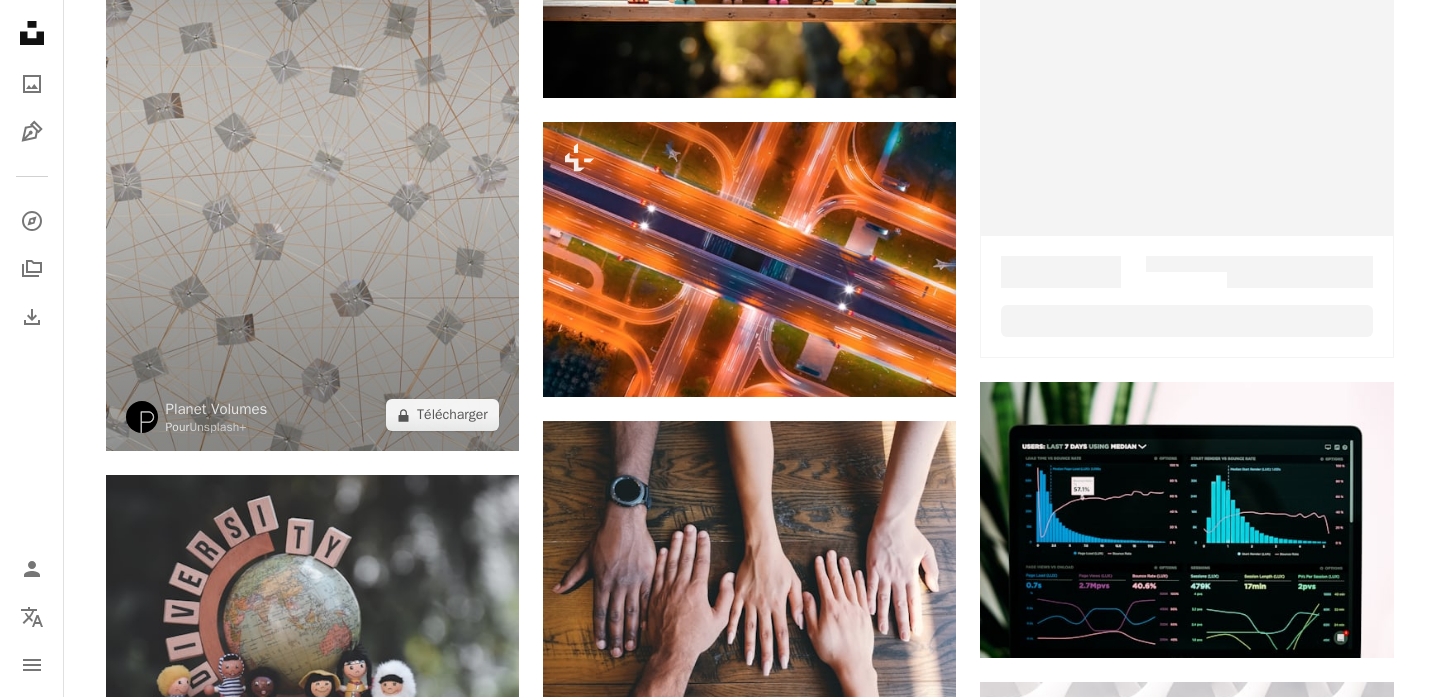 click at bounding box center (312, 136) 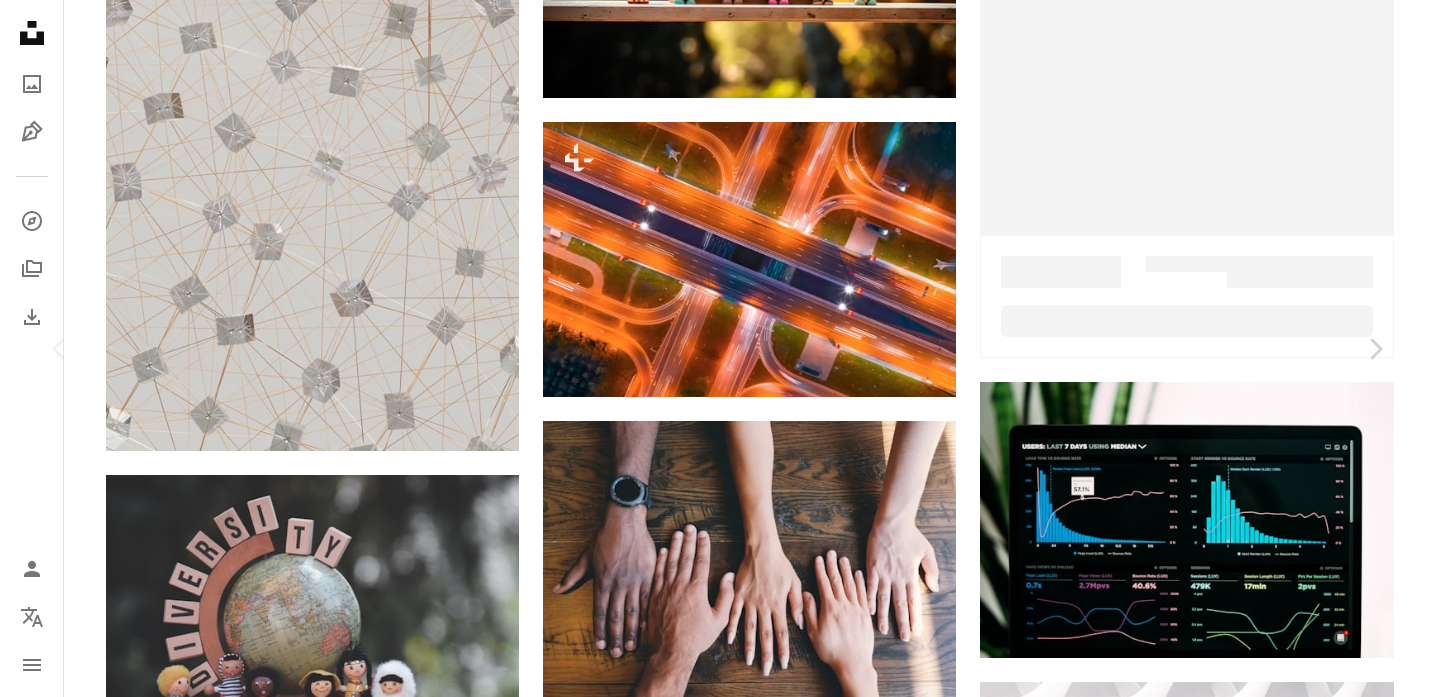 click on "A X shape Unsplash utilise des cookies et des technologies similaires afin de sécuriser le site, de fournir des fonctionnalités utiles aux utilisatrices et utilisateurs payants et de garantir des performances optimales. En cliquant sur « Accepter tous les cookies » ou en fermant ce prompt, vous consentez à l’utilisation de tous les cookies. En cliquant sur « Accepter les cookies essentiels uniquement », vous acceptez uniquement l’utilisation de cookies strictement nécessaires au fonctionnement du site. Consultez notre  Politique en matière de cookies  pour plus d’informations. Gérer les cookies Accepter les cookies essentiels uniquement Accepter tous les cookies Unsplash logo Accueil Unsplash A photo Pen Tool A compass A stack of folders Download Person Localization icon navigation menu A magnifying glass * Visual searchAbonnez-vous à Unsplash+ Connexion Envoyer une image Parcourez des images premium sur iStock  |  - 20 % sur tout iStock" at bounding box center (717, 5708) 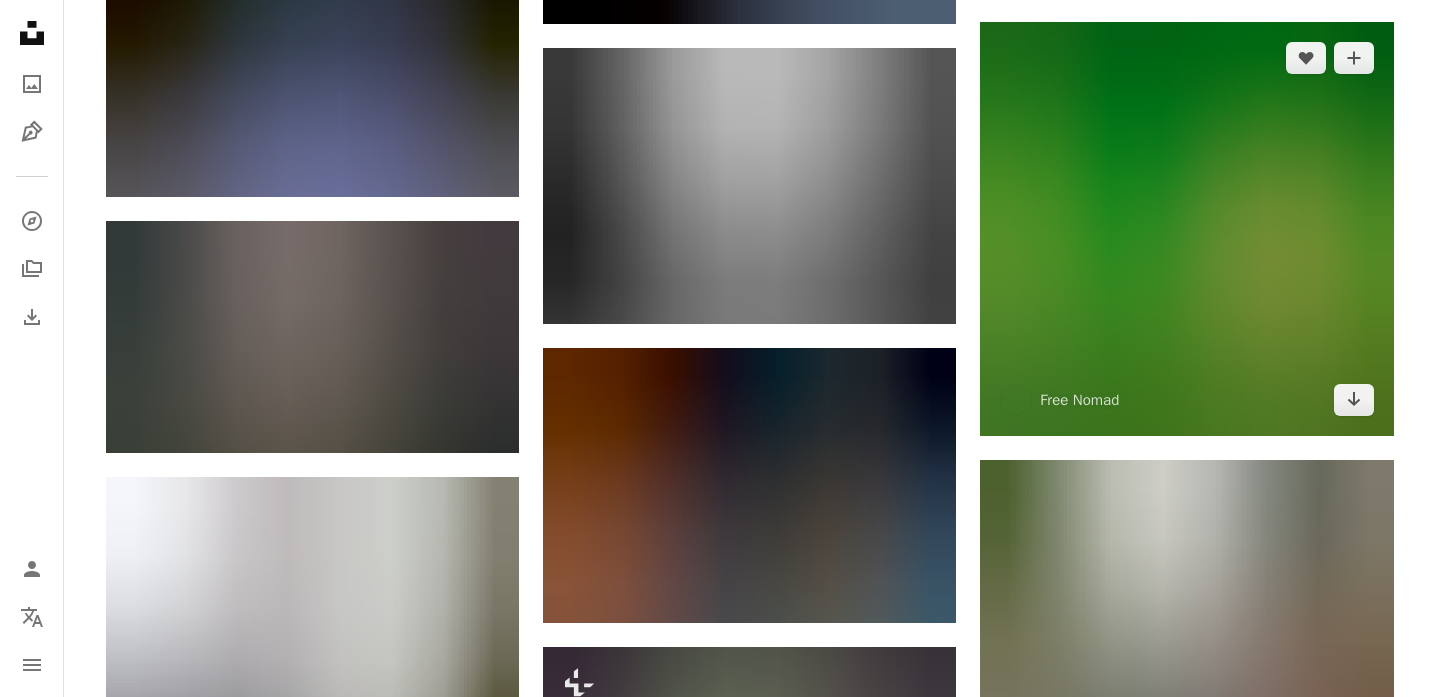 scroll, scrollTop: 2574, scrollLeft: 0, axis: vertical 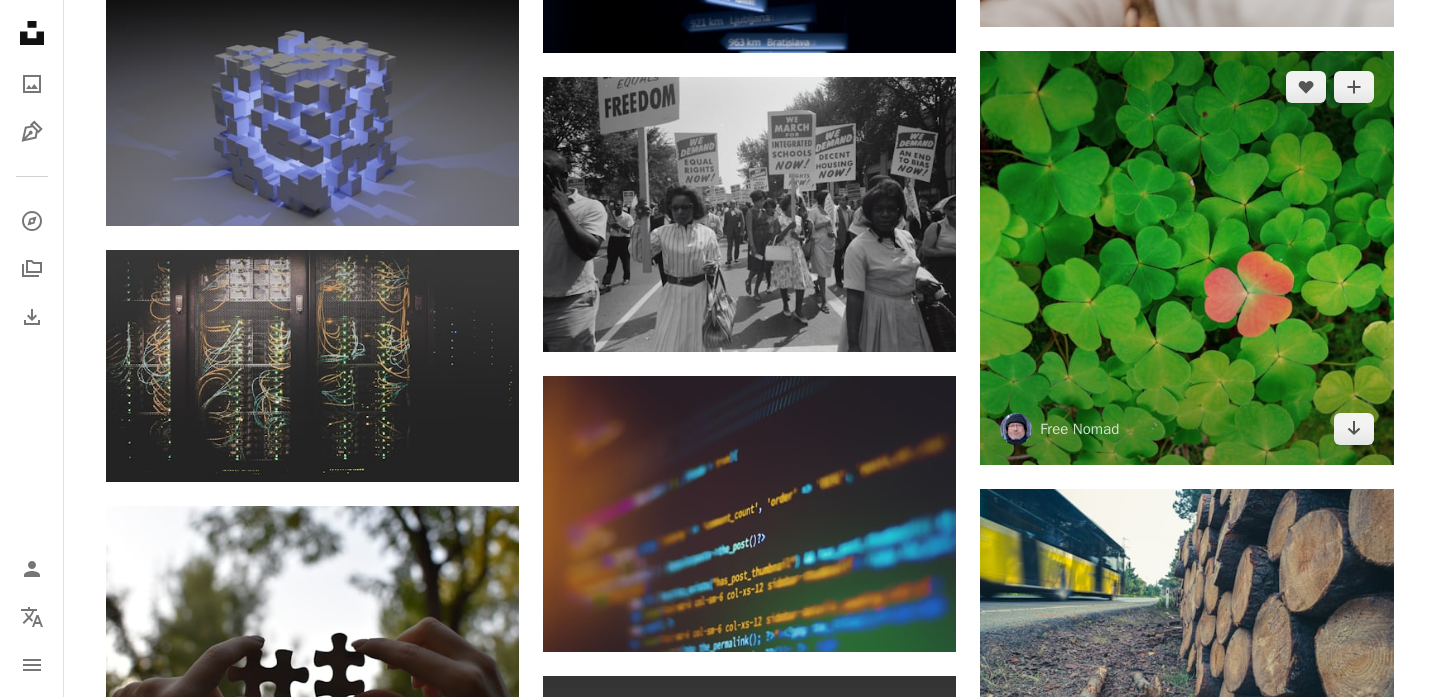 click at bounding box center [1186, 257] 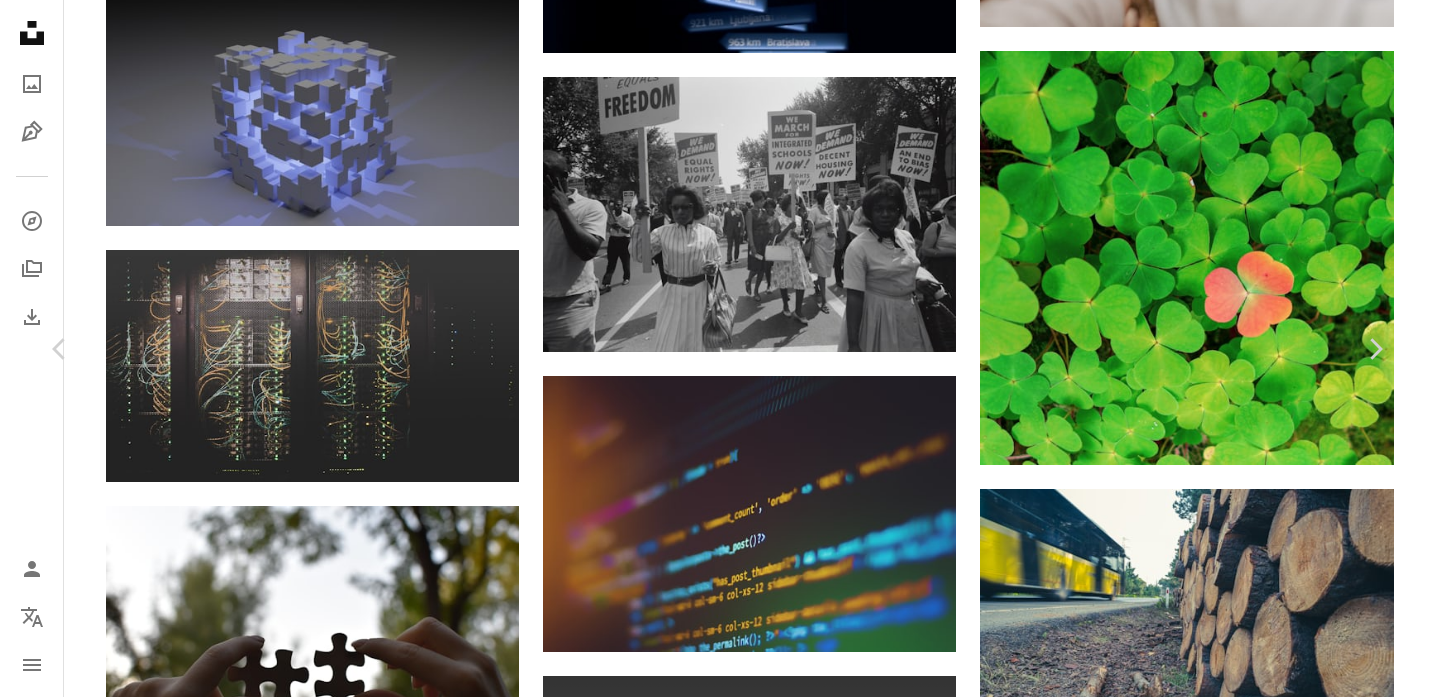 click on "A heart A plus sign Télécharger gratuitement Chevron down Zoom in Vues 302 698 Téléchargements 3 136 A forward-right arrow Partager Info icon Infos More Actions Calendar outlined Publiée le  20 août 2022 Camera SONY, DSC-RX100M2 Safety Utilisation gratuite sous la  Licence Unsplash Arrière-plan de texture diversité esthétique de la nature distinctif motifs divergence fleur source vert planter feuille fleurir Images Creative Commons Parcourez des images premium sur iStock  |  - 20 % avec le code UNSPLASH20 Rendez-vous sur iStock  ↗ Images associées A heart A plus sign [FIRST] [LAST] Arrow pointing down Plus sign for Unsplash+ A heart A plus sign [FIRST] [LAST] Pour  Unsplash+ A lock Télécharger A heart A plus sign Frames For Your Heart Disponible à l’embauche A checkmark inside of a circle Arrow pointing down A heart A plus sign [FIRST] [LAST] Arrow pointing down A heart A plus sign [FIRST] [LAST] Arrow pointing down Plus sign for Unsplash+" at bounding box center [717, 3810] 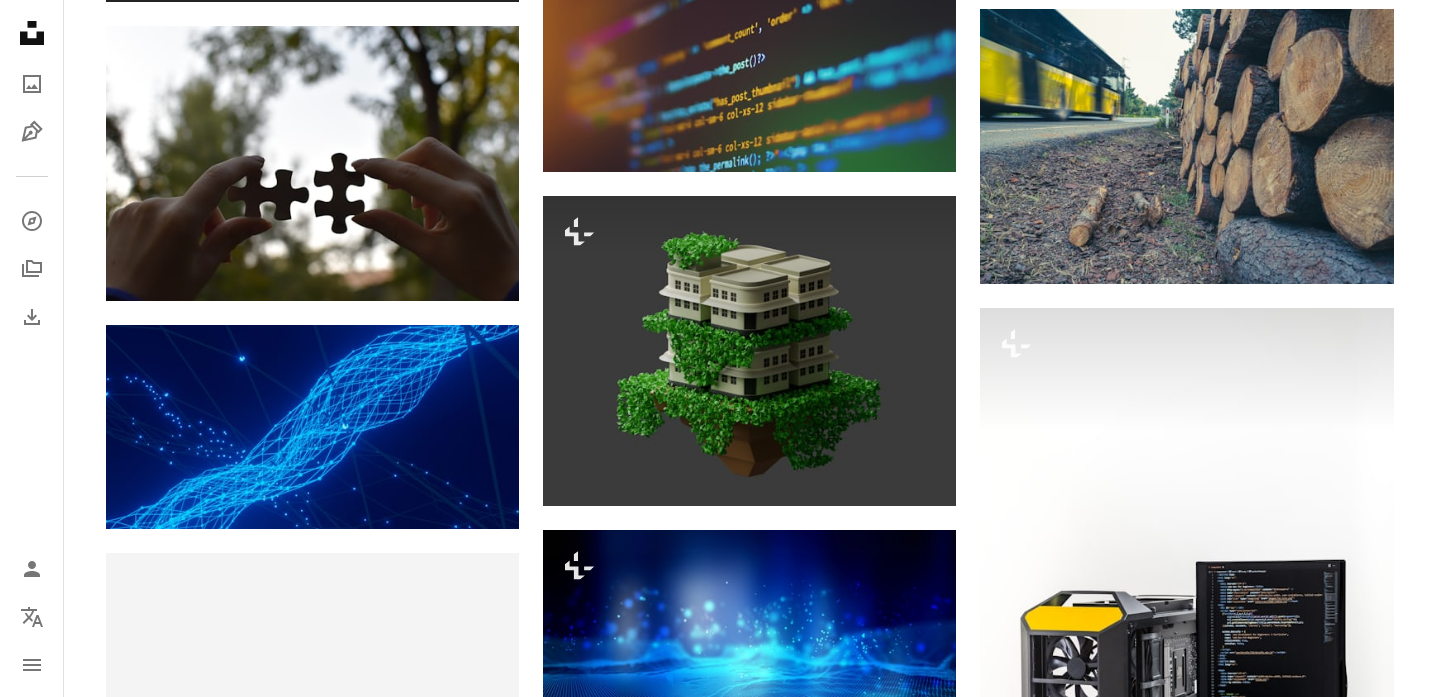 scroll, scrollTop: 3058, scrollLeft: 0, axis: vertical 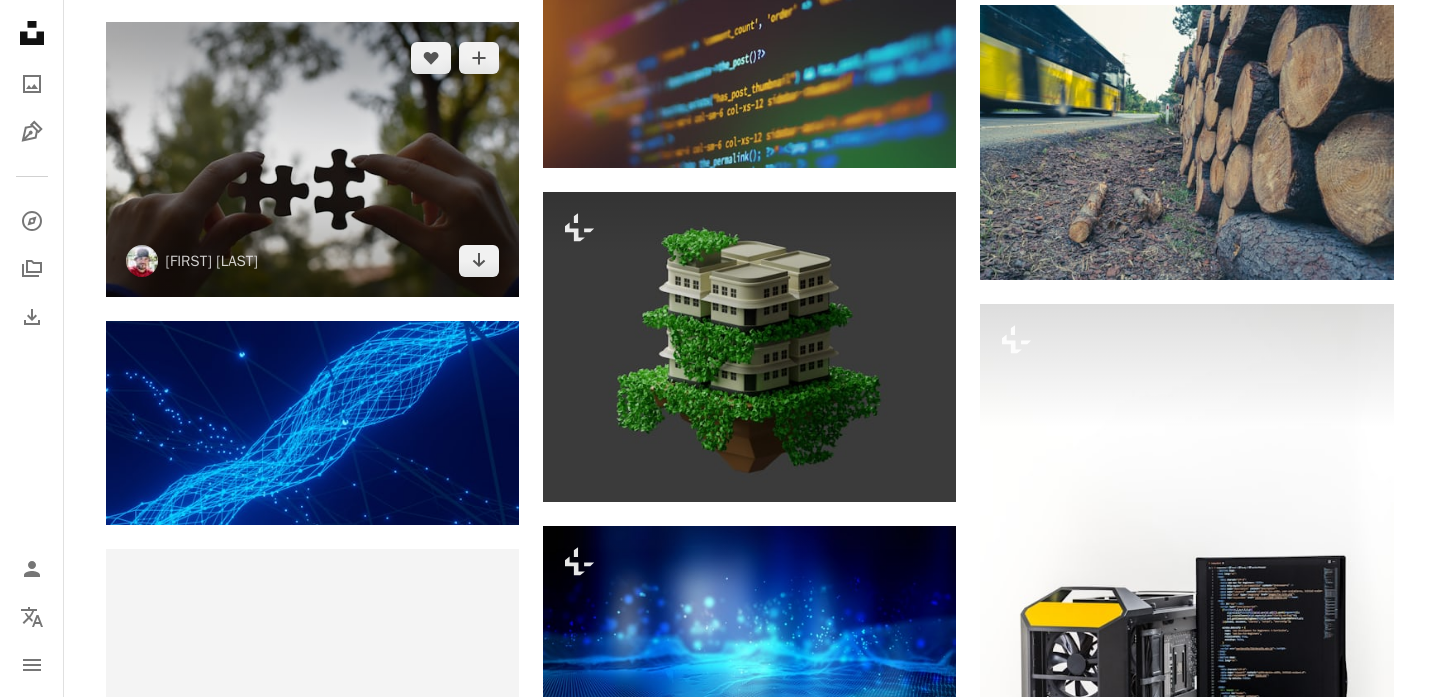 click at bounding box center (312, 159) 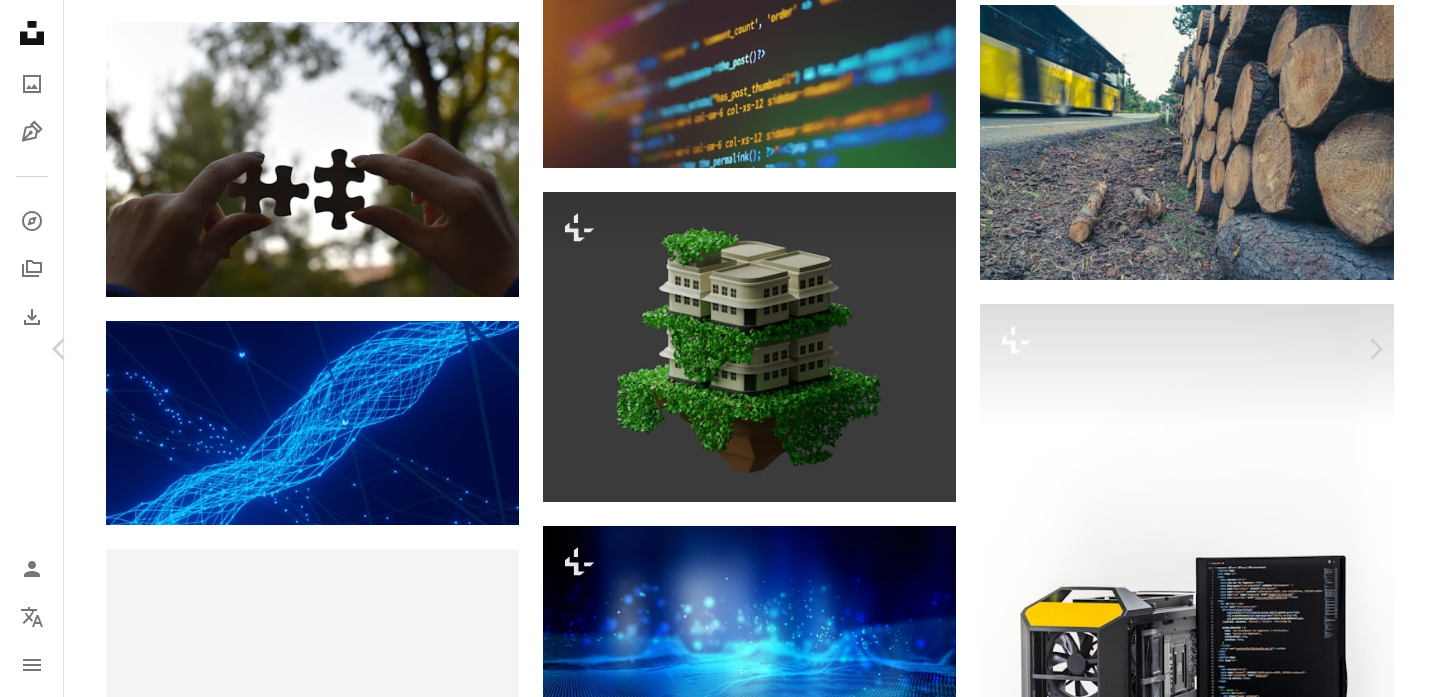 click on "Télécharger gratuitement" at bounding box center (1153, 3025) 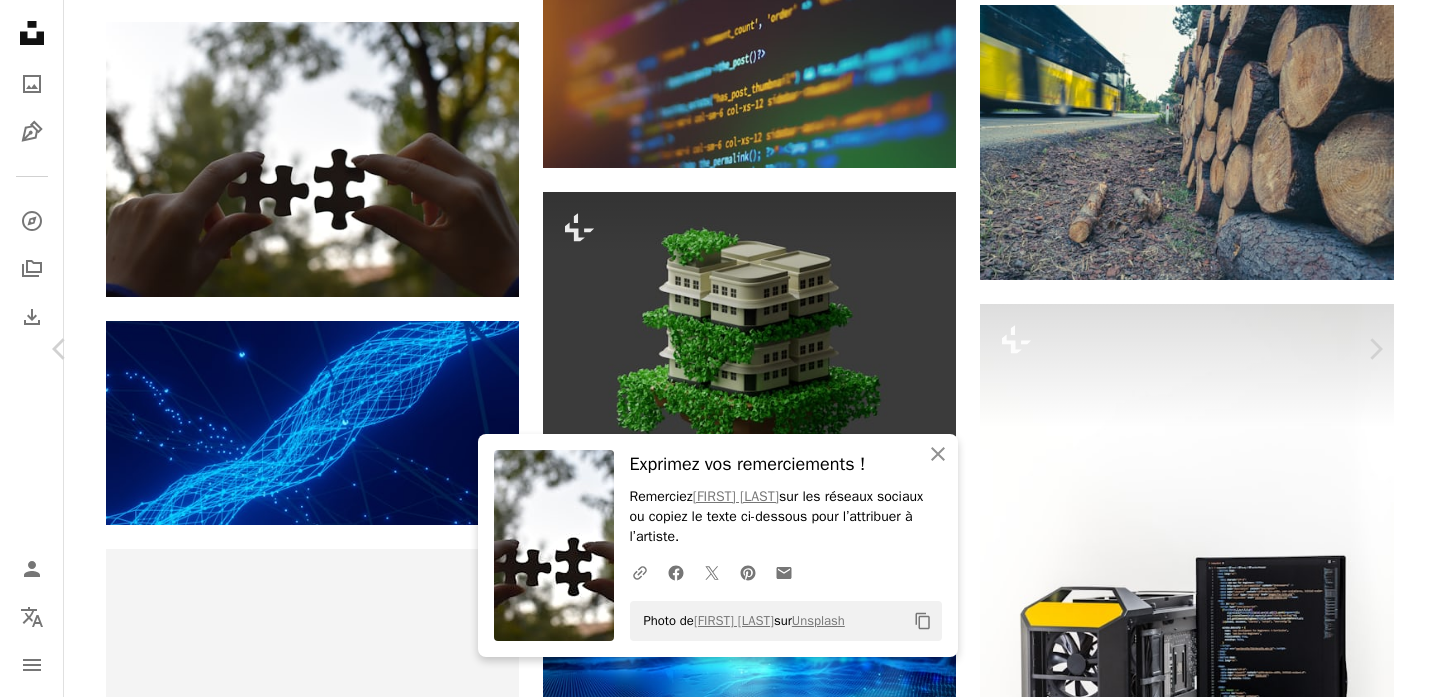 click on "Choisissez la taille de téléchargement" at bounding box center [1267, 3065] 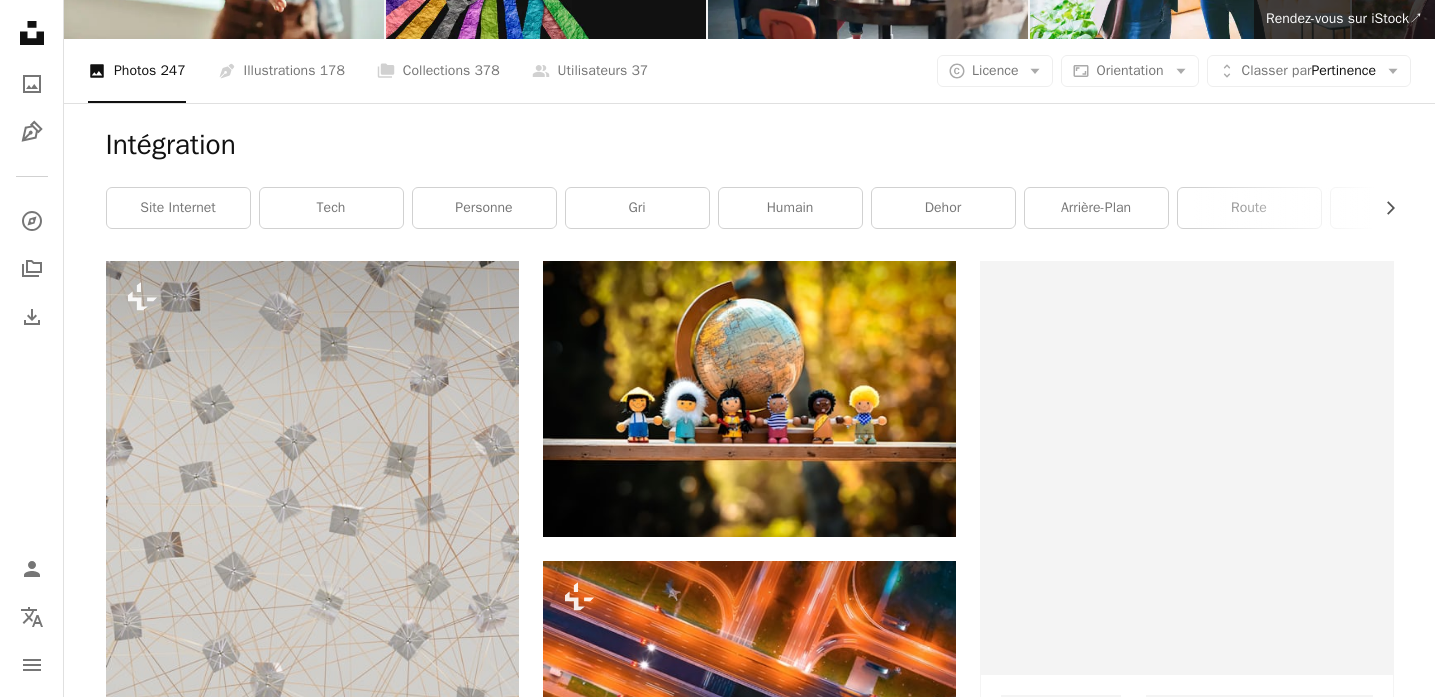 scroll, scrollTop: 0, scrollLeft: 0, axis: both 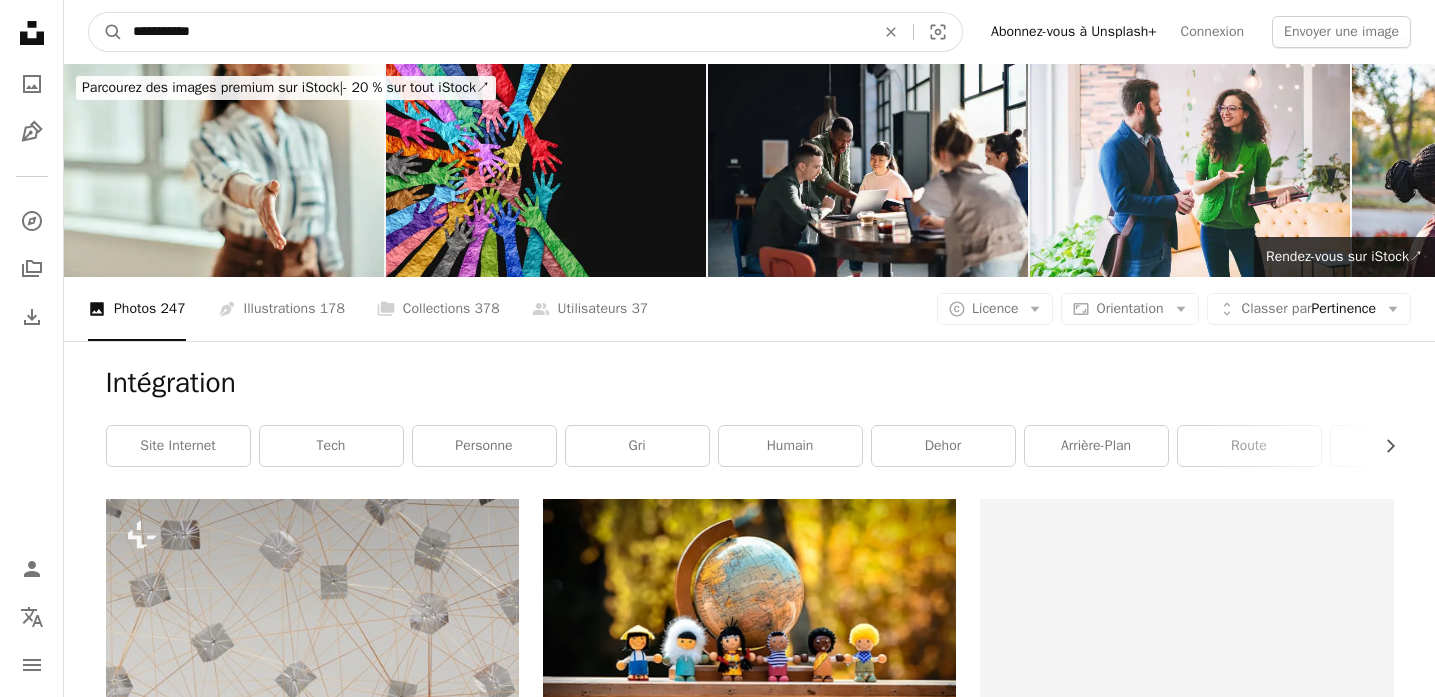 drag, startPoint x: 243, startPoint y: 29, endPoint x: -8, endPoint y: -16, distance: 255.00197 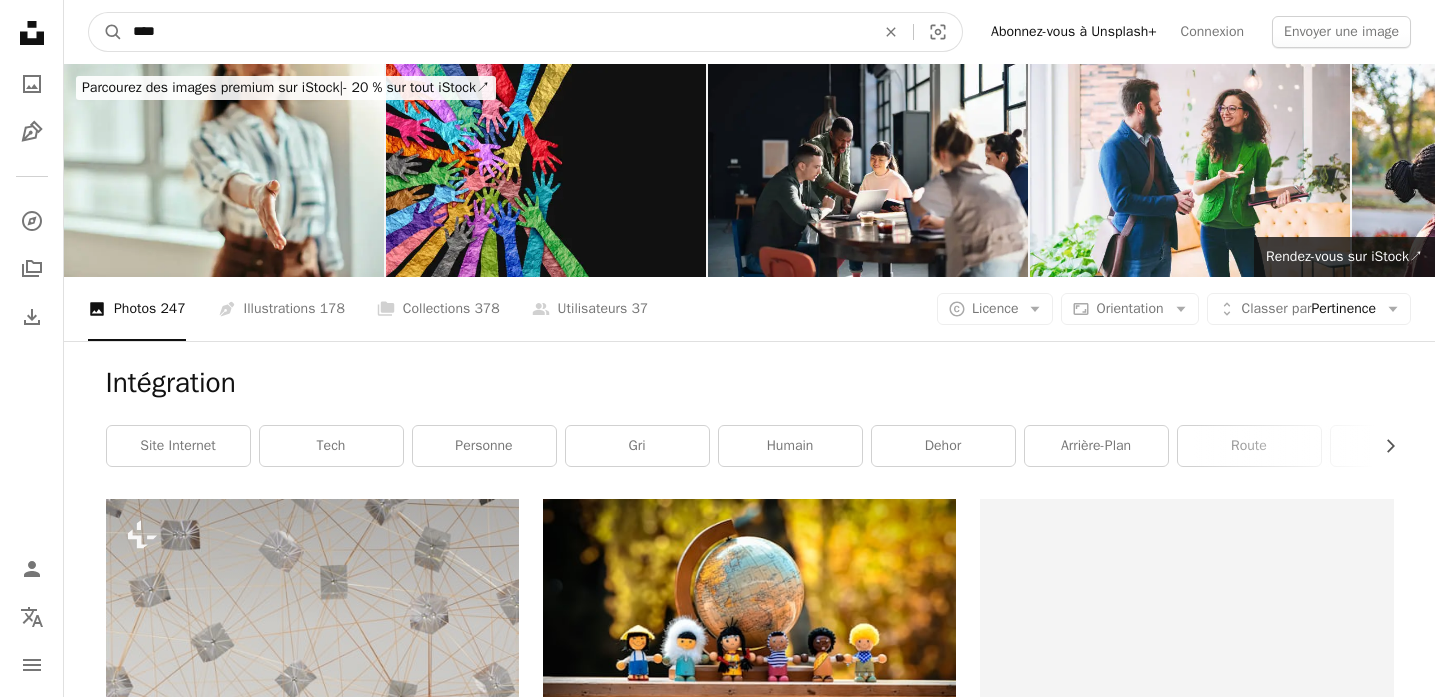 type on "*****" 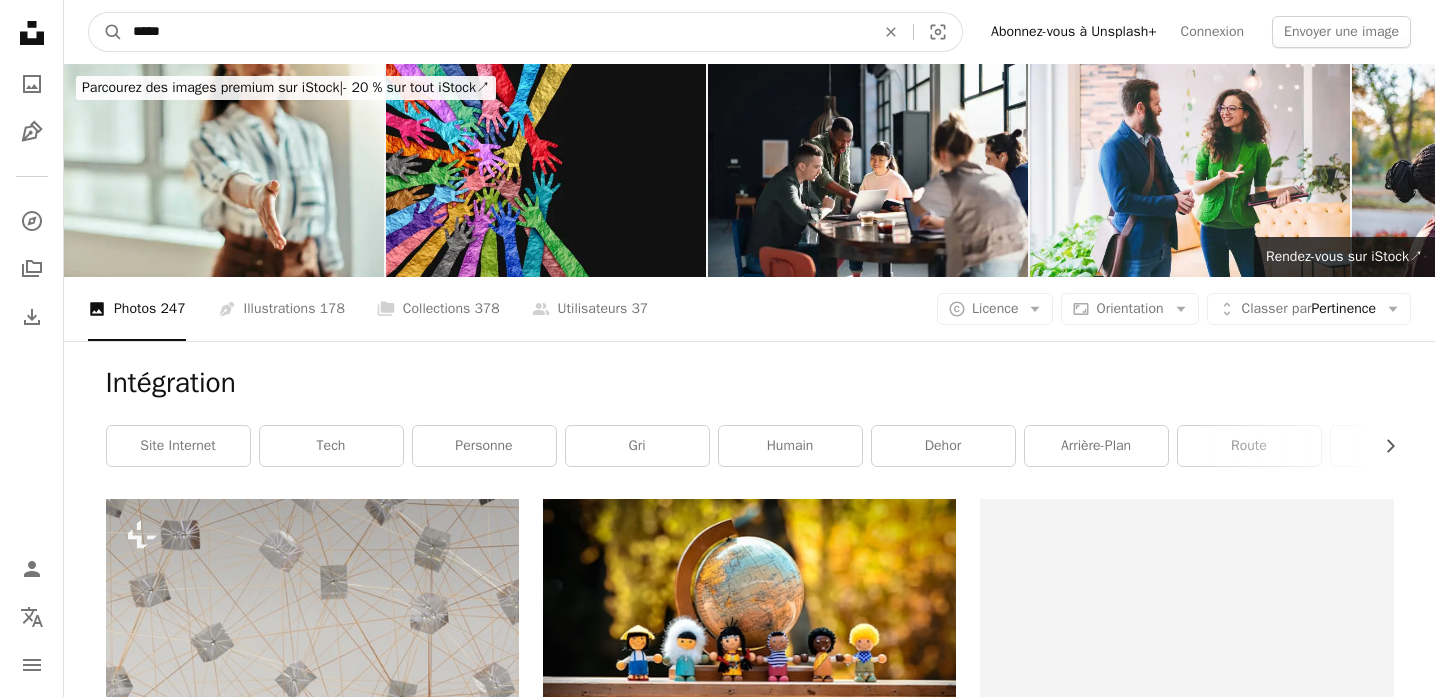 click on "A magnifying glass" at bounding box center [106, 32] 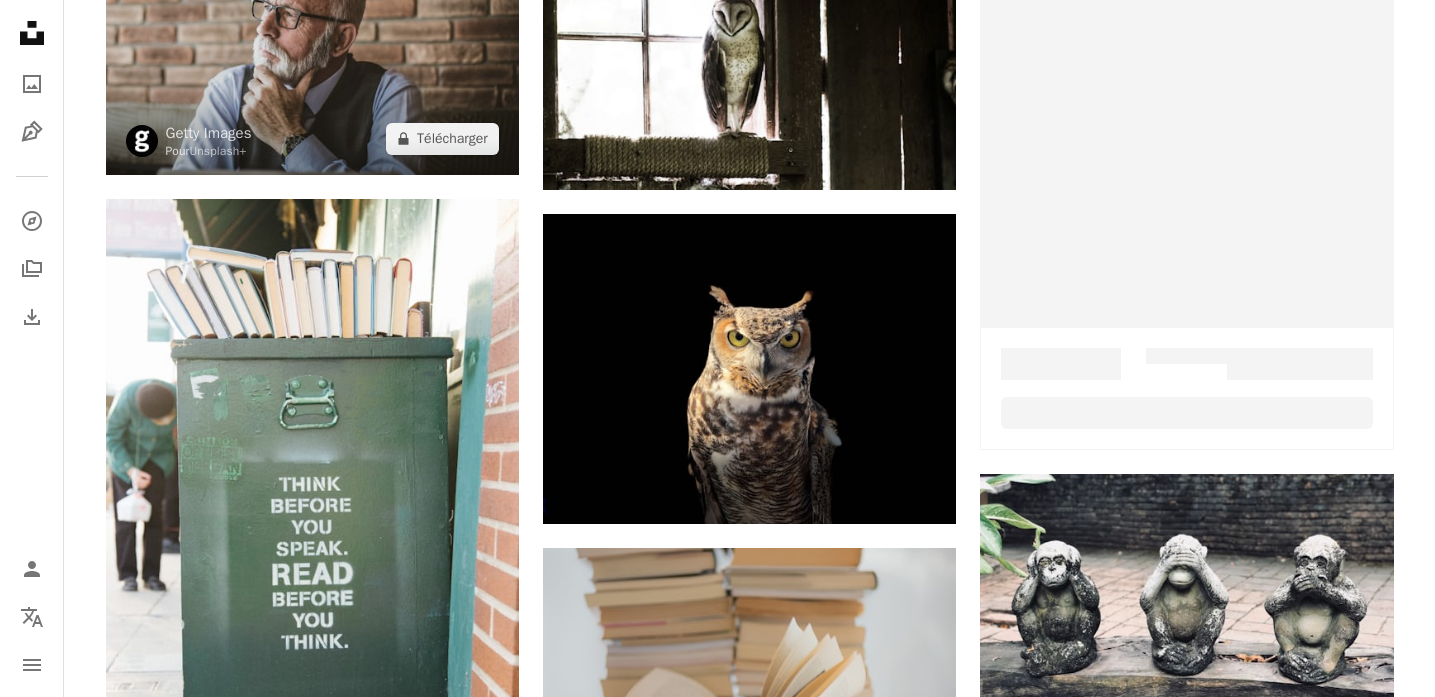 scroll, scrollTop: 0, scrollLeft: 0, axis: both 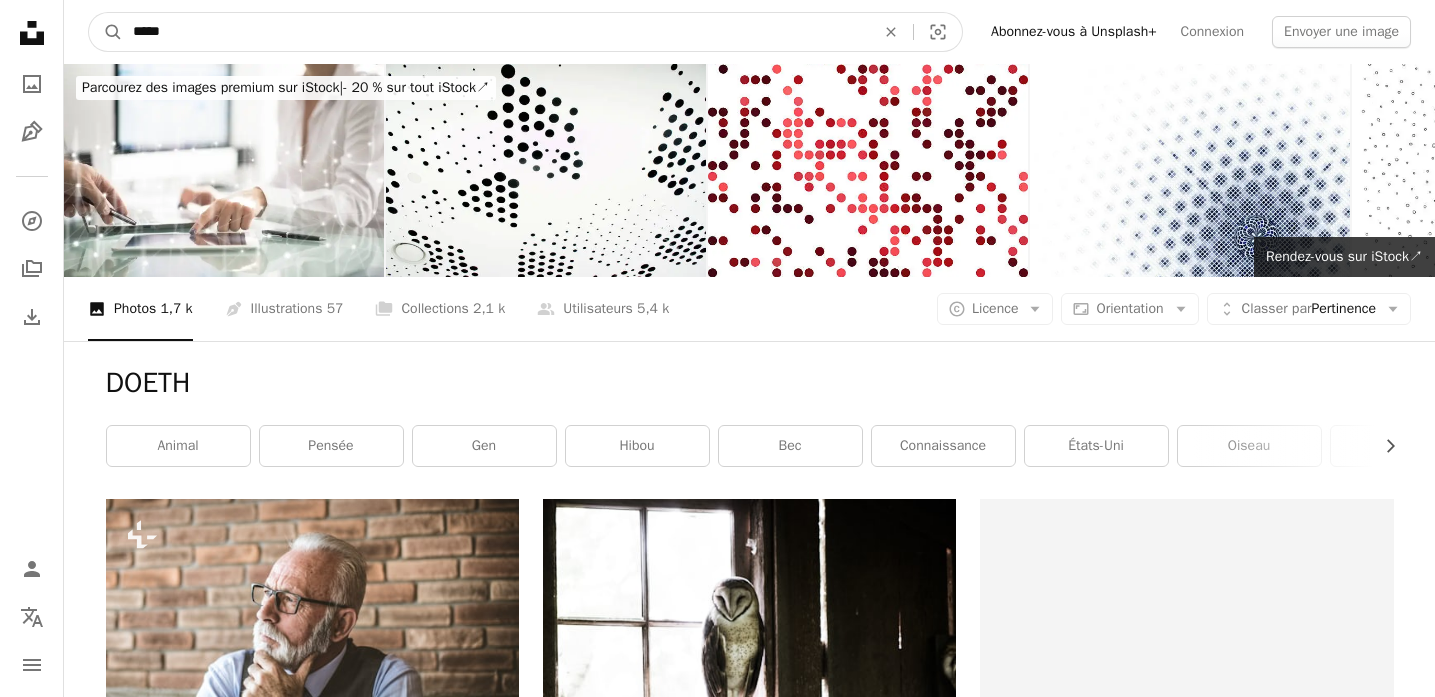 drag, startPoint x: 305, startPoint y: 35, endPoint x: 77, endPoint y: 11, distance: 229.25967 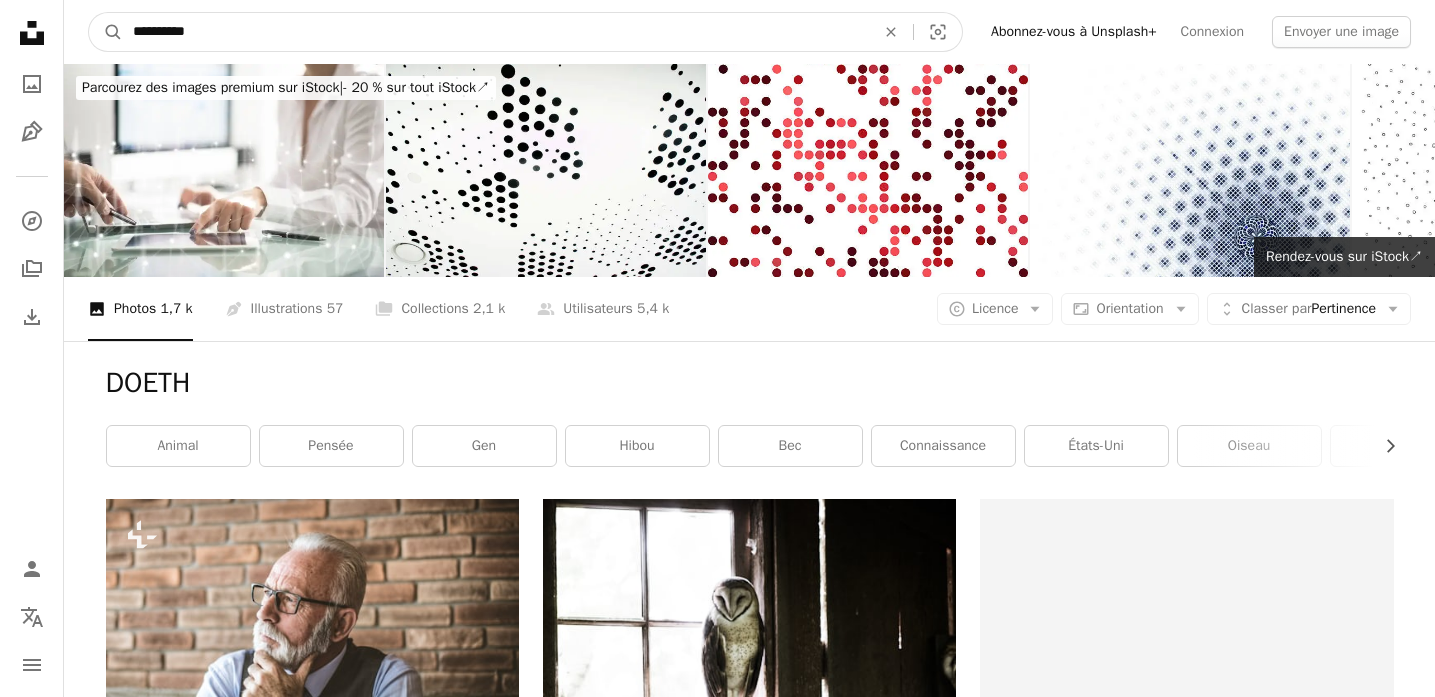 type on "**********" 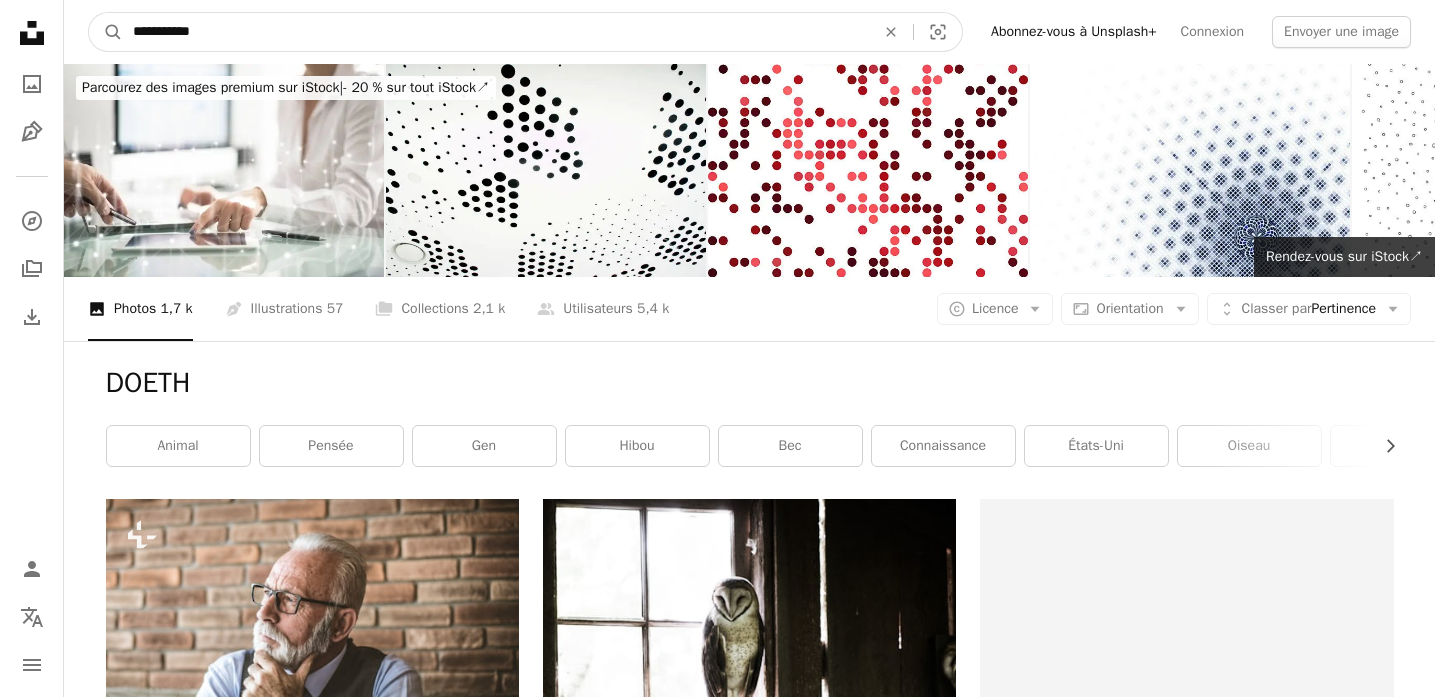 click on "A magnifying glass" at bounding box center [106, 32] 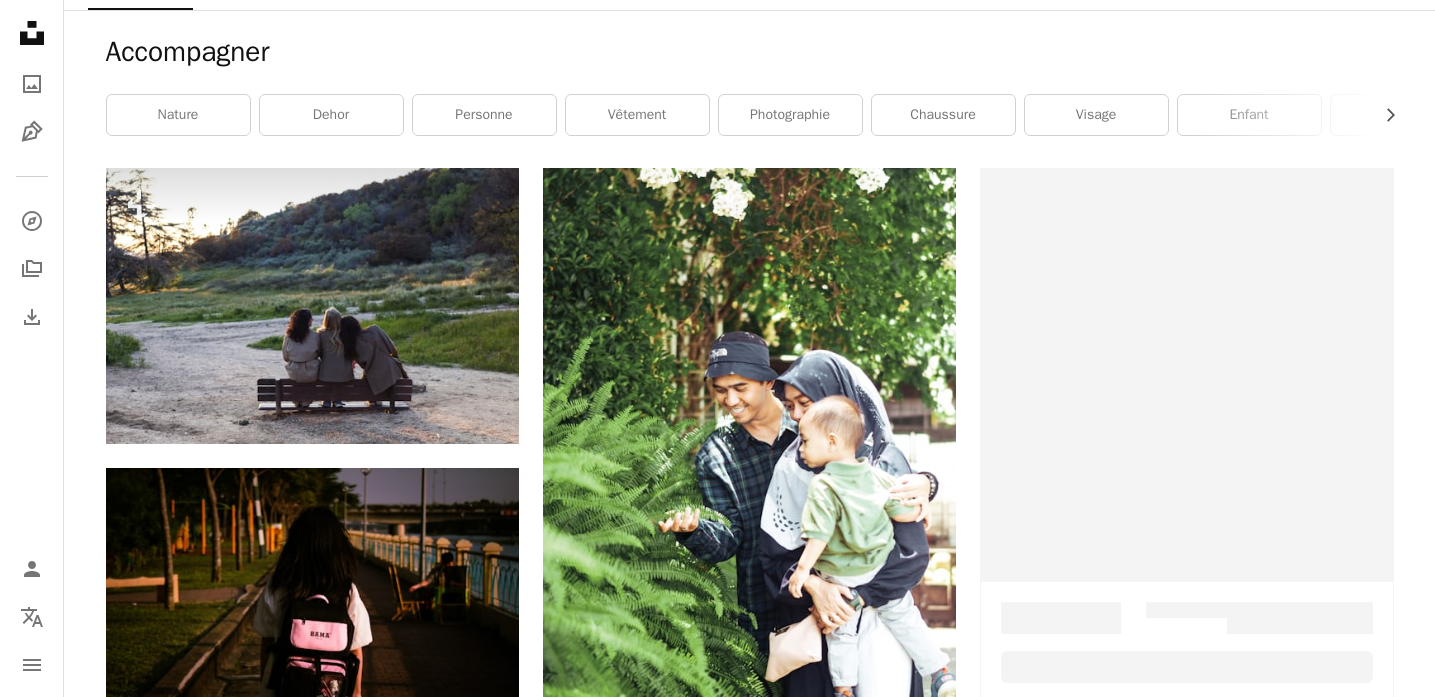 scroll, scrollTop: 0, scrollLeft: 0, axis: both 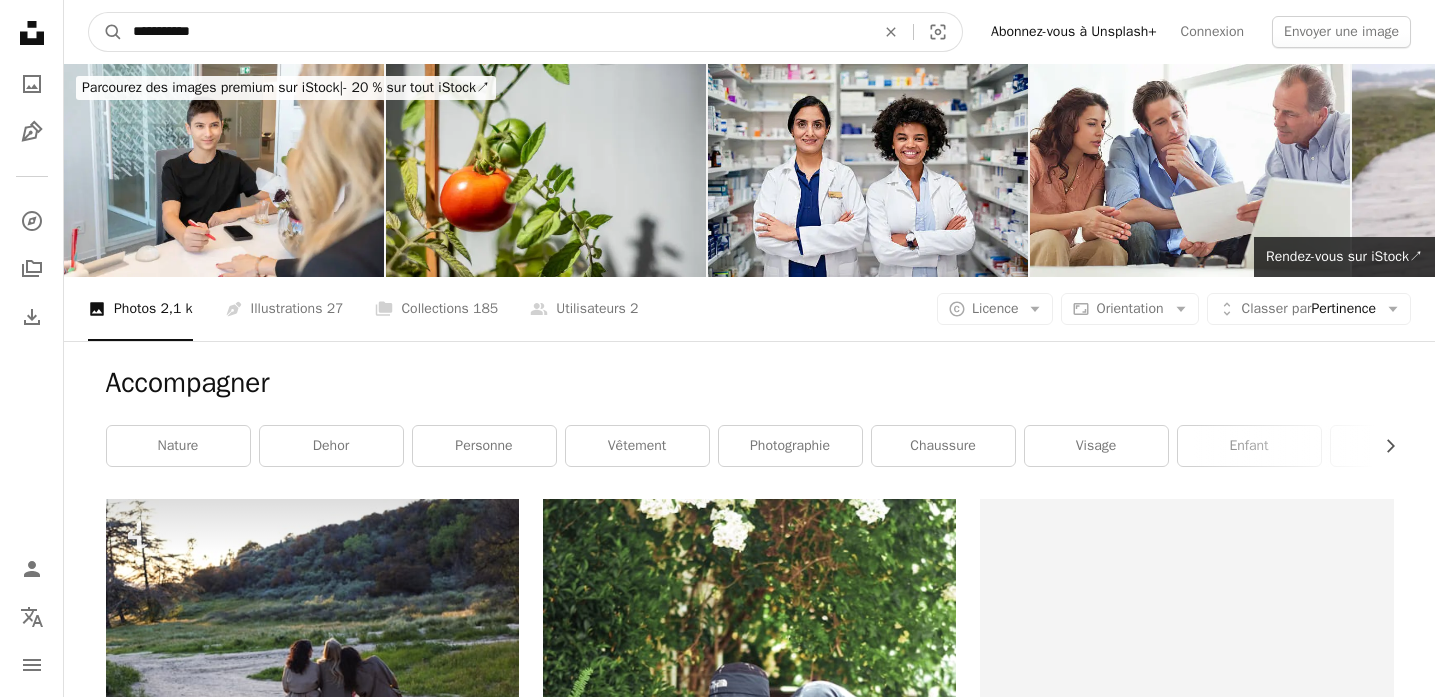 click on "**********" at bounding box center [496, 32] 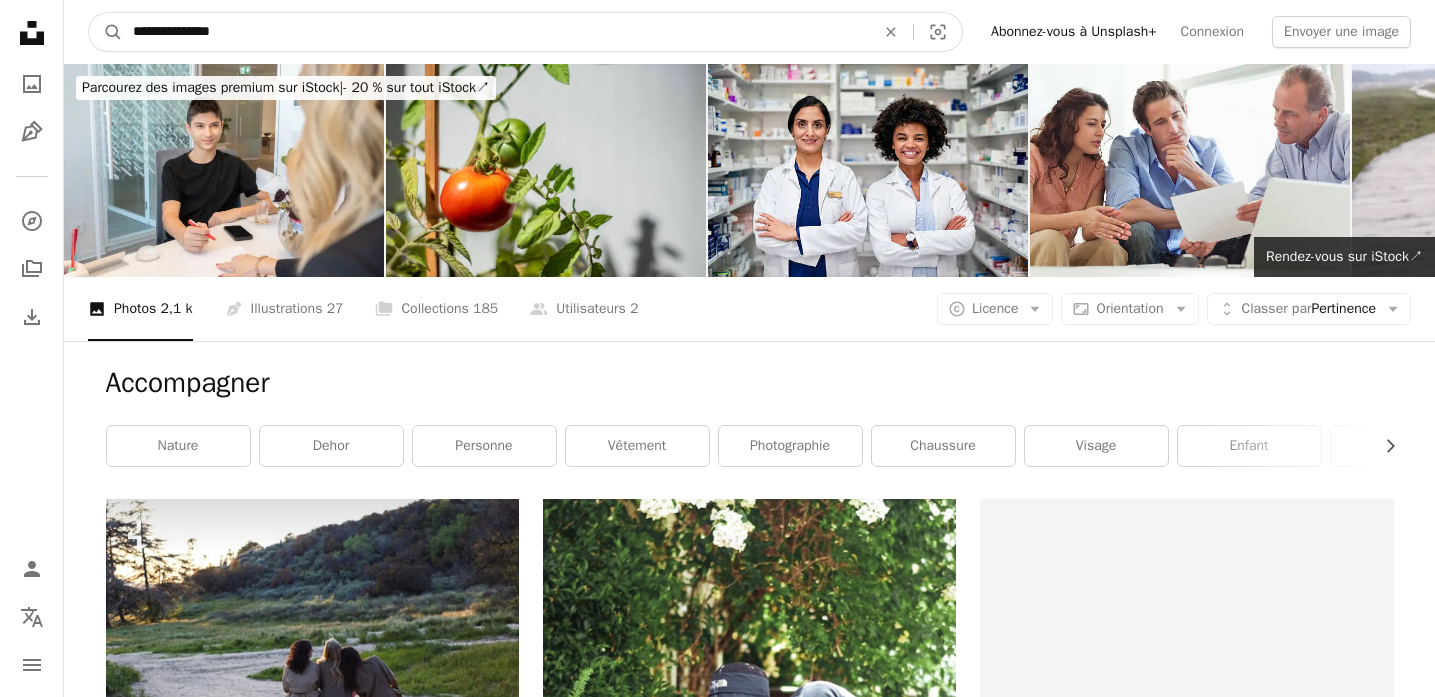 type on "**********" 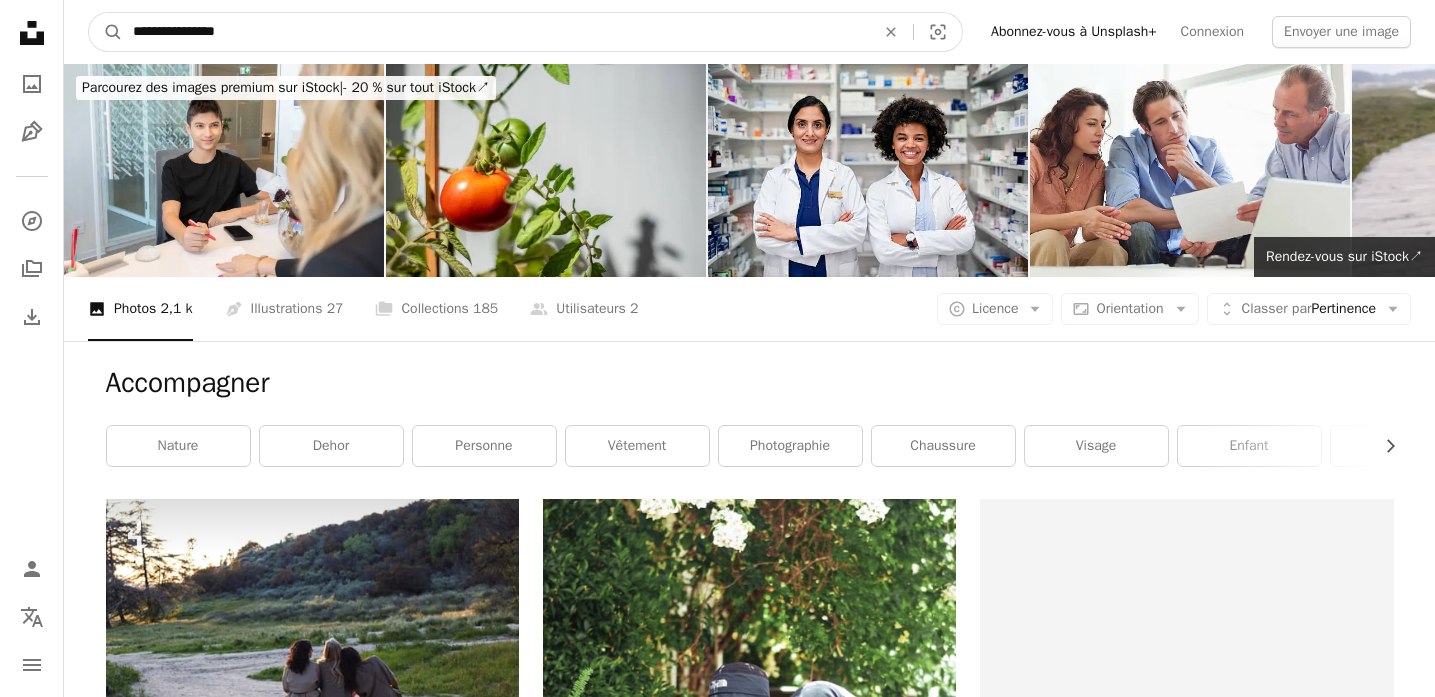 click on "A magnifying glass" at bounding box center [106, 32] 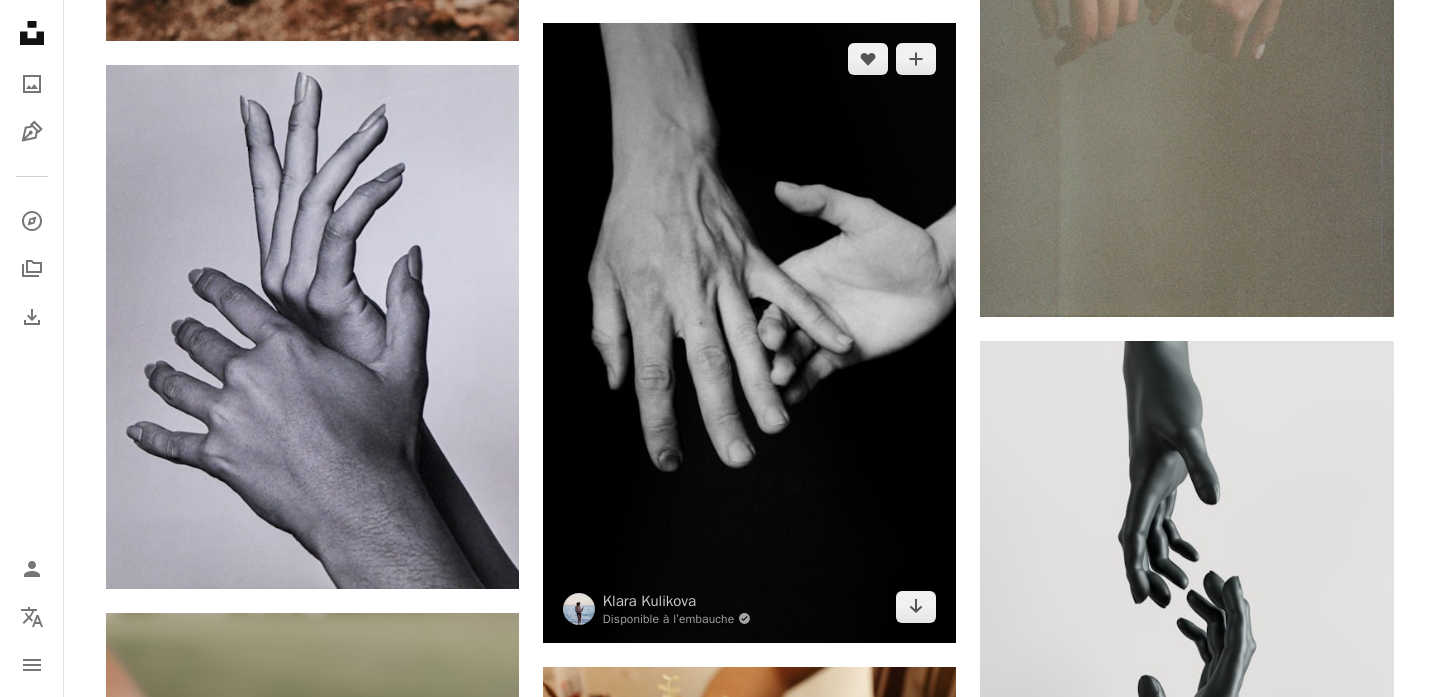 scroll, scrollTop: 2012, scrollLeft: 0, axis: vertical 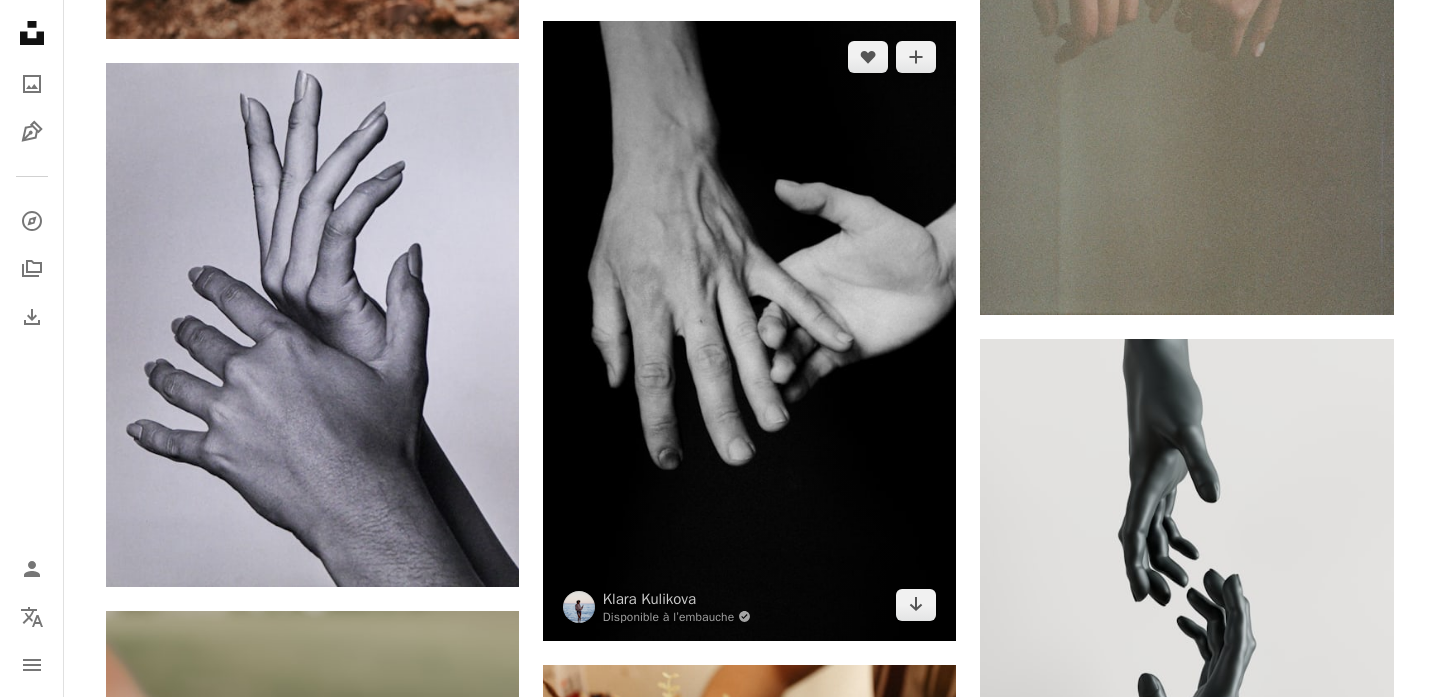 click at bounding box center (749, 331) 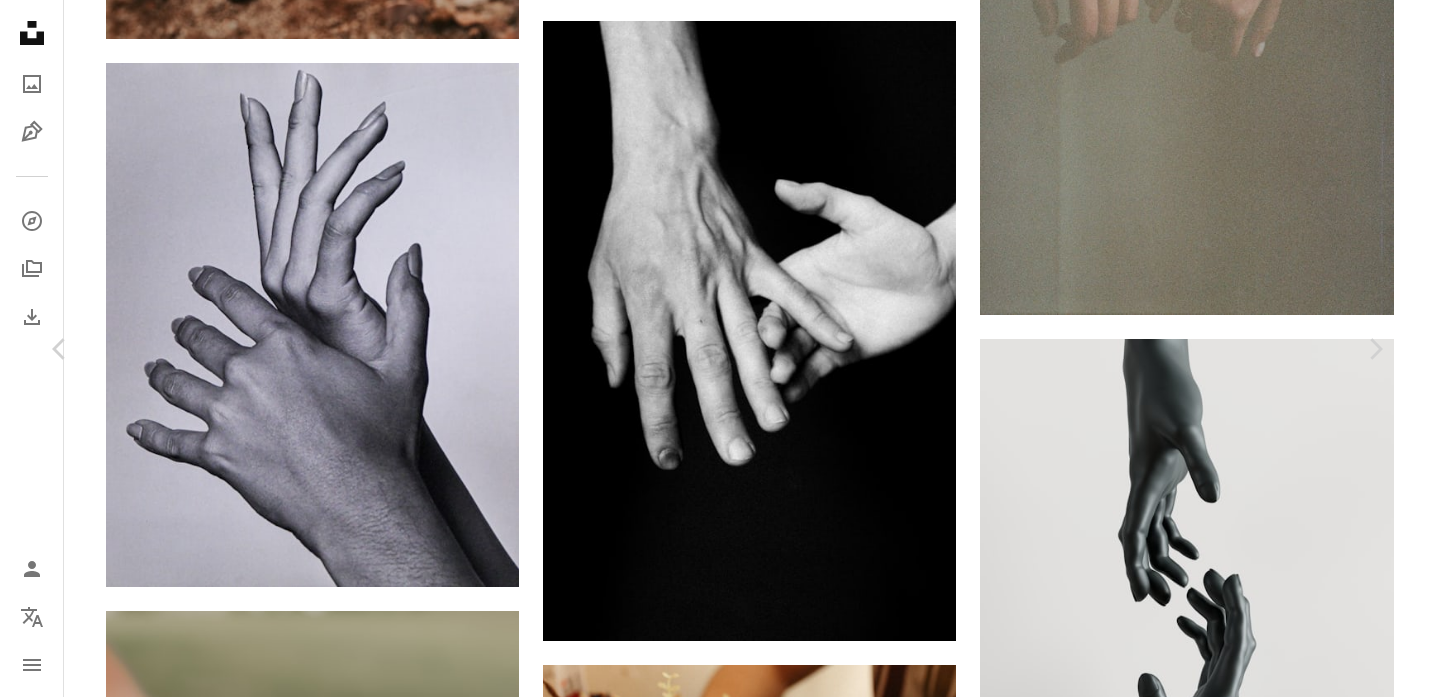 click on "An X shape Chevron left Chevron right Klara Kulikova Disponible à l’embauche A checkmark inside of a circle A heart A plus sign Télécharger gratuitement Chevron down Zoom in Vues 99 895 Téléchargements 565 A forward-right arrow Partager Info icon Infos More Actions Calendar outlined Publiée le 23 avril 2022 Camera Canon, EOS 6D Mark II Safety Utilisation gratuite sous la Licence Unsplash couple romantique femme et homme DN1 Hans humain gris main se tenant la main doigt poignet Photos banque d’images gratuites Parcourez des images premium sur iStock | - 20 % avec le code UNSPLASH20 Rendez-vous sur iStock ↗ Images associées A heart A plus sign Klara Kulikova Disponible à l’embauche A checkmark inside of a circle Arrow pointing down A heart A plus sign Dorsaf sayeh Disponible à l’embauche A checkmark inside of a circle Arrow pointing down Plus sign for Unsplash+ A heart A plus sign Pablo Merchán Montes Pour Unsplash+ A lock Télécharger A heart A plus sign Ricardo Moura A heart" at bounding box center [717, 3539] 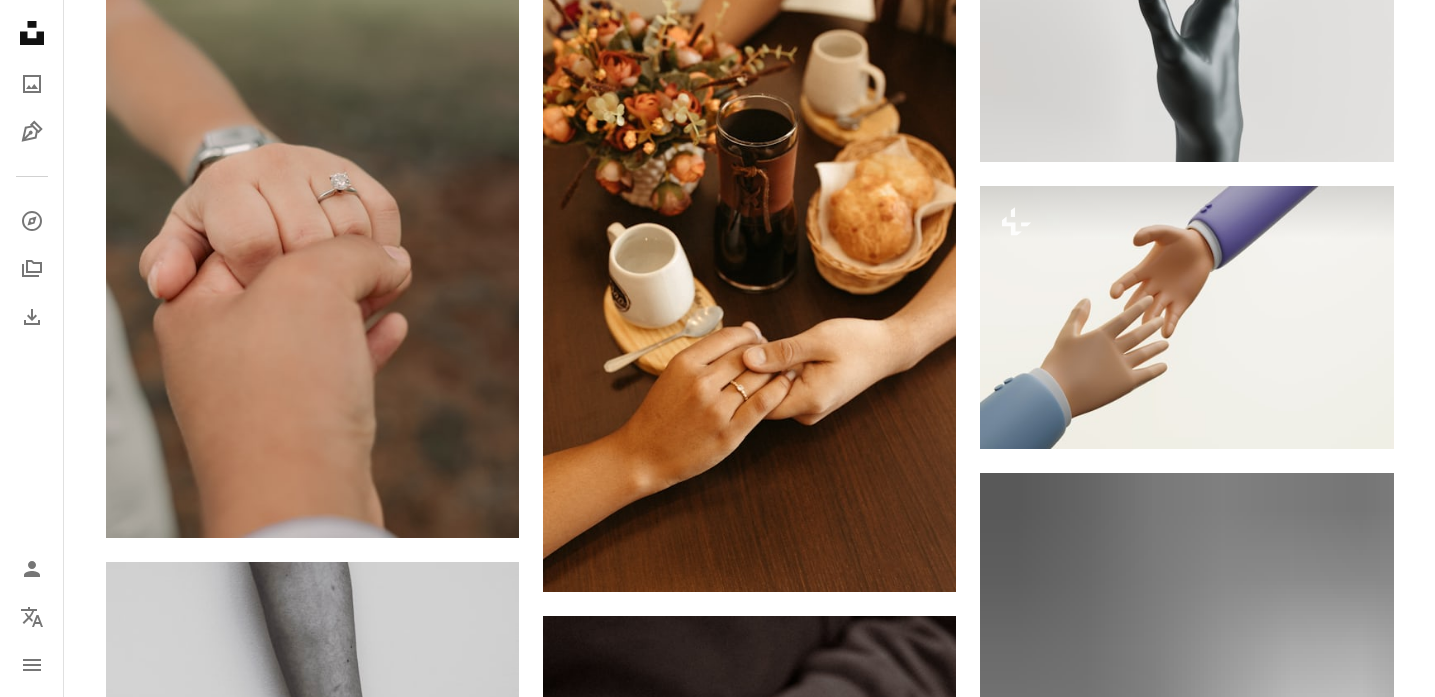 scroll, scrollTop: 2706, scrollLeft: 0, axis: vertical 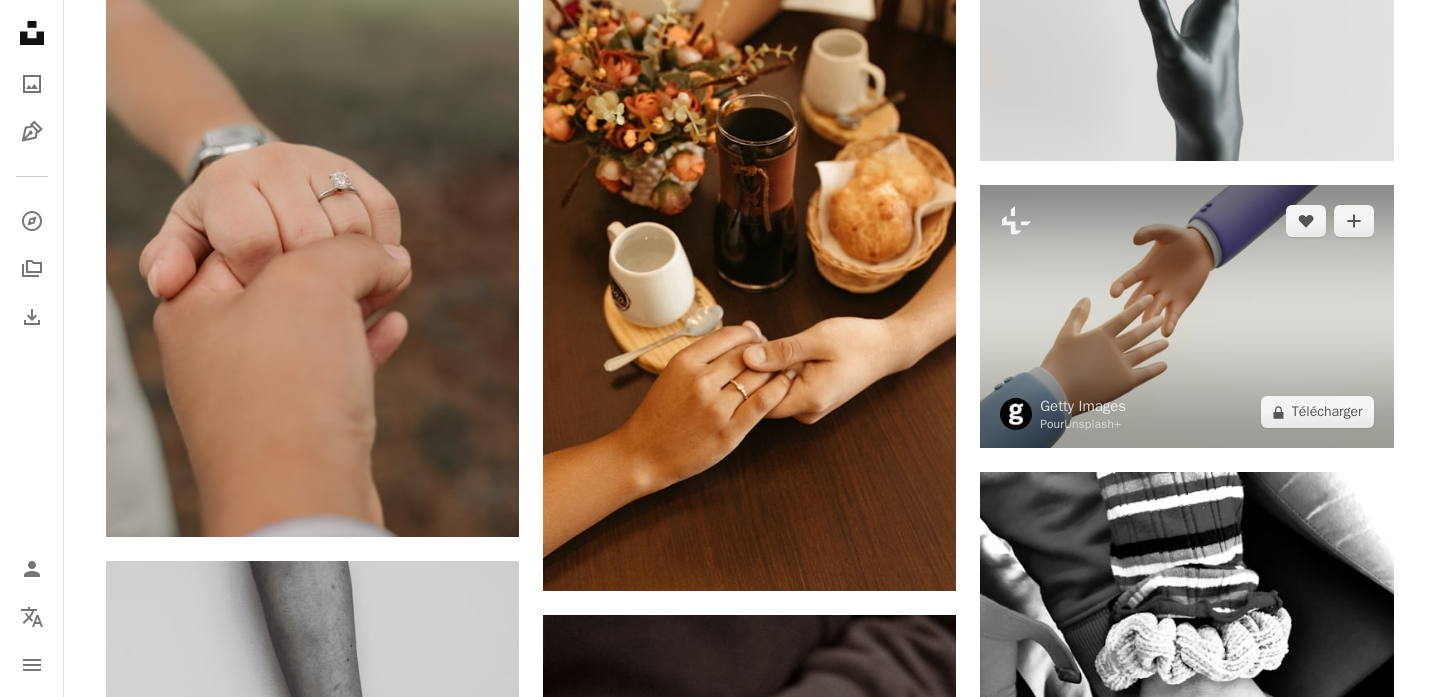 click at bounding box center (1186, 316) 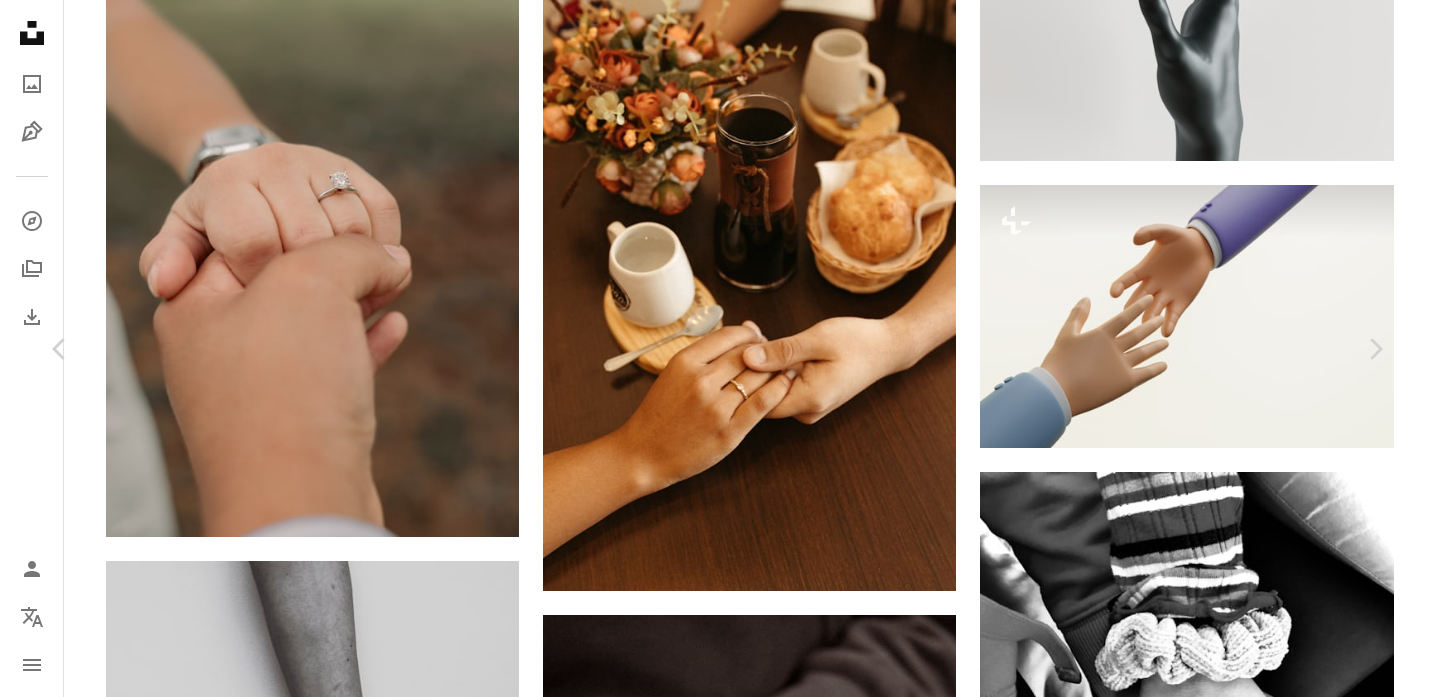 click on "An X shape Chevron left Chevron right An X shape Fermer Exprimez vos remerciements ! Remerciez  Taha Raef  sur les réseaux sociaux ou copiez le texte ci-dessous pour l’attribuer à l’artiste. A URL sharing icon (chains) Facebook icon X (formerly Twitter) icon Pinterest icon An envelope Photo de  Taha Raef  sur  Unsplash
Copy content Taha Raef __raef__ A heart A plus sign Télécharger gratuitement Chevron down Zoom in Vues 551⁠604 Téléchargements 2⁠731 A forward-right arrow Partager Info icon Infos More Actions A map marker Somayye St, [CITY], Iran Calendar outlined Publiée le  [DATE] Camera Apple, iPhone 7 Plus Safety Utilisation gratuite sous la
Licence Unsplash amour mains Iran ensemble Couples Téhéran Perse pur âme soeur humain bois main se tenant la main doigt montre Plancher Images gratuites Parcourez des images premium sur iStock  |  - 20 ⁠% avec le code UNSPLASH20 Rendez-vous sur iStock  ↗️ Images associées A heart A plus sign Giang Vu Arrow pointing down Zoe" at bounding box center [717, 2845] 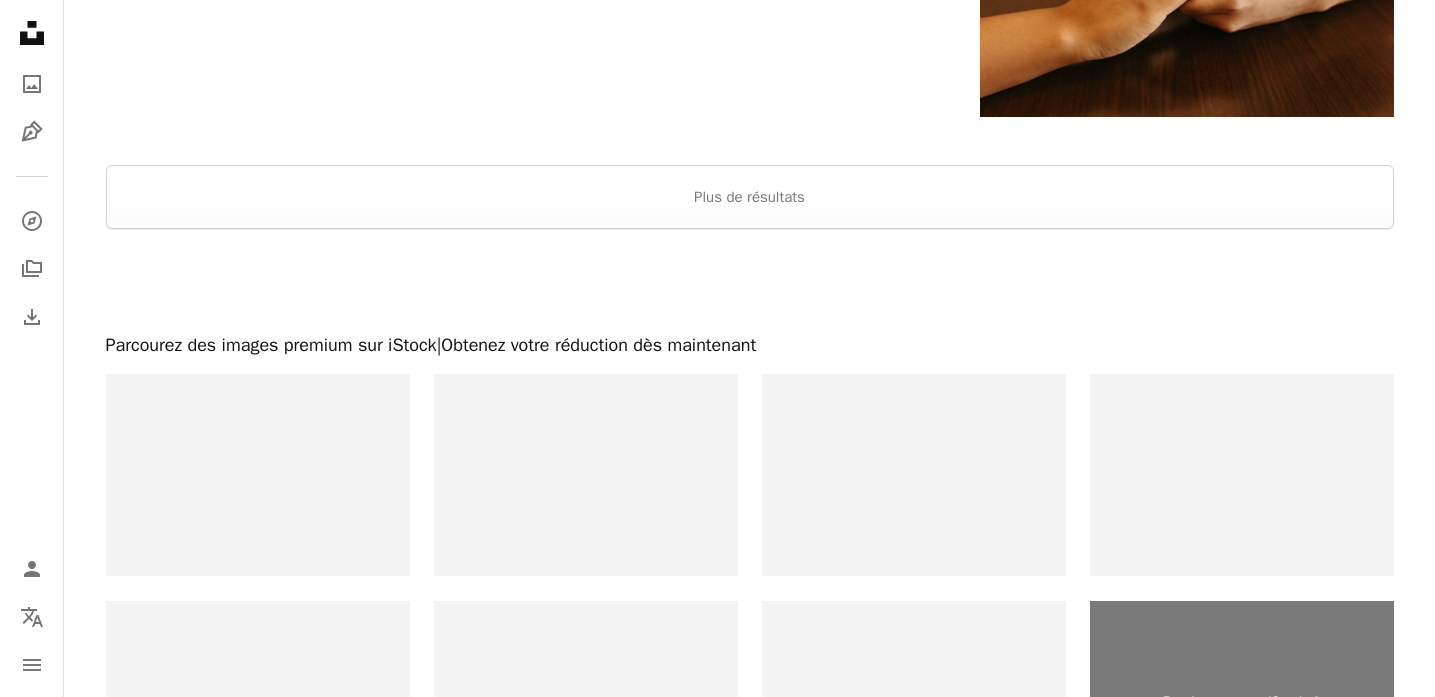 scroll, scrollTop: 4063, scrollLeft: 0, axis: vertical 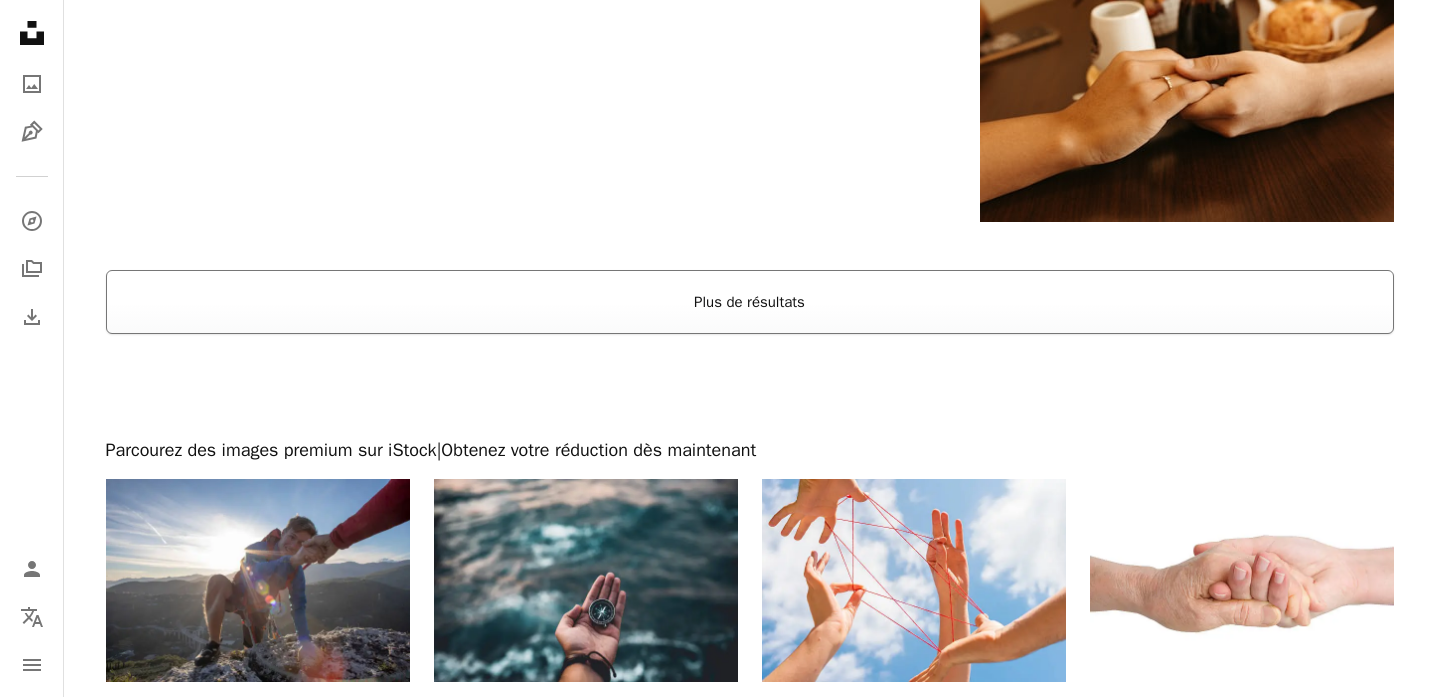 click on "Plus de résultats" at bounding box center (750, 302) 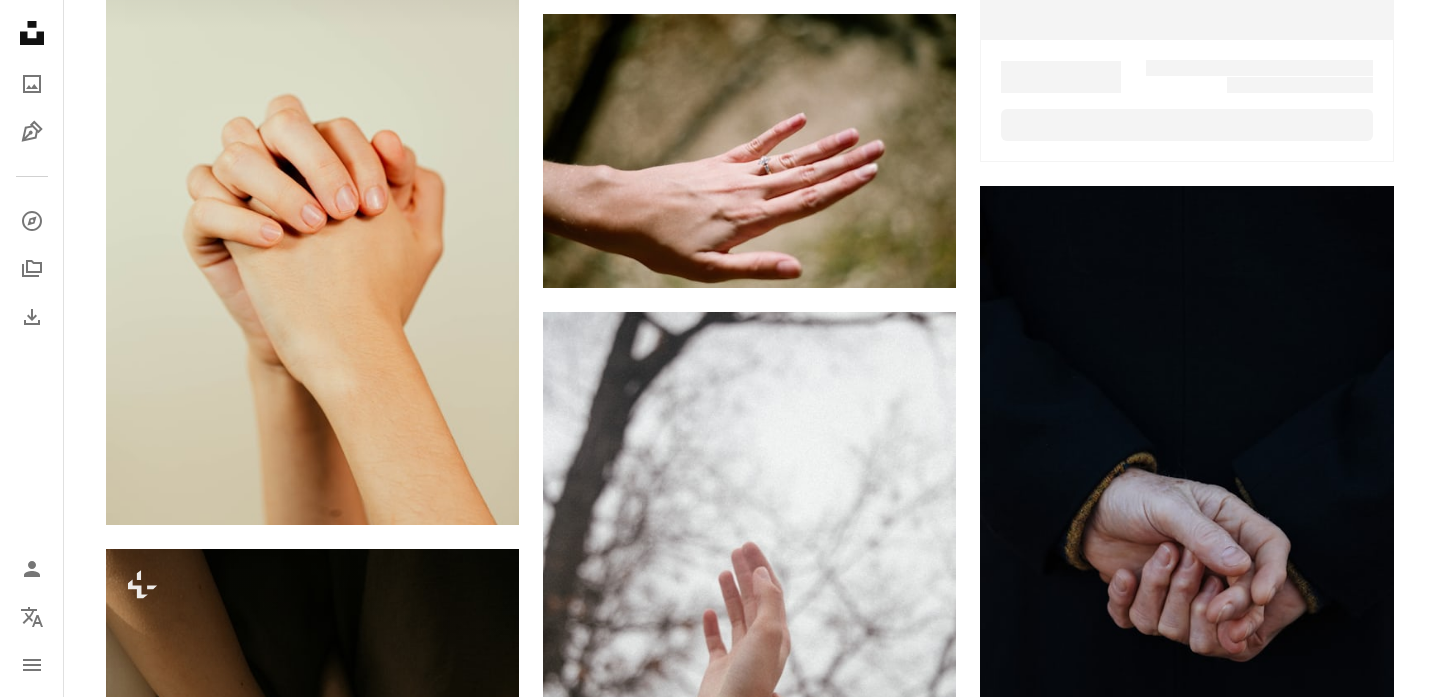 scroll, scrollTop: 10283, scrollLeft: 0, axis: vertical 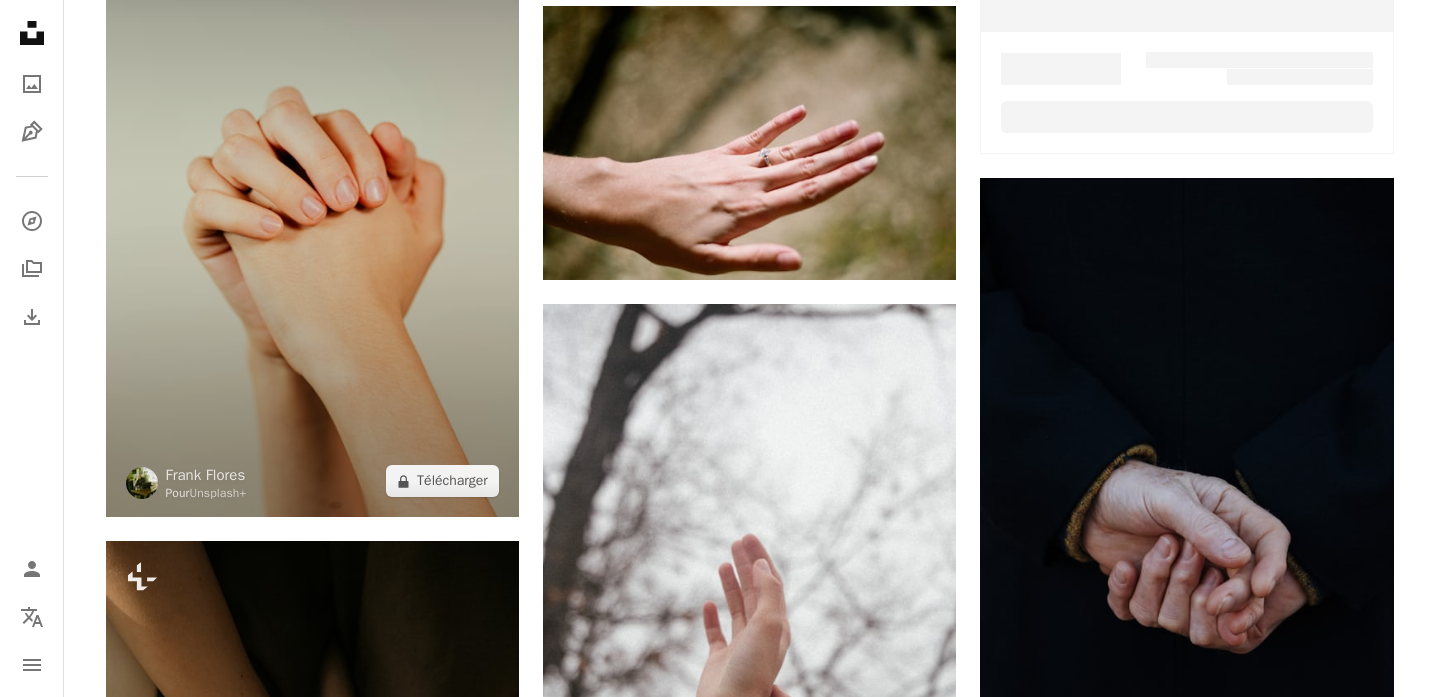click at bounding box center (312, 207) 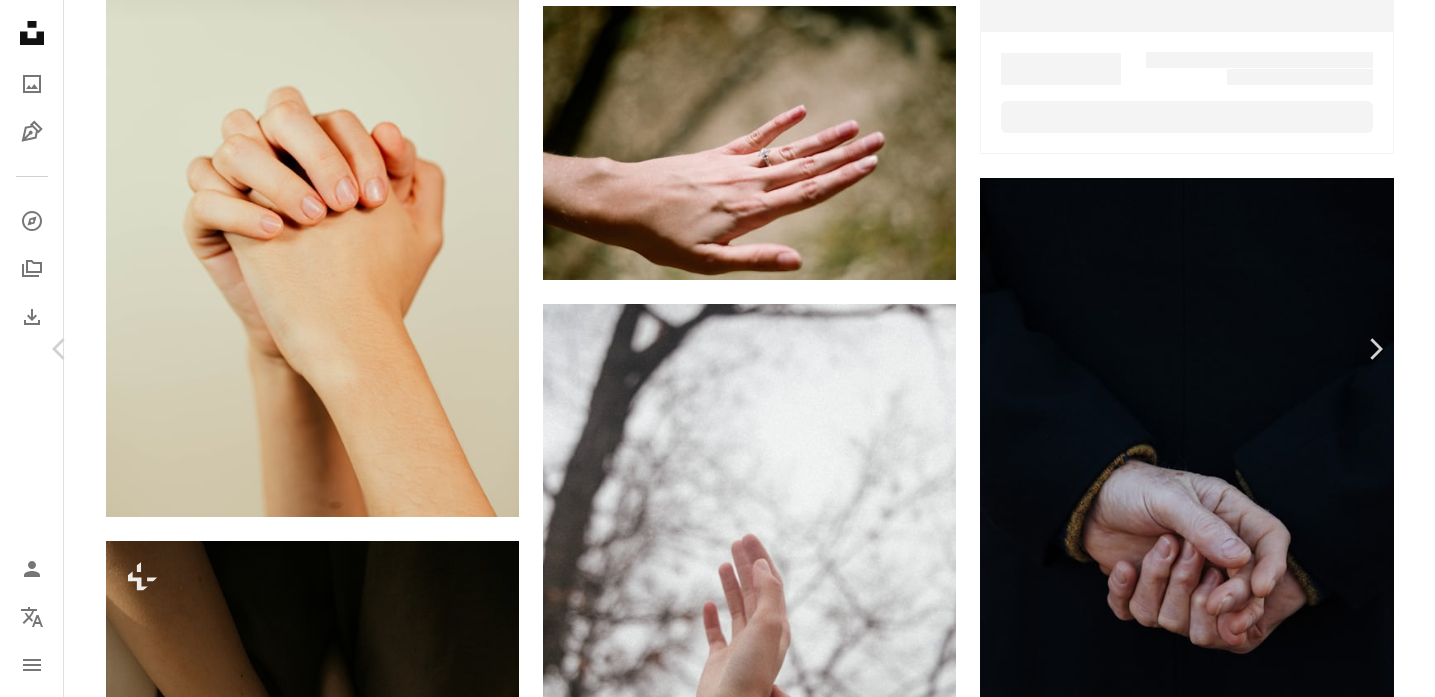 click on "An X shape Chevron left Chevron right Frank Flores Pour Unsplash+ A heart A plus sign A lock Télécharger Zoom in A forward-right arrow Partager More Actions Calendar outlined Publiée le 22 décembre 2022 Safety Contenu cédé sous Licence Unsplash+ humain main mains peau corps prier mains jointes Mains de prière dermatologie peau sèche deux mains main de femme Prière de jeûne Modèle de main bras de fer en studio mains de femmes Images domaine public De cette série Chevron right Plus sign for Unsplash+ Plus sign for Unsplash+ Plus sign for Unsplash+ Plus sign for Unsplash+ Plus sign for Unsplash+ Plus sign for Unsplash+ Plus sign for Unsplash+ Plus sign for Unsplash+ Plus sign for Unsplash+ Plus sign for Unsplash+ Images associées Plus sign for Unsplash+ A heart A plus sign Frank Flores Pour Unsplash+ A lock Télécharger Plus sign for Unsplash+ A heart A plus sign Pablo Merchán Montes Pour Unsplash+ A lock Télécharger Plus sign for Unsplash+ A heart A plus sign Wesley Tingey Pour Unsplash+" at bounding box center (717, 4035) 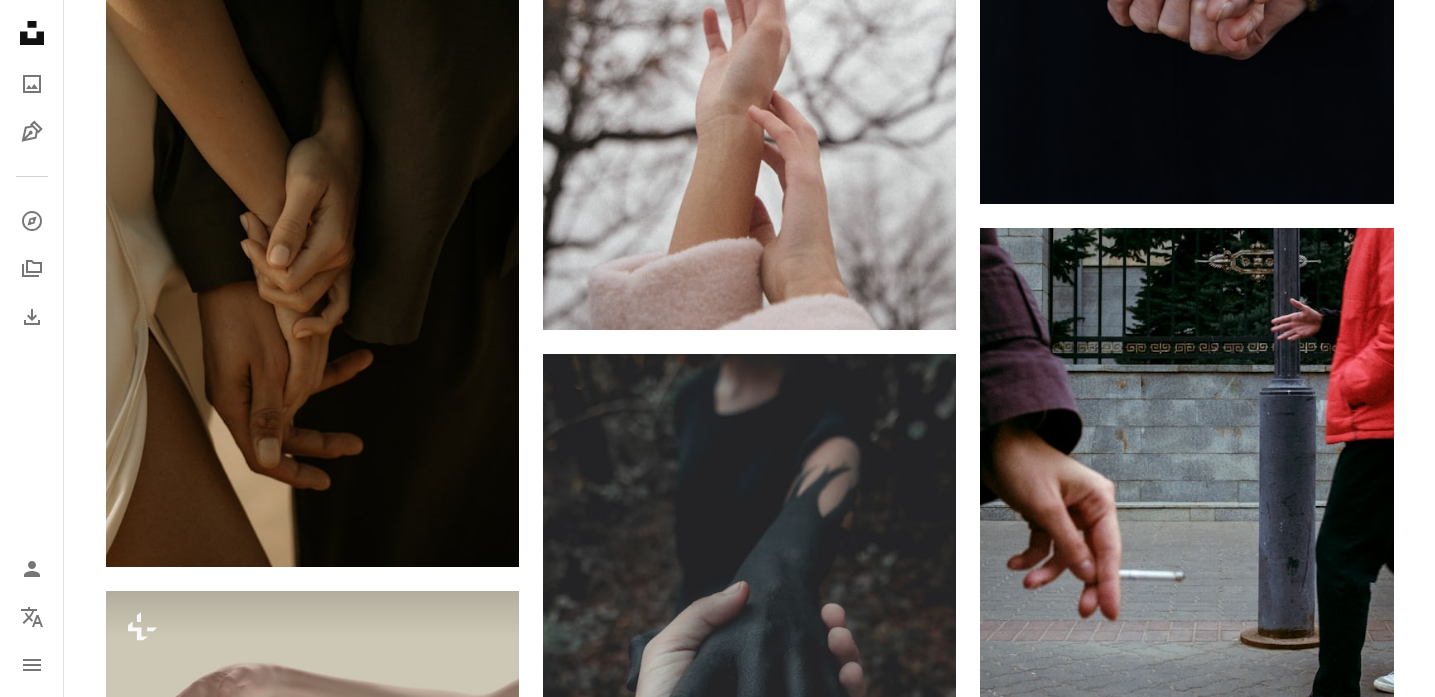 scroll, scrollTop: 10875, scrollLeft: 0, axis: vertical 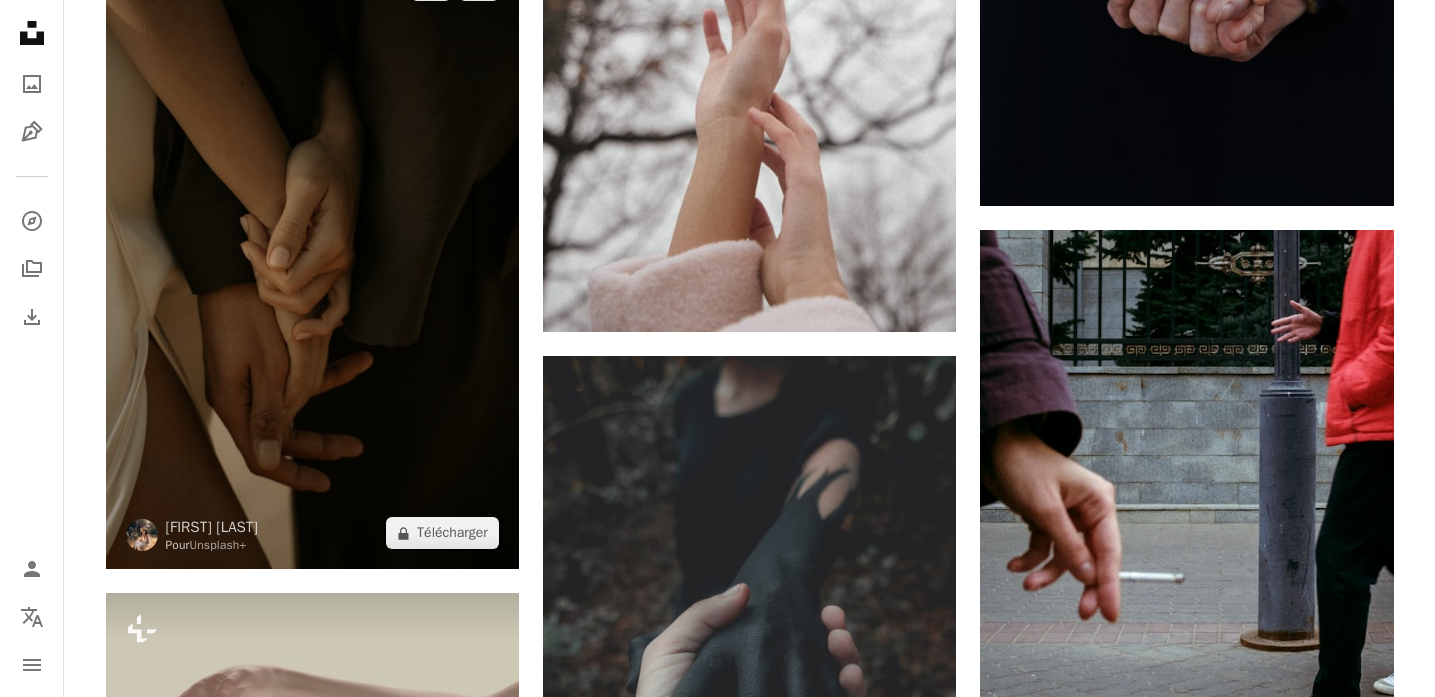 click at bounding box center (312, 259) 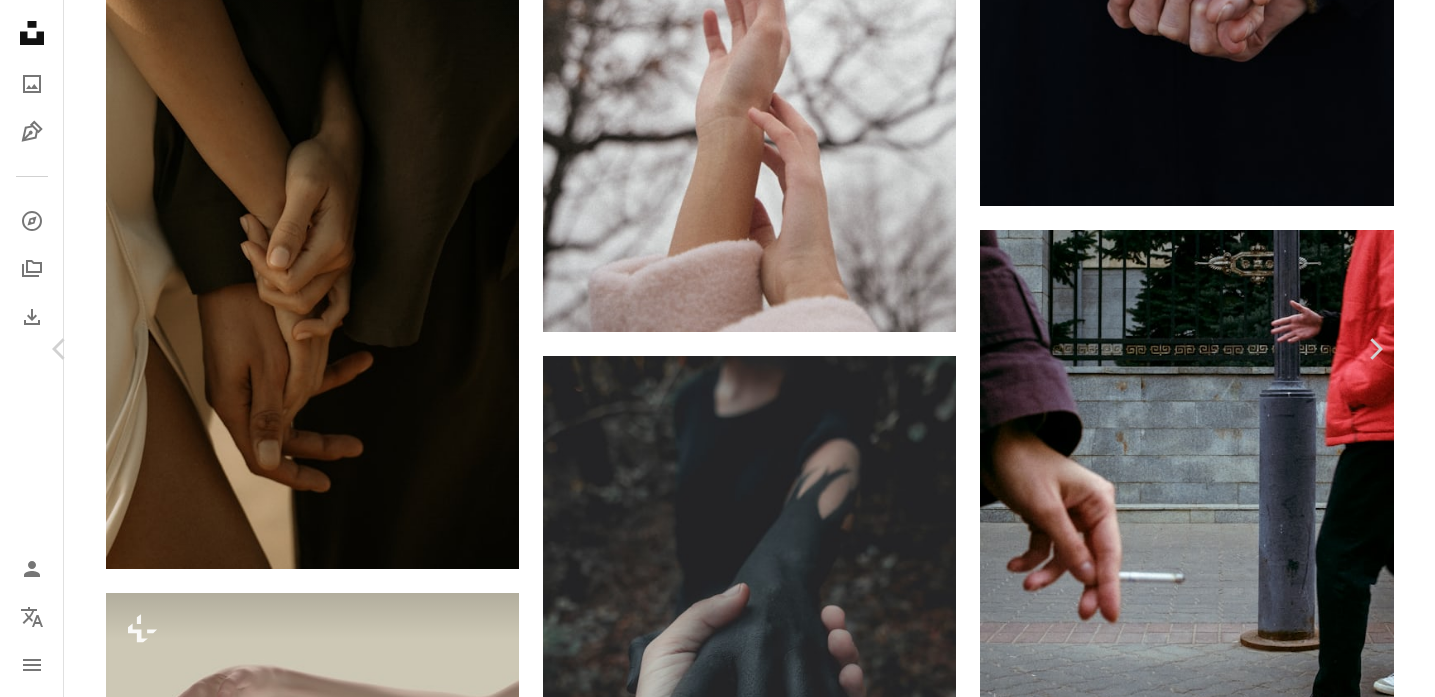 click on "An X shape Chevron left Chevron right Agnieszka Stankiewicz Pour Unsplash+ A heart A plus sign A lock Télécharger Zoom in A forward-right arrow Partager More Actions Calendar outlined Publiée le 7 avril 2025 Safety Contenu cédé sous Licence Unsplash+ mains relation des relations intimité Connexion humaine Connexion émotionnelle Images Creative Commons Images associées" at bounding box center [717, 3443] 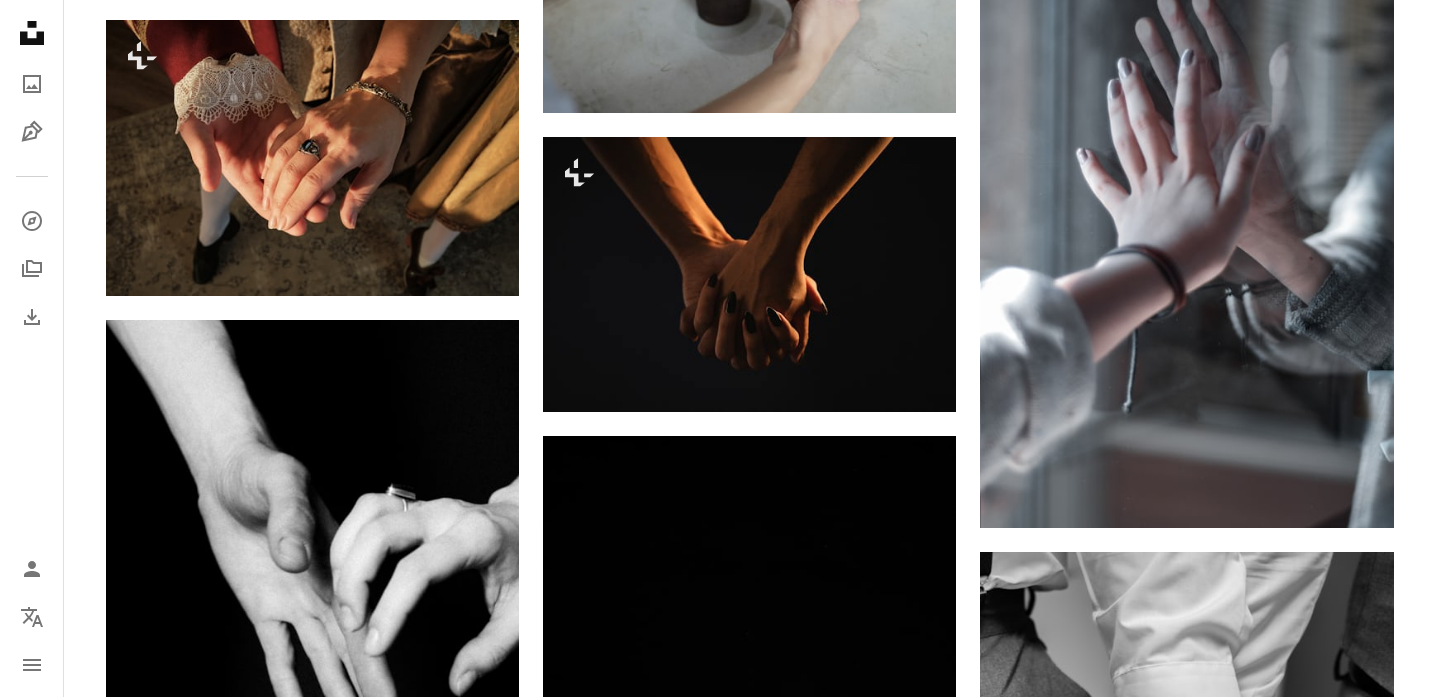 scroll, scrollTop: 12041, scrollLeft: 0, axis: vertical 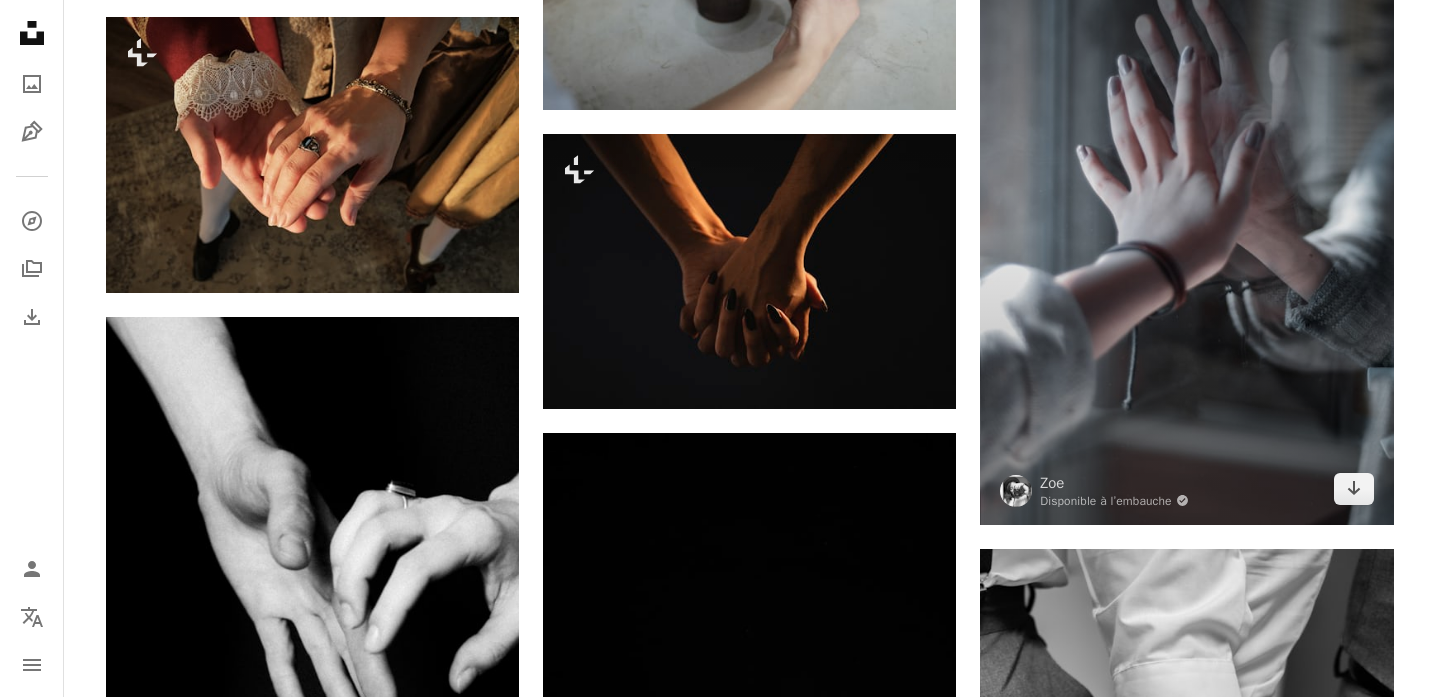 click at bounding box center (1186, 215) 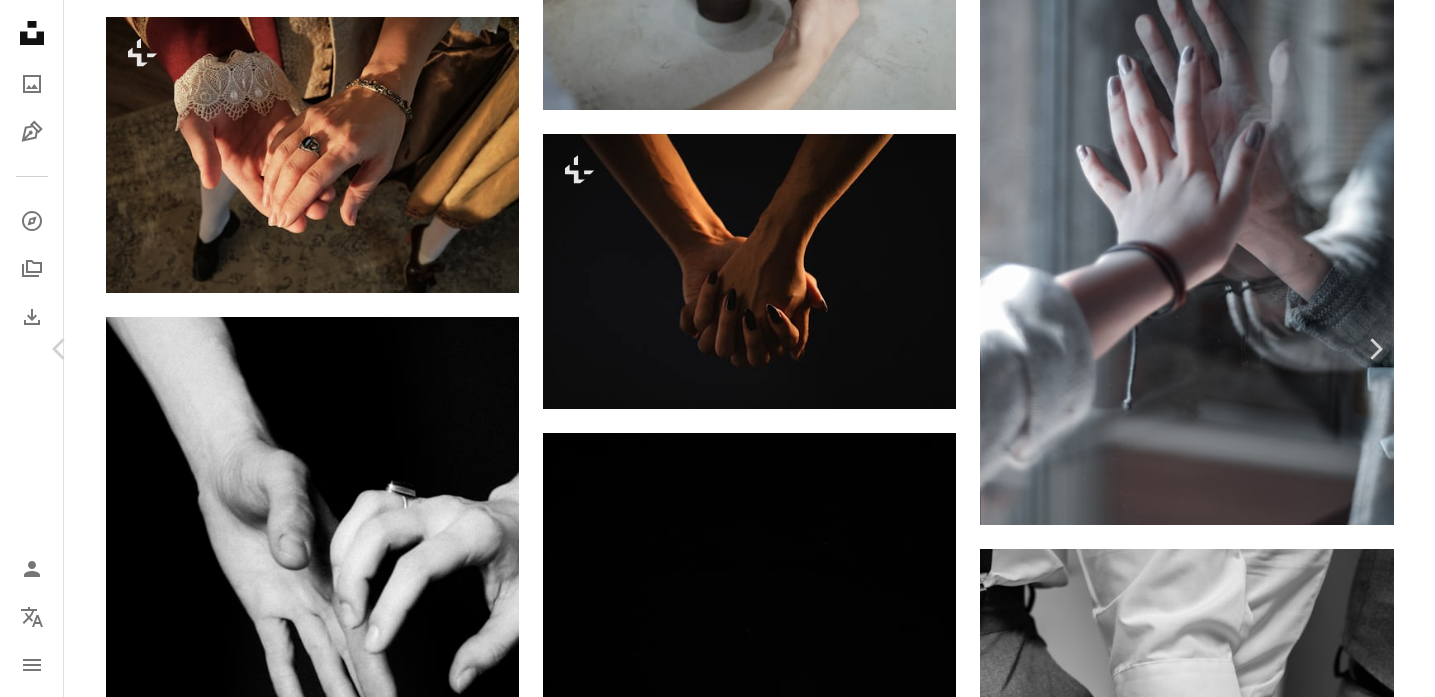 click on "A heart A plus sign [FIRST] [LAST] Available for hire A checkmark inside of a circle Arrow pointing down A heart A plus sign A heart [FIRST] [LAST] Available for hire A checkmark inside of a circle Arrow pointing down A heart A plus sign A heart [FIRST] [LAST]" at bounding box center [717, 4609] 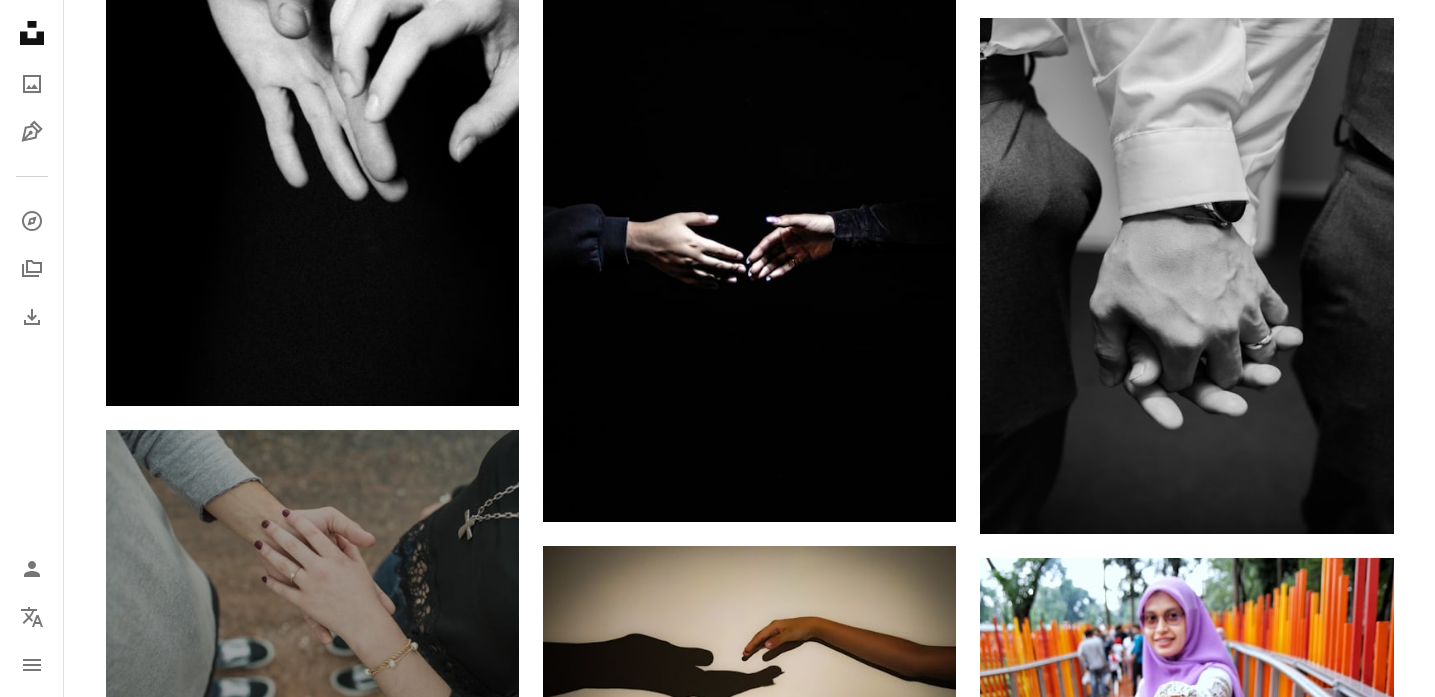 scroll, scrollTop: 12574, scrollLeft: 0, axis: vertical 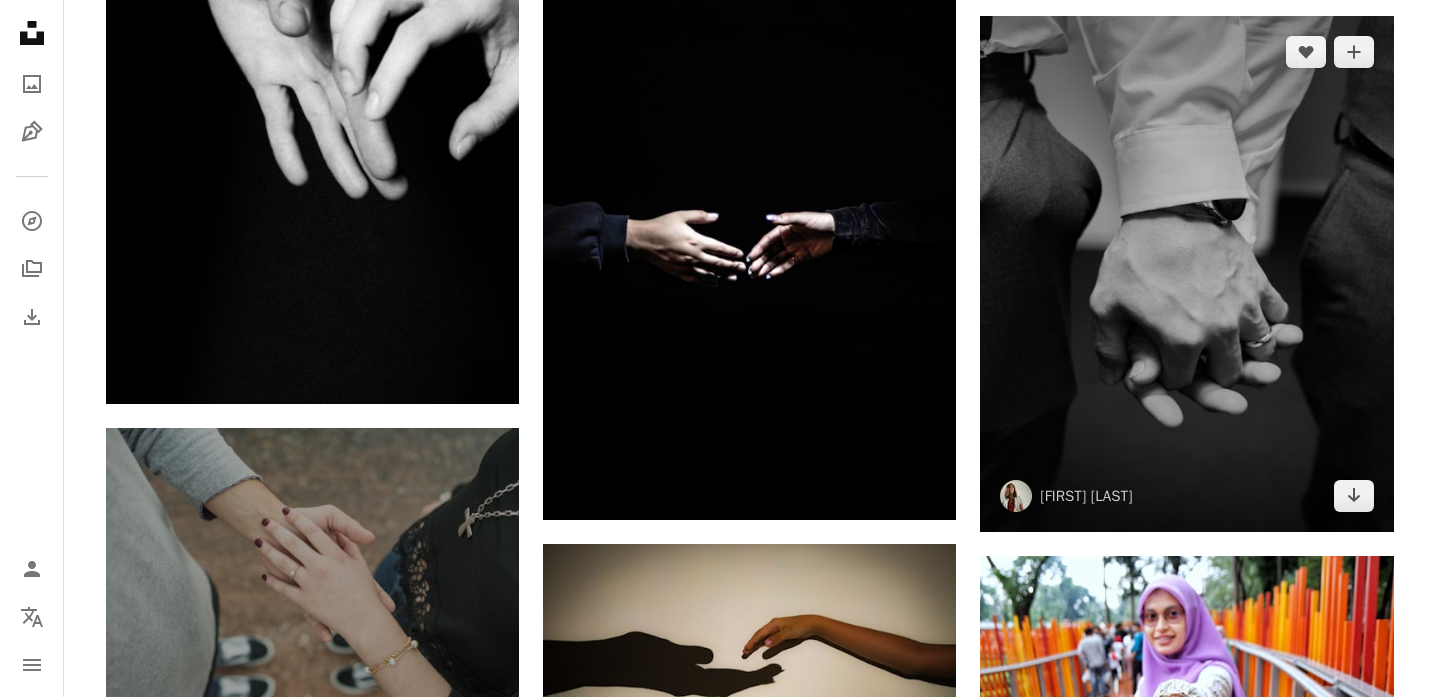 click at bounding box center (1186, 274) 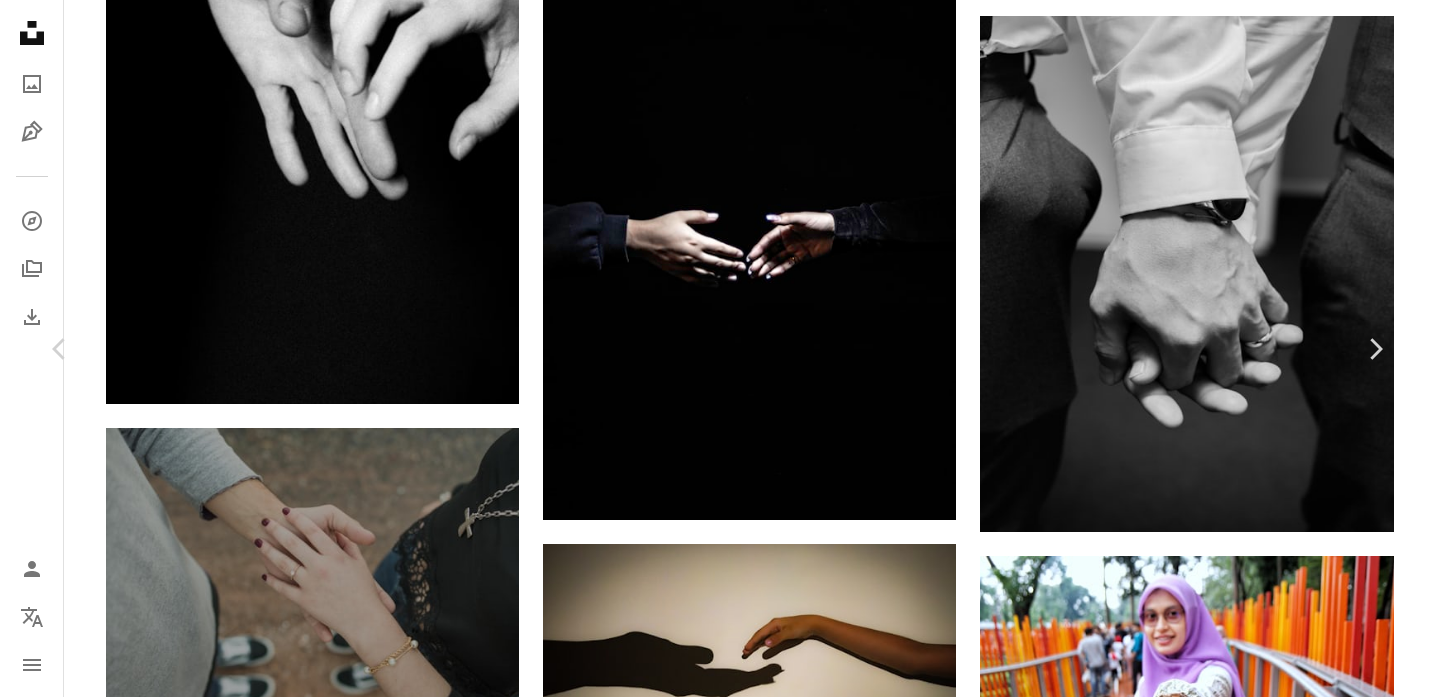 click on "An X shape Chevron left Chevron right Valeria Machado veemachado9 A heart A plus sign Télécharger gratuitement Chevron down Zoom in Vues 19⁠507 Téléchargements 111 Présentée dans Famille A forward-right arrow Partager Info icon Infos More Actions Calendar outlined Publiée le  [DATE] Camera NIKON CORPORATION, NIKON D3500 Safety Utilisation gratuite sous la
Licence Unsplash humain gris main se tenant la main doigt Images domaine public Parcourez des images premium sur iStock  |  - 20 ⁠% avec le code UNSPLASH20 Rendez-vous sur iStock  ↗️ Images associées A heart A plus sign Alexander Mass Disponible à l’embauche A checkmark inside of a circle Arrow pointing down A heart A plus sign Kate Bezzubets Disponible à l’embauche A checkmark inside of a circle Arrow pointing down A heart A plus sign 550Park Luxury Wedding Films Disponible à l’embauche A checkmark inside of a circle Arrow pointing down A heart A plus sign Matteo Vistocco Disponible à l’embauche A checkmark inside of a circle" at bounding box center [717, 4076] 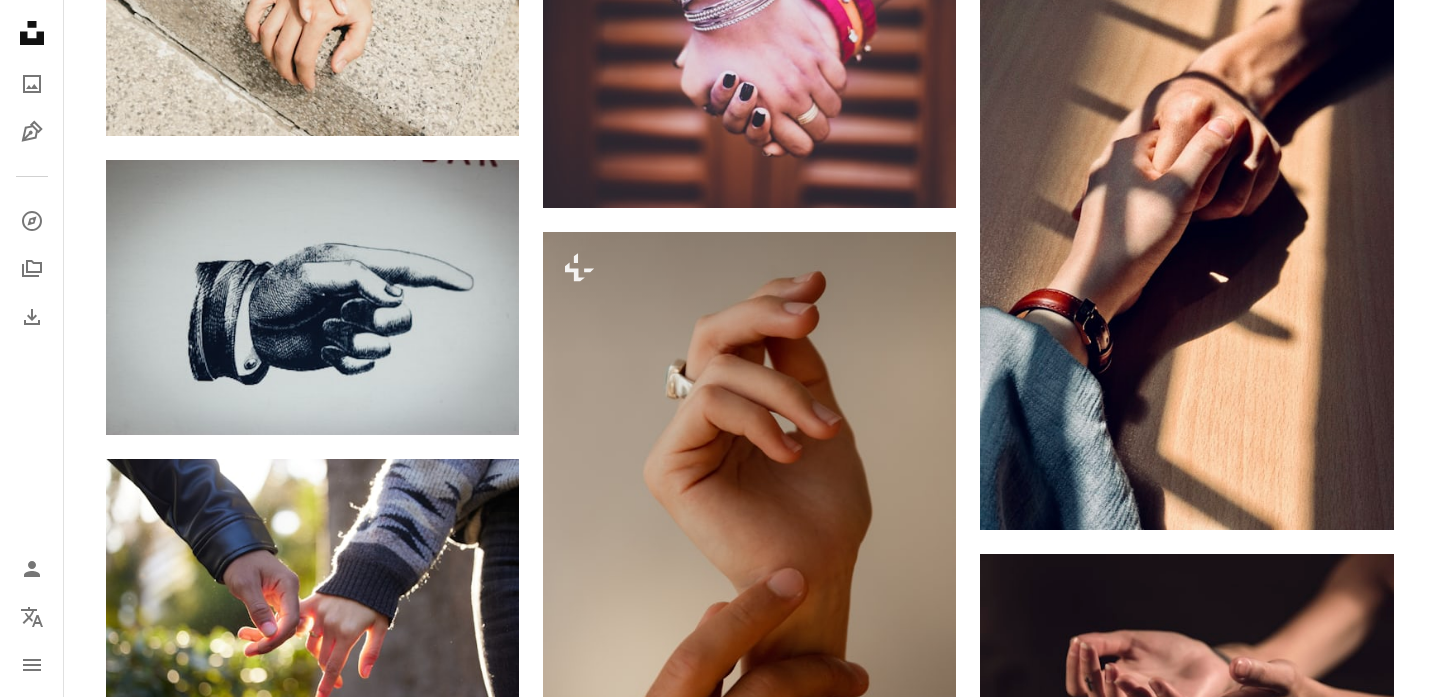 scroll, scrollTop: 13435, scrollLeft: 0, axis: vertical 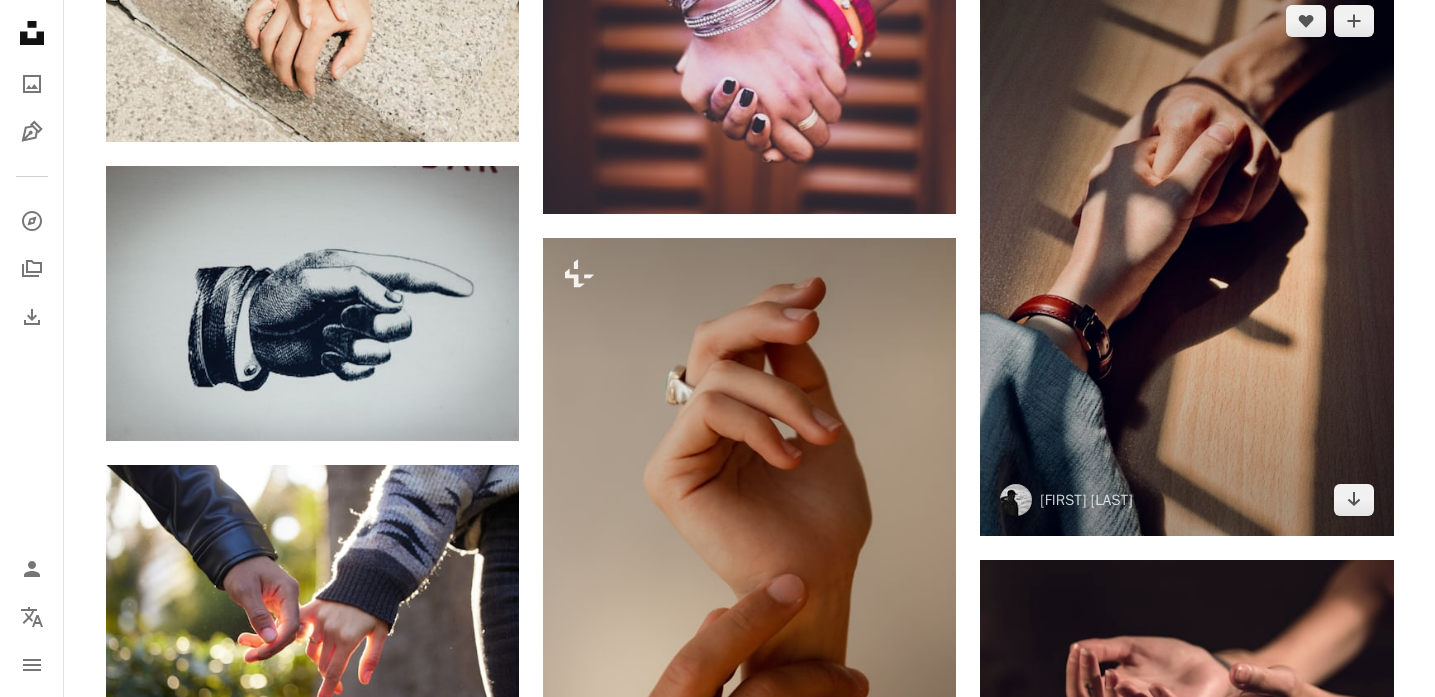 click at bounding box center (1186, 260) 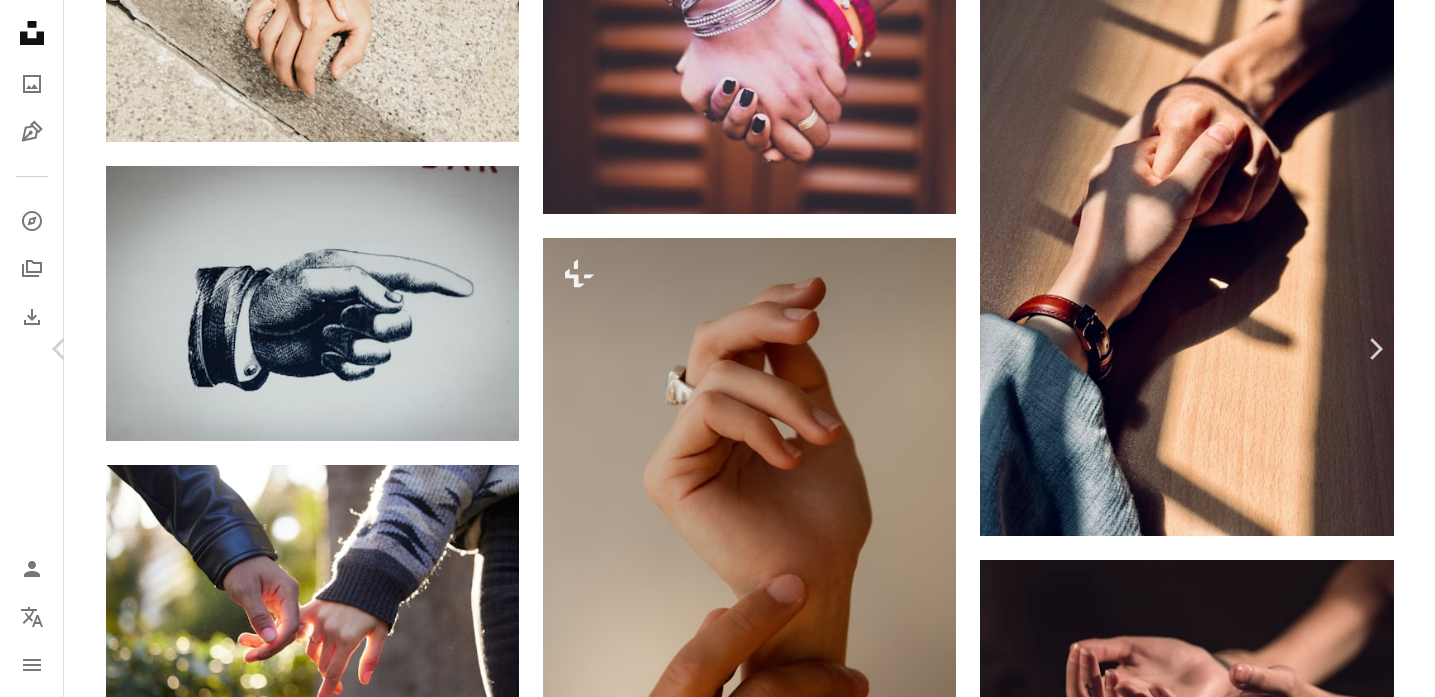 click on "Télécharger gratuitement" at bounding box center [1153, 4457] 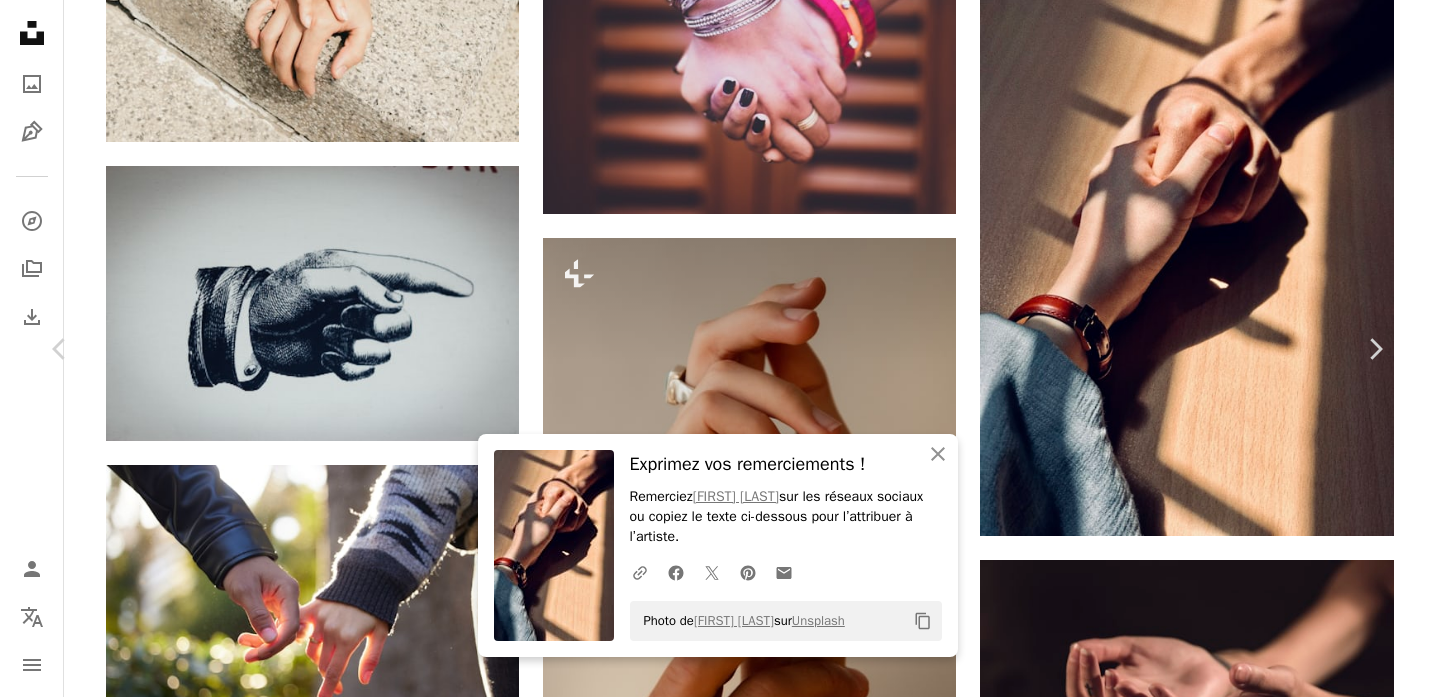 click on "An X shape Chevron left Chevron right An X shape Fermer Exprimez vos remerciements ! Remerciez  Taha Raef  sur les réseaux sociaux ou copiez le texte ci-dessous pour l’attribuer à l’artiste. A URL sharing icon (chains) Facebook icon X (formerly Twitter) icon Pinterest icon An envelope Photo de  Taha Raef  sur  Unsplash
Copy content Taha Raef __raef__ A heart A plus sign Télécharger gratuitement Chevron down Zoom in Vues 551⁠604 Téléchargements 2⁠731 A forward-right arrow Partager Info icon Infos More Actions A map marker Somayye St, [CITY], Iran Calendar outlined Publiée le  [DATE] Camera Apple, iPhone 7 Plus Safety Utilisation gratuite sous la
Licence Unsplash amour mains Iran ensemble Couples Téhéran Perse pur âme soeur humain bois main se tenant la main doigt montre Plancher Images gratuites Parcourez des images premium sur iStock  |  - 20 ⁠% avec le code UNSPLASH20 Rendez-vous sur iStock  ↗️ Images associées A heart A plus sign Giang Vu Arrow pointing down Zoe" at bounding box center [717, 4758] 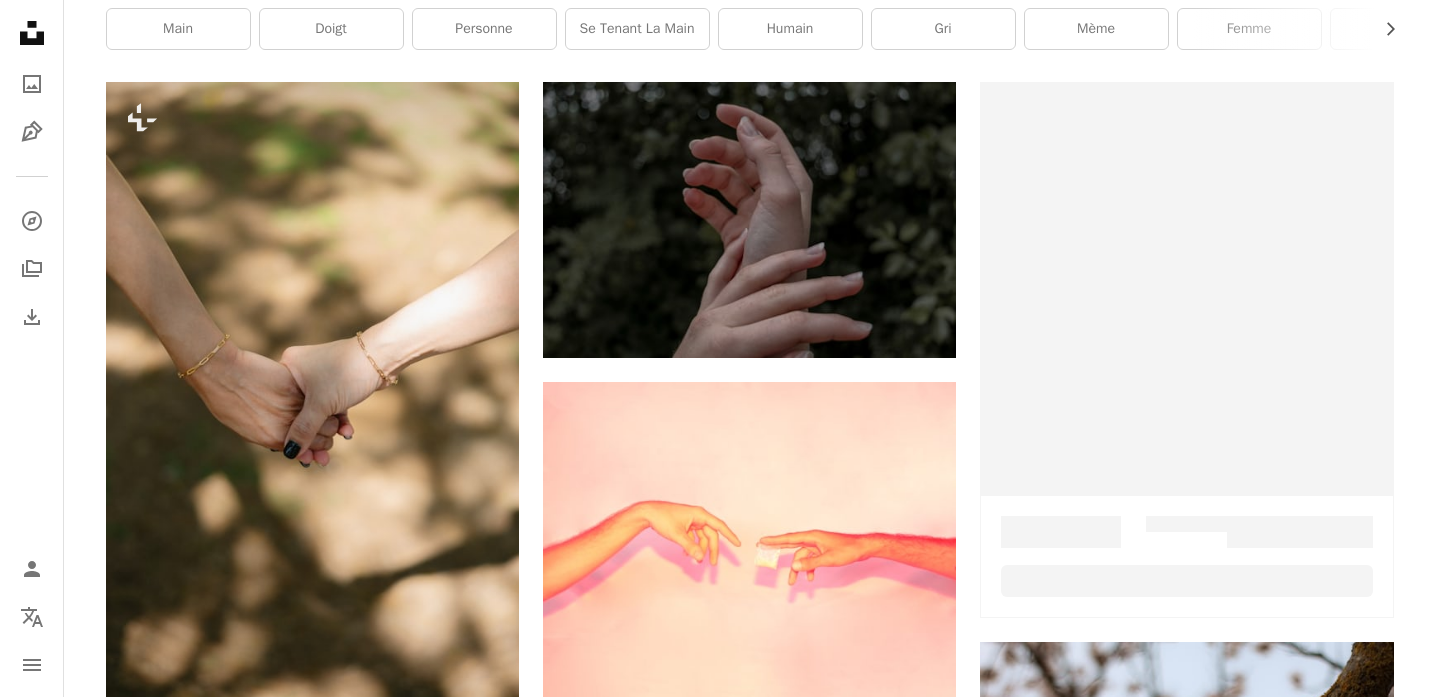 scroll, scrollTop: 0, scrollLeft: 0, axis: both 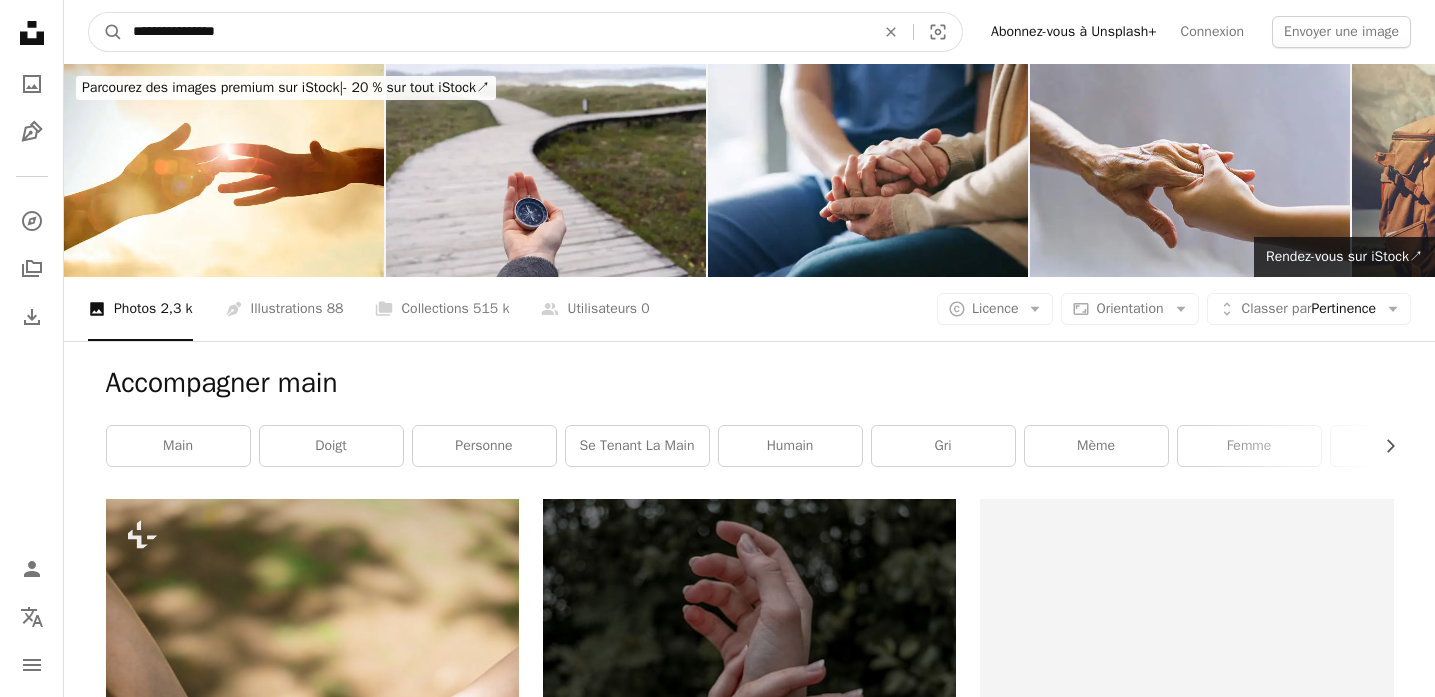 drag, startPoint x: 280, startPoint y: 29, endPoint x: -8, endPoint y: -20, distance: 292.13867 